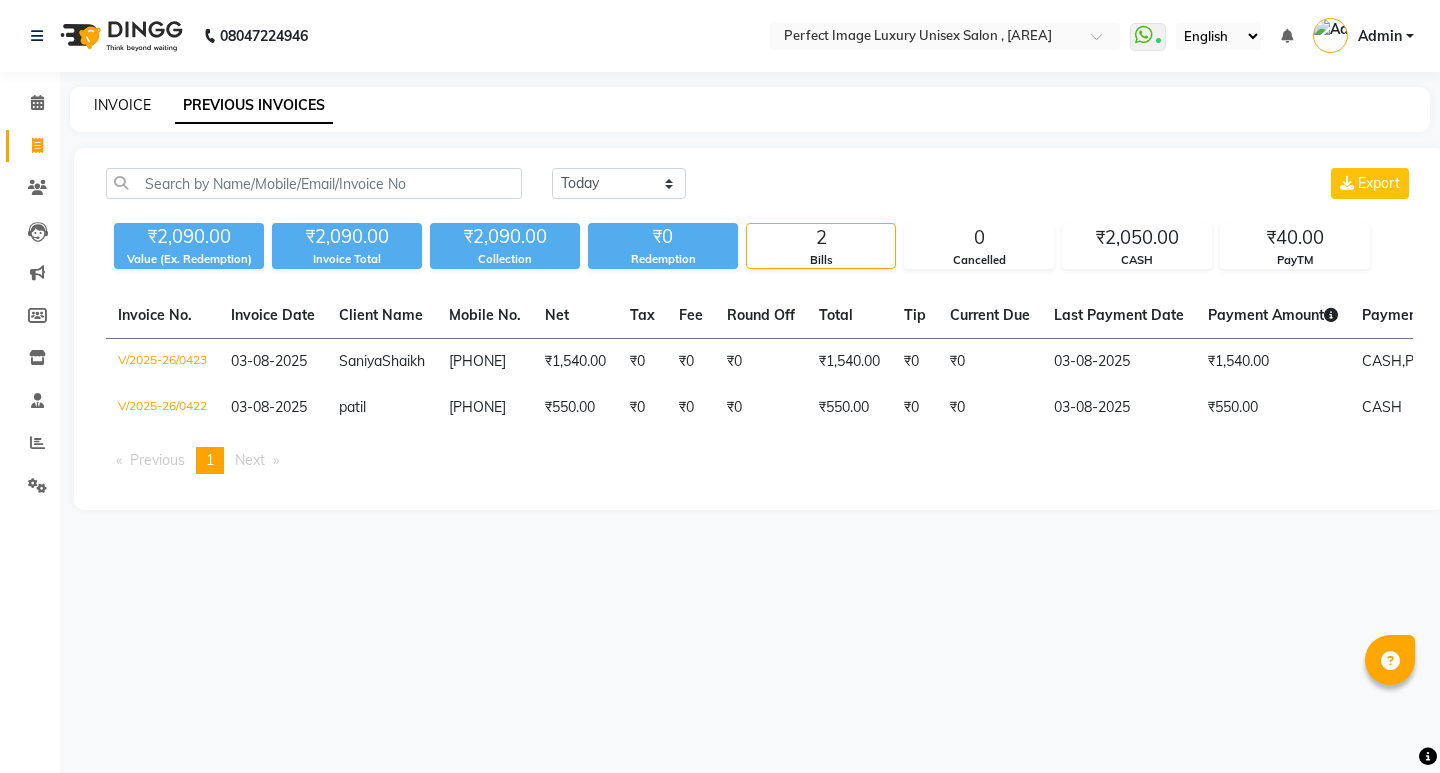 scroll, scrollTop: 0, scrollLeft: 0, axis: both 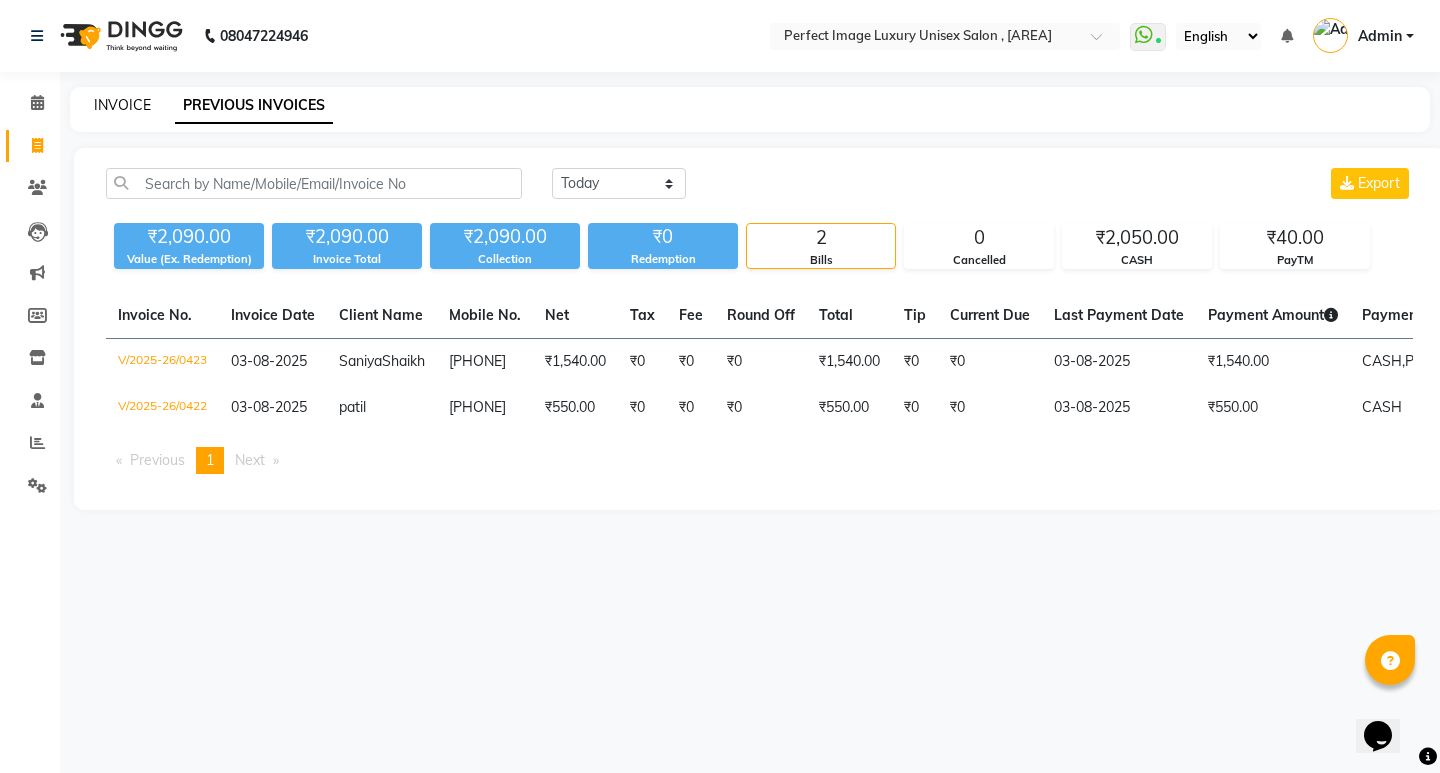 click on "INVOICE" 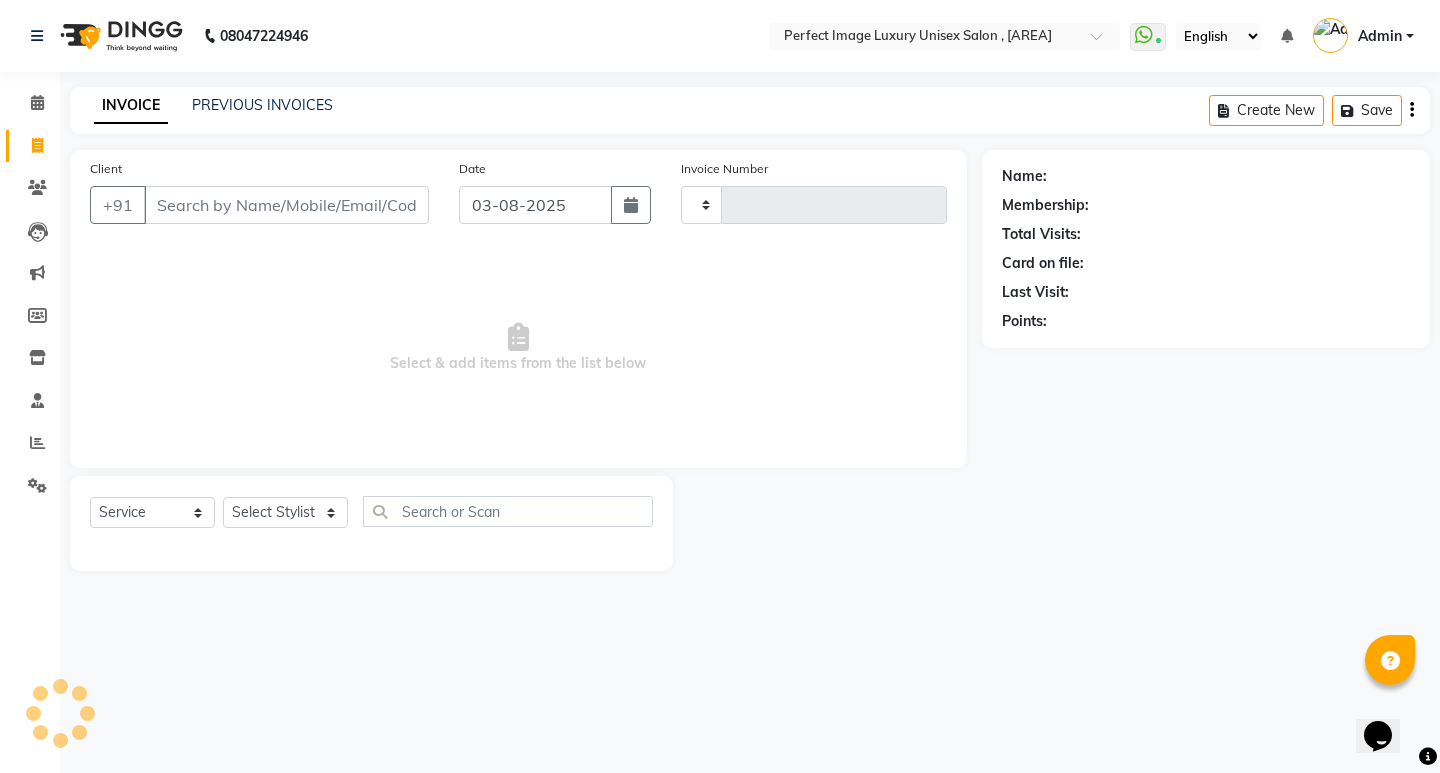 type on "0424" 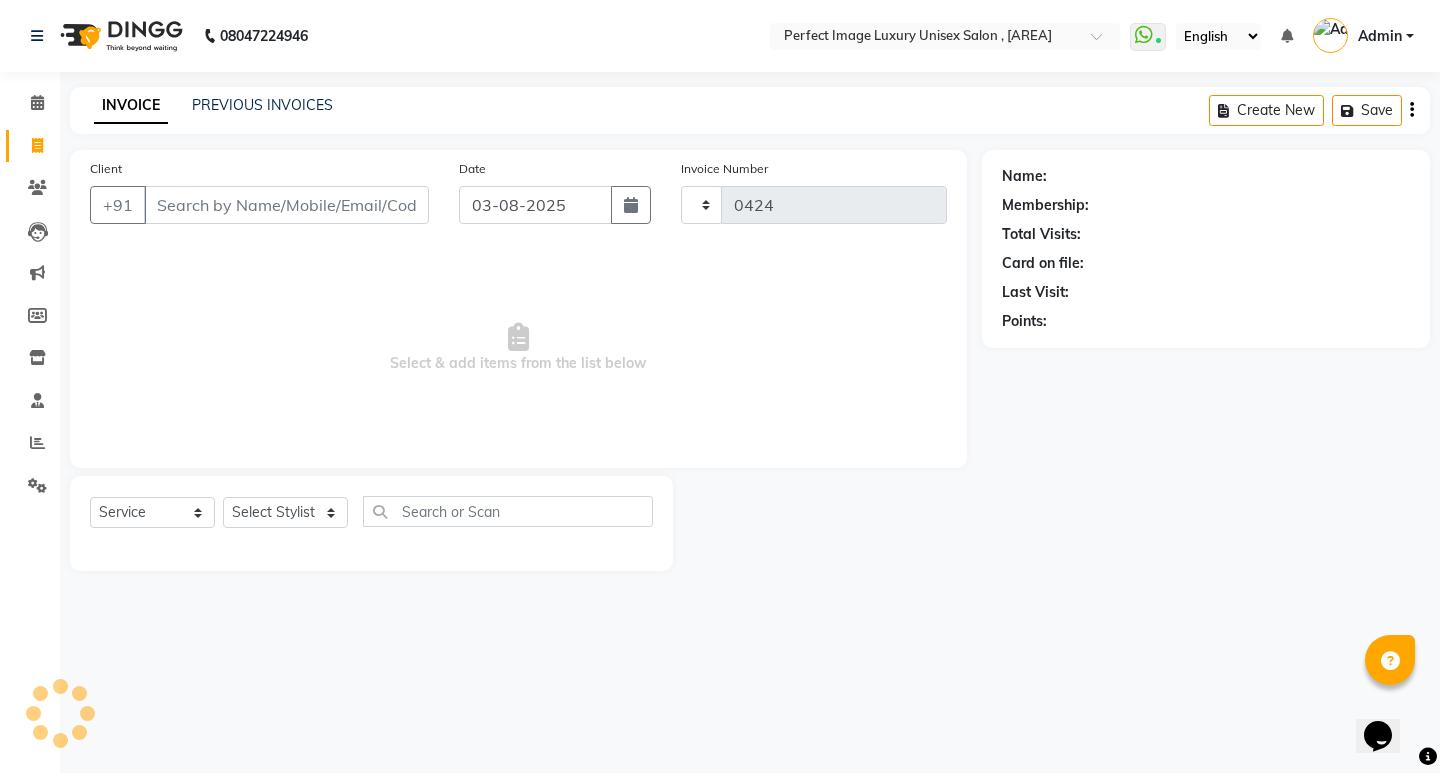 select on "5078" 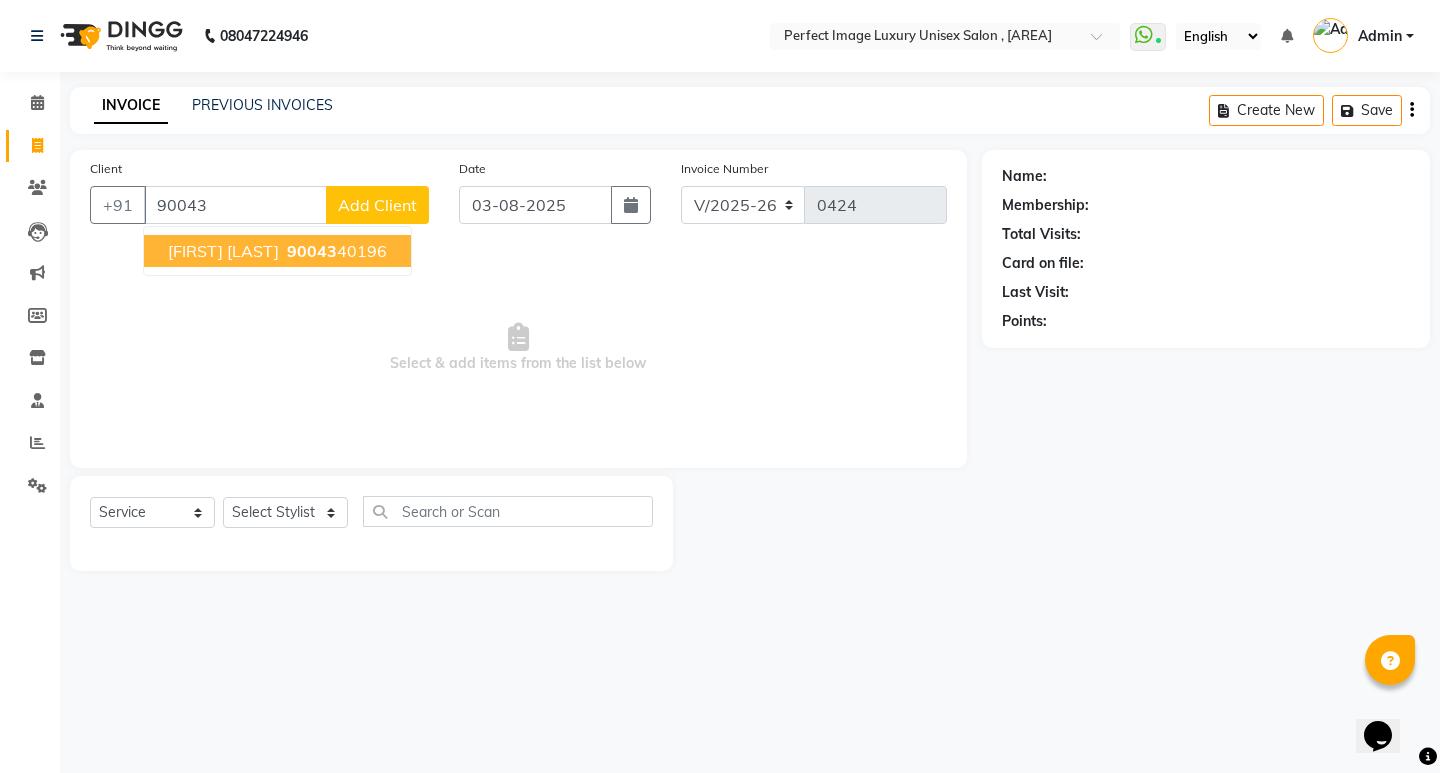 click on "90043" at bounding box center (312, 251) 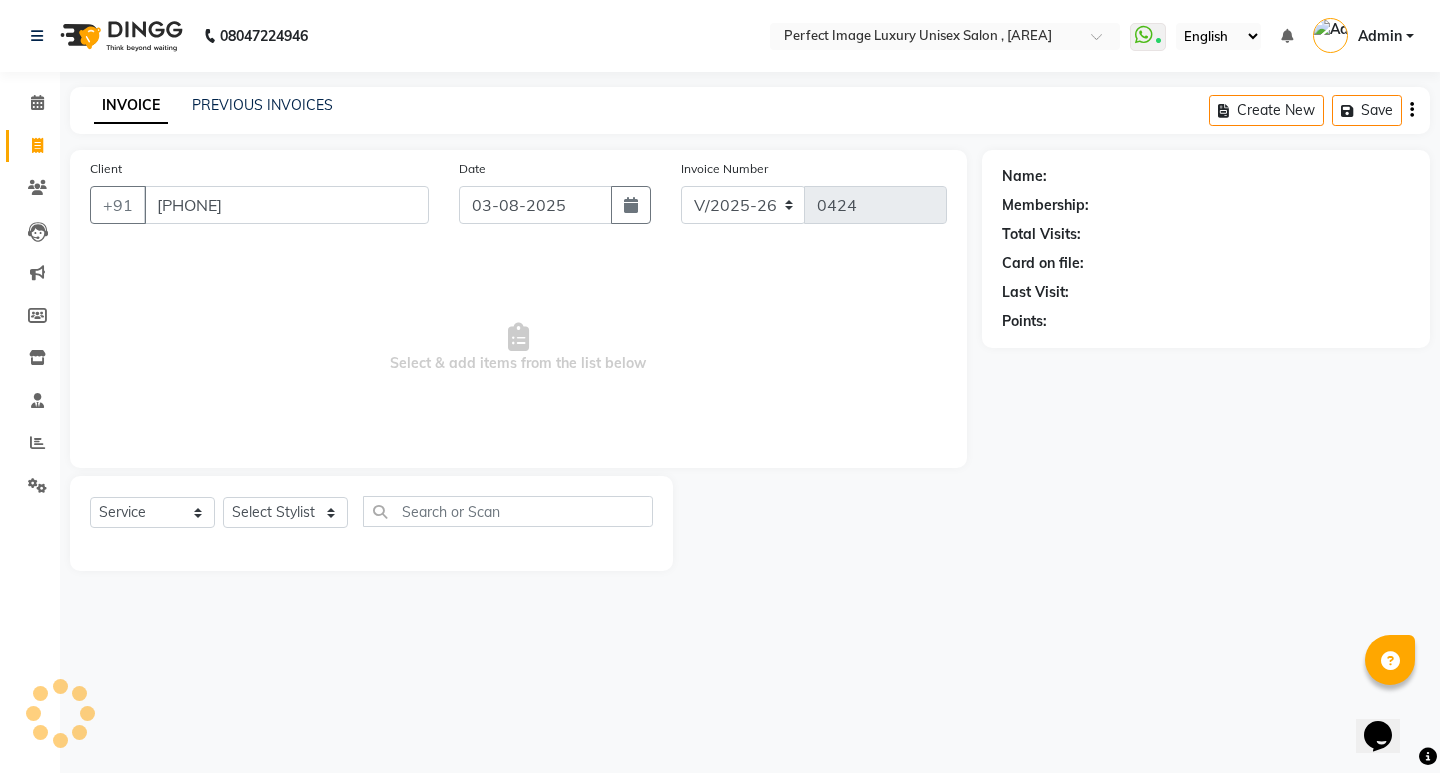 type on "[PHONE]" 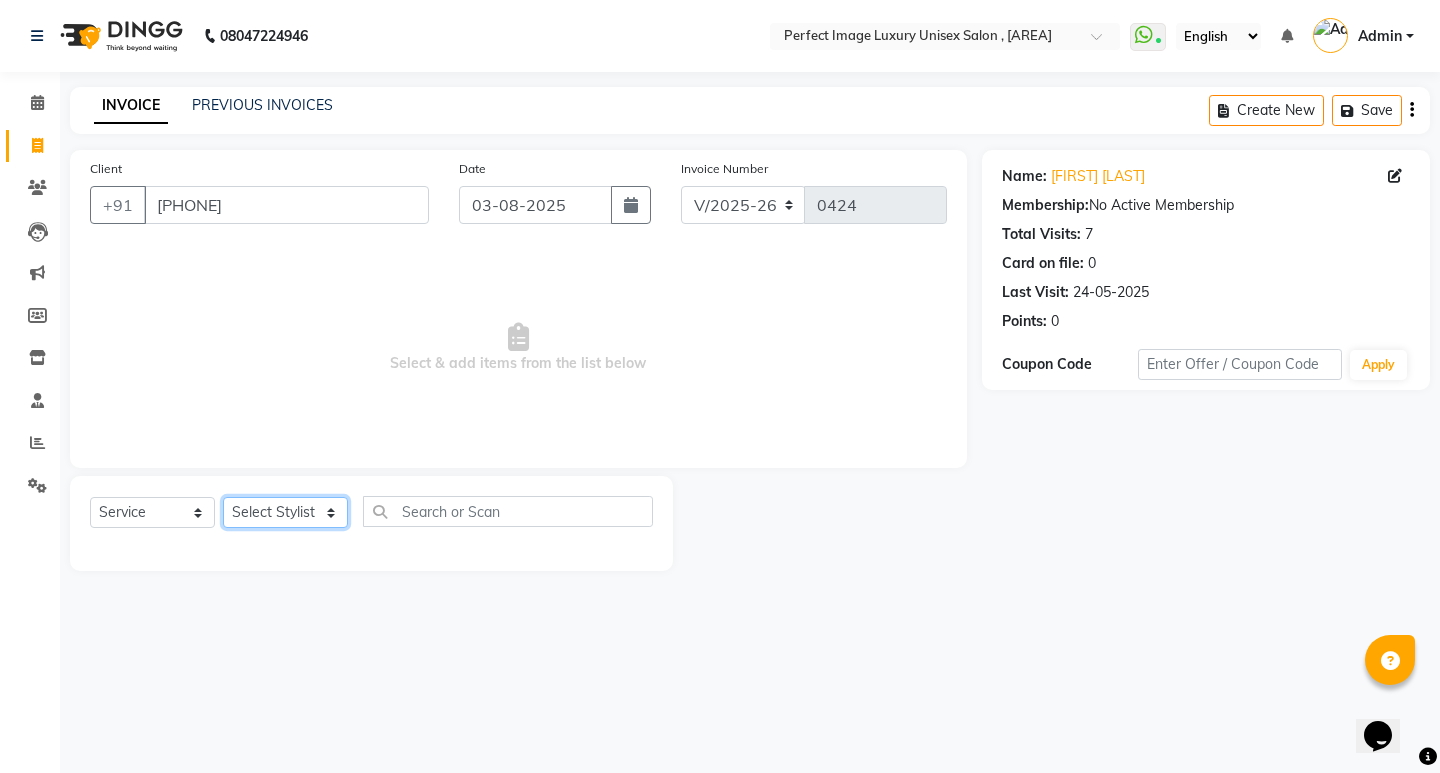 click on "Select Stylist [FIRST] [FIRST] [TITLE] [FIRST] [FIRST] [FIRST] [FIRST] [FIRST] [FIRST]" 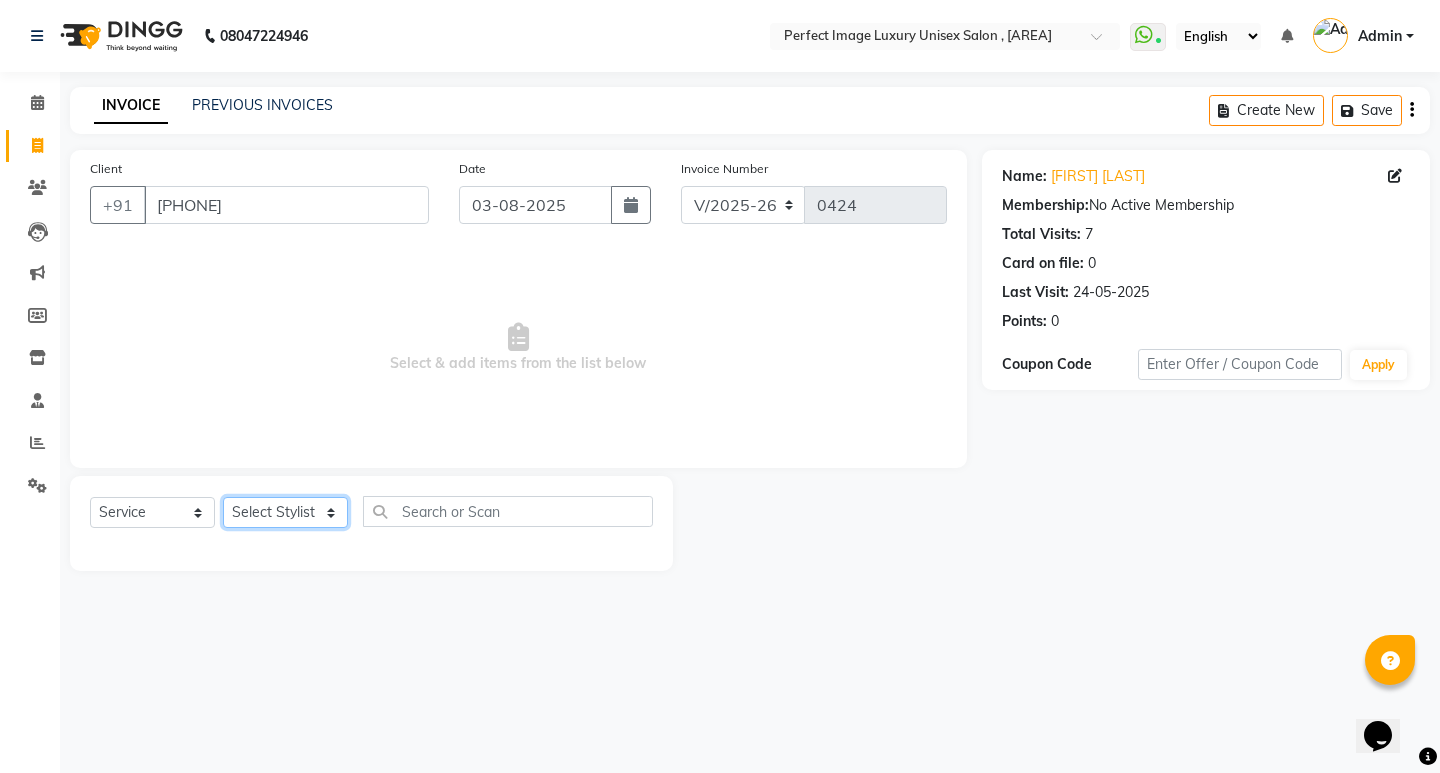 select on "32014" 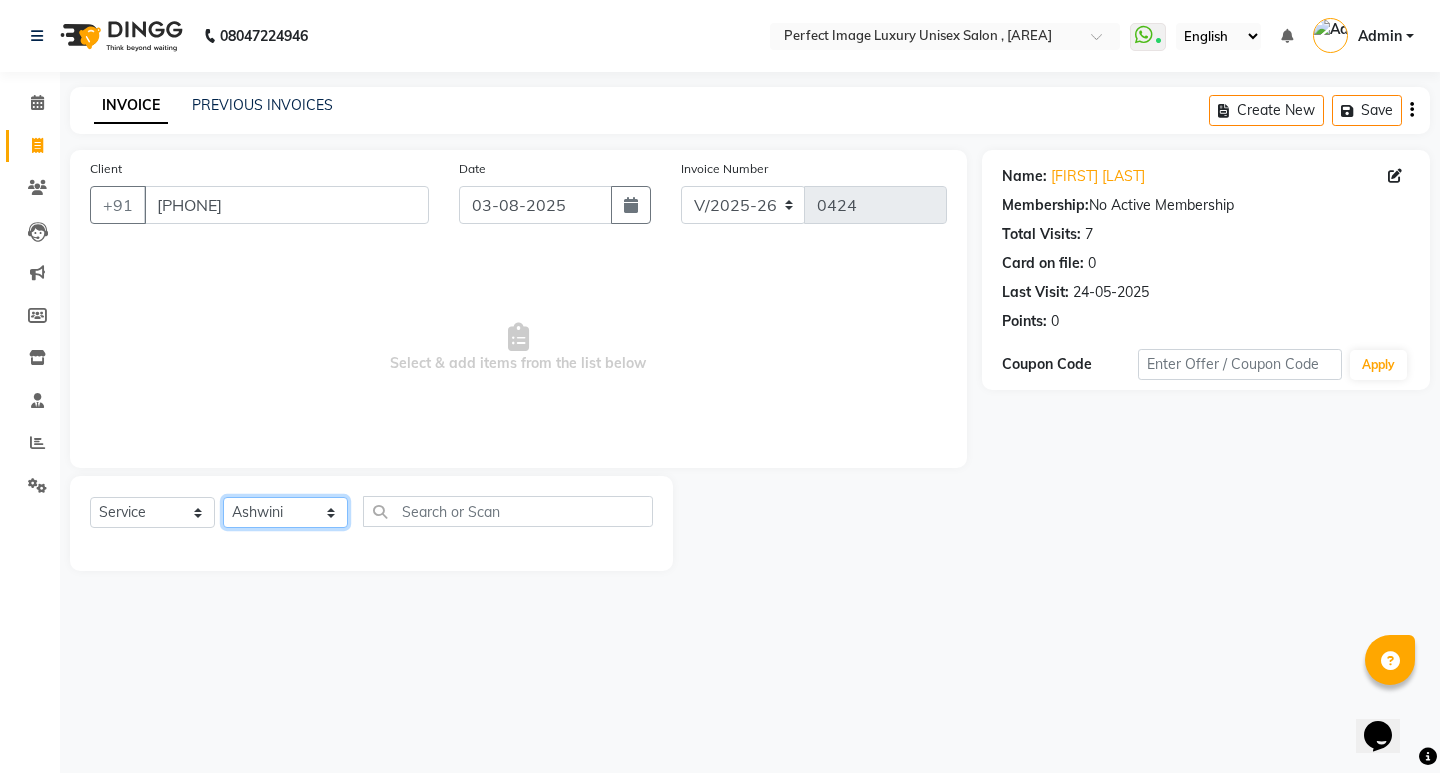 click on "Select Stylist [FIRST] [FIRST] [TITLE] [FIRST] [FIRST] [FIRST] [FIRST] [FIRST] [FIRST]" 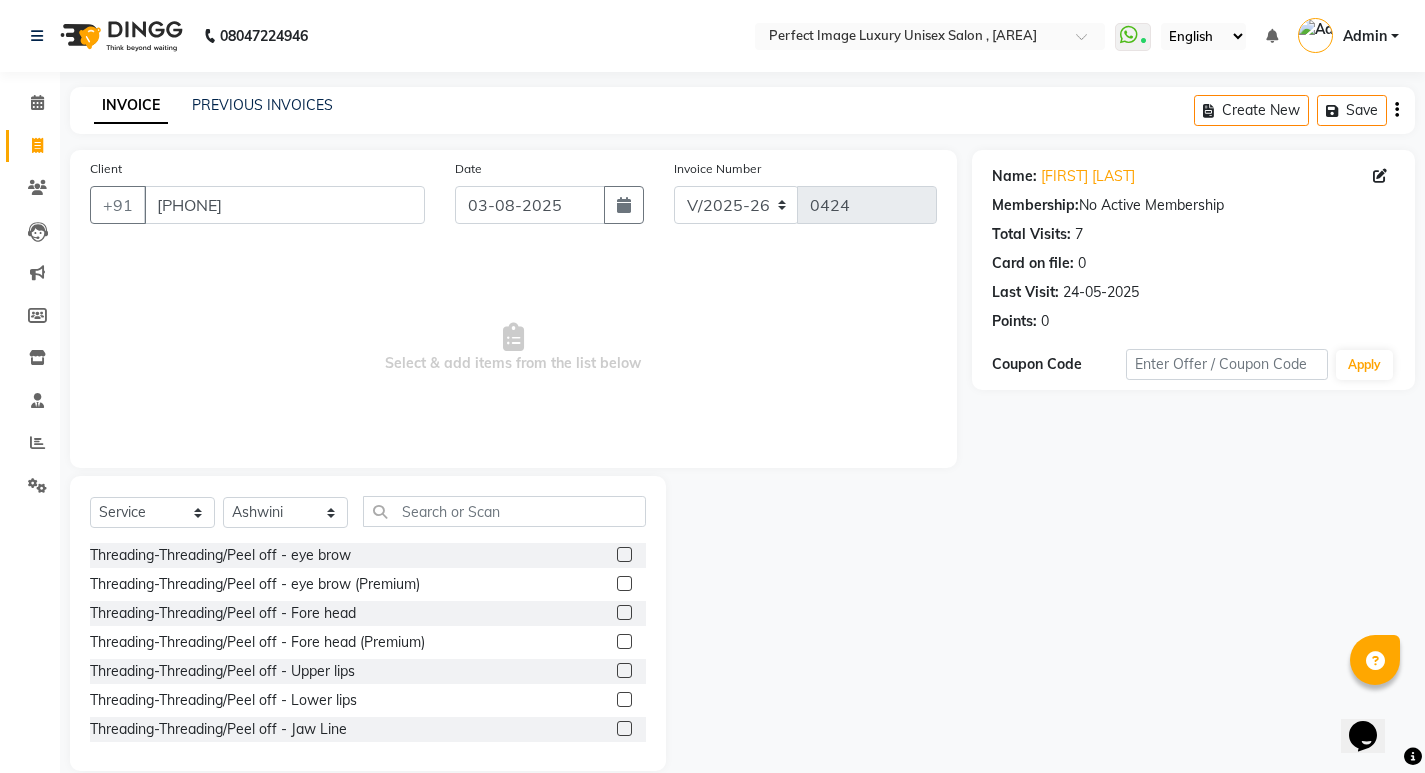 click 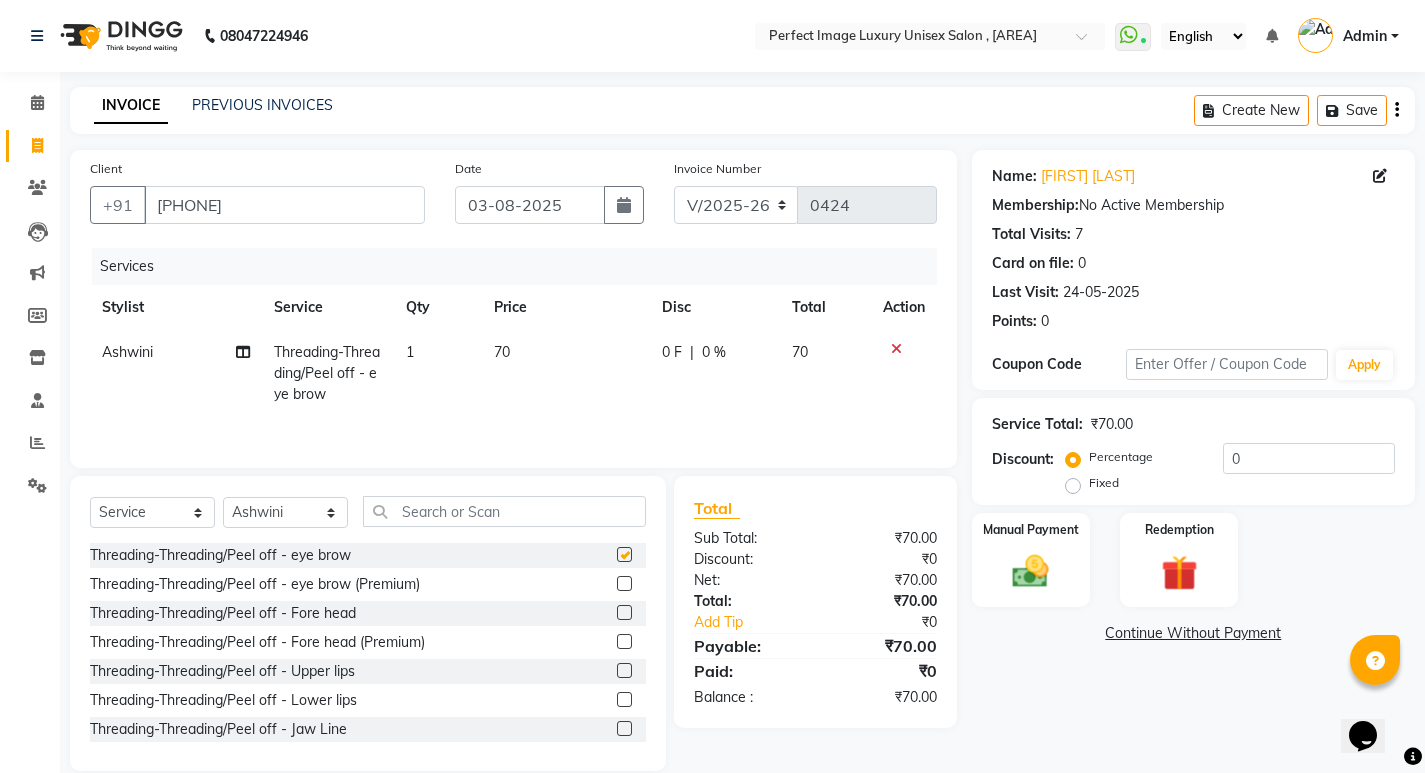 checkbox on "false" 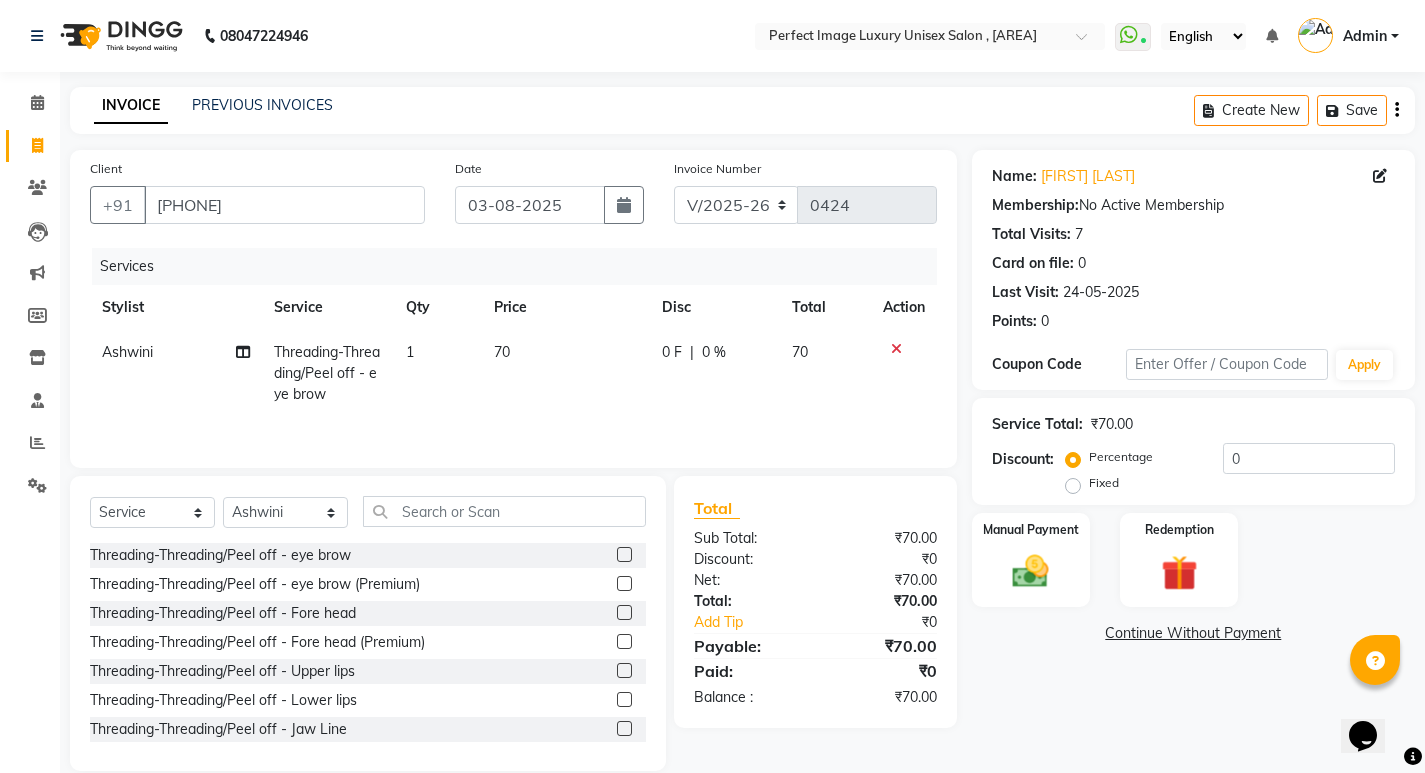 click 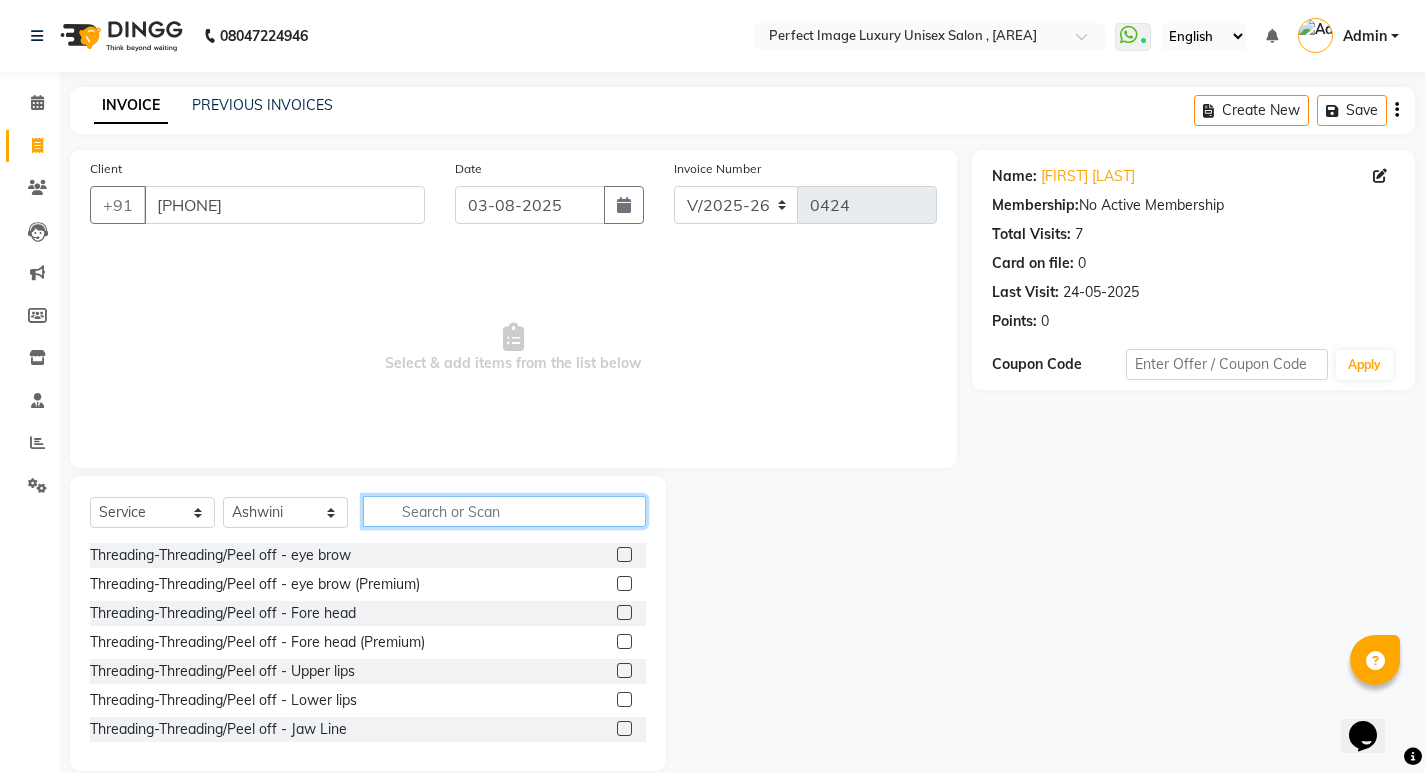 click 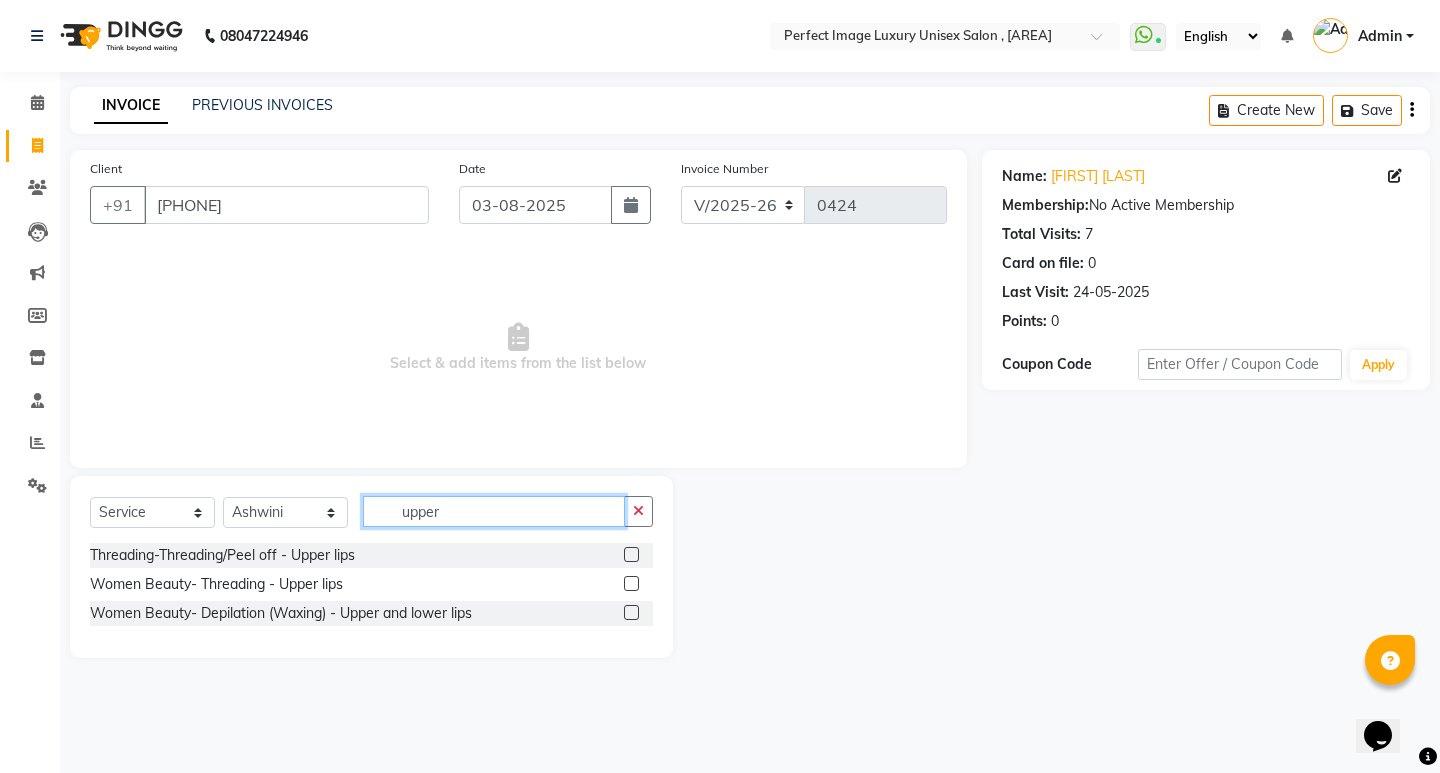 type on "upper" 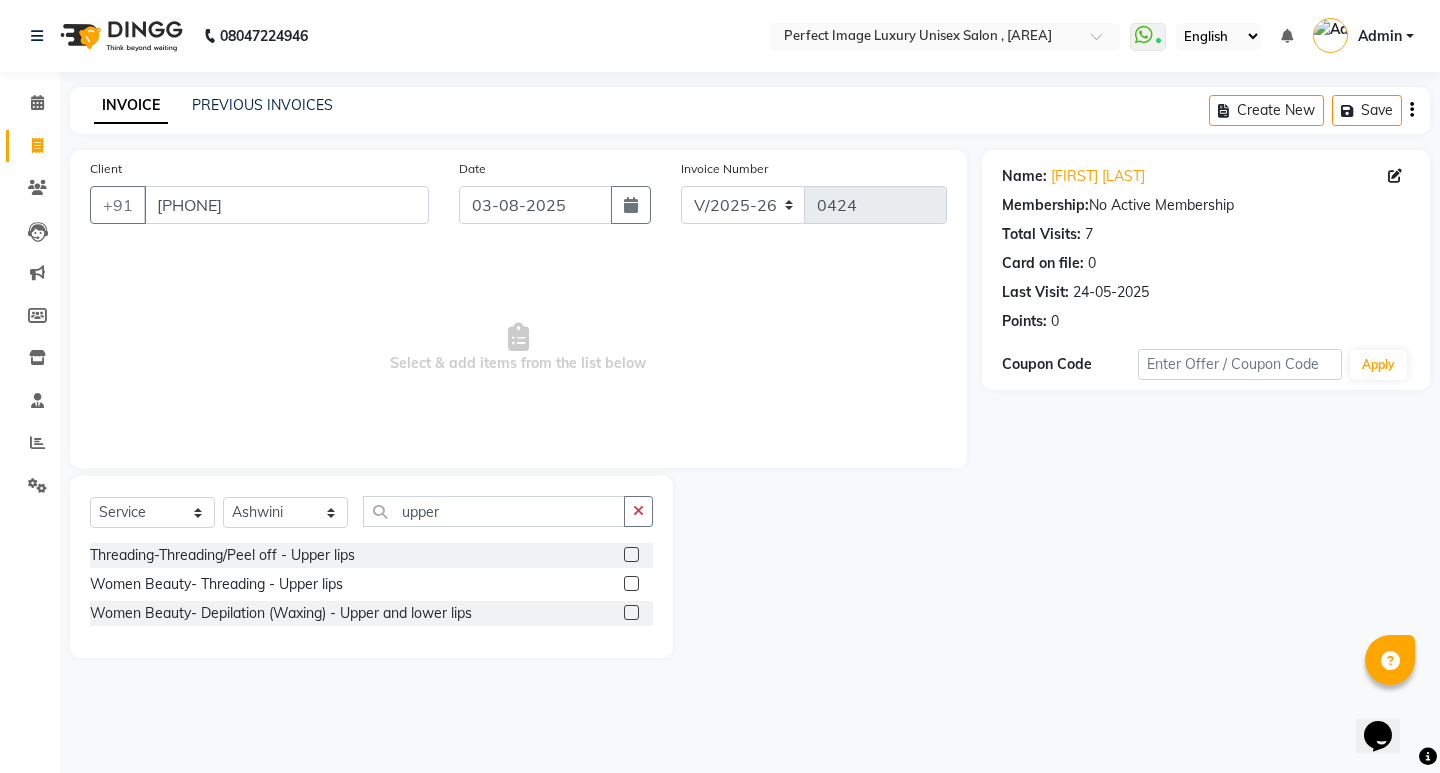 click 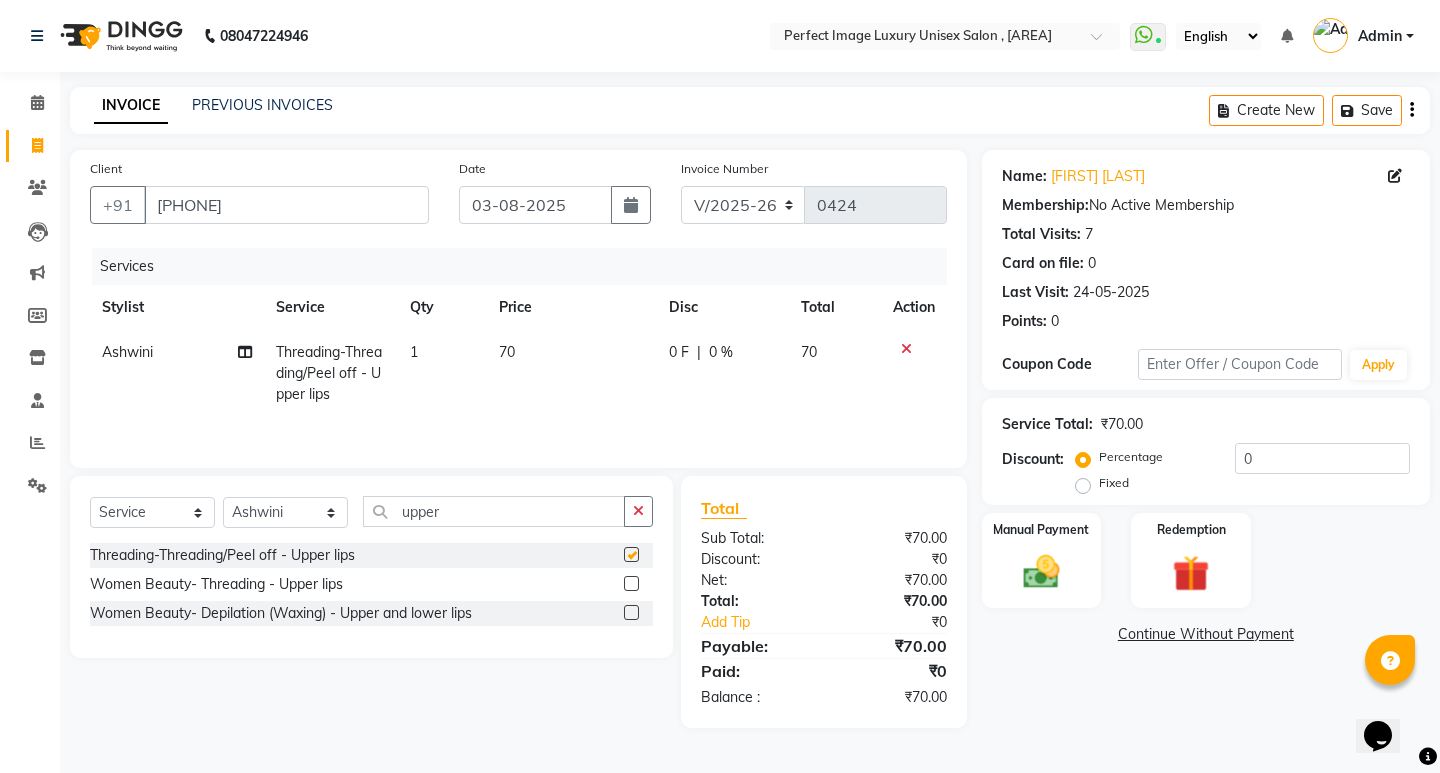 checkbox on "false" 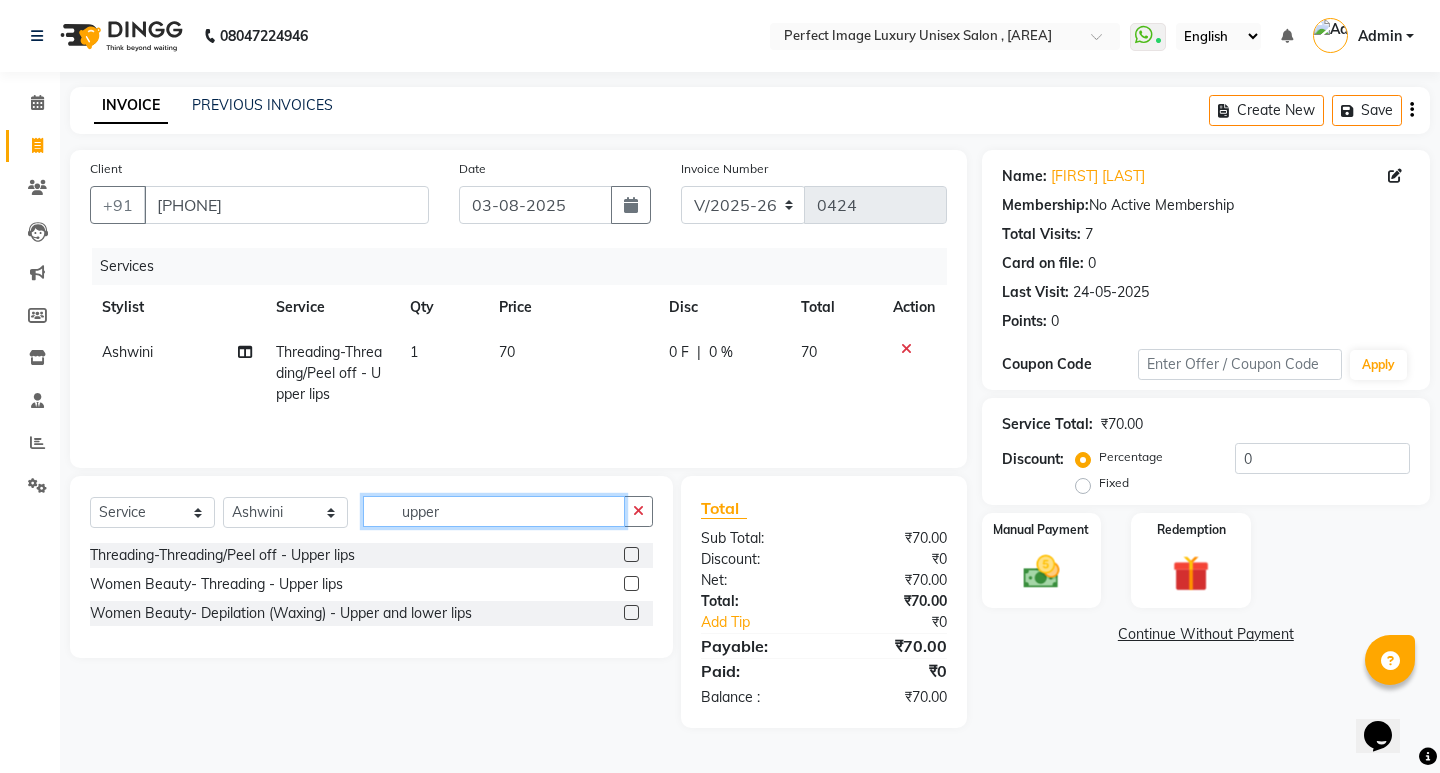click on "upper" 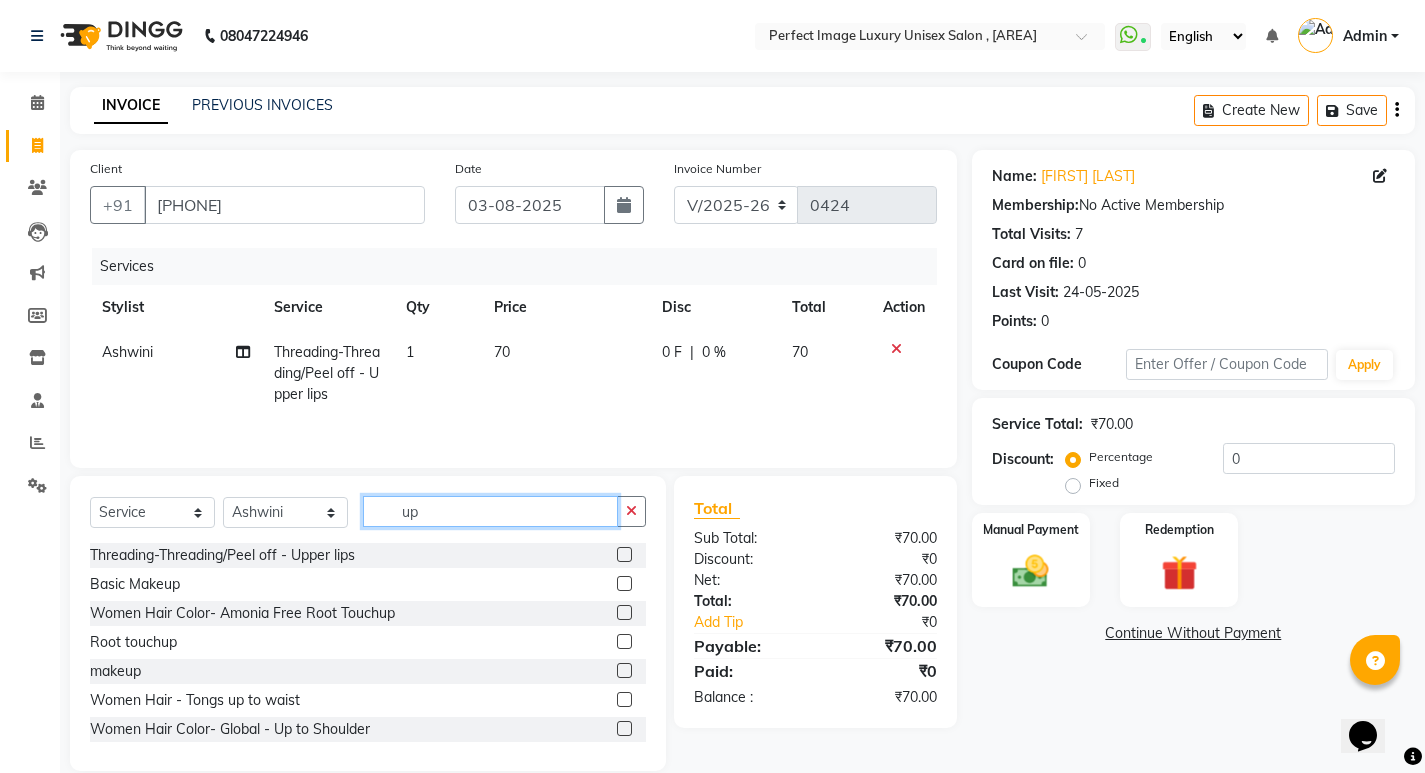 type on "u" 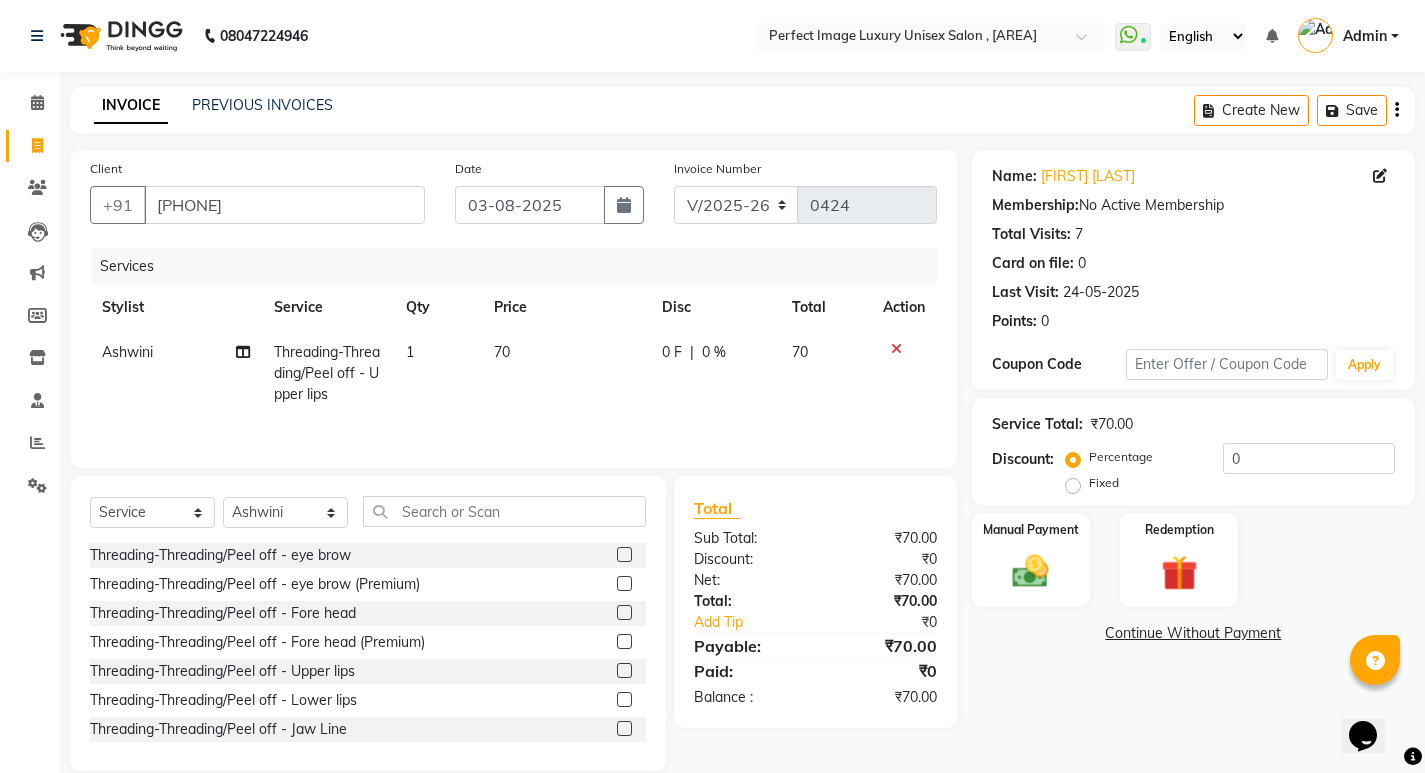 click 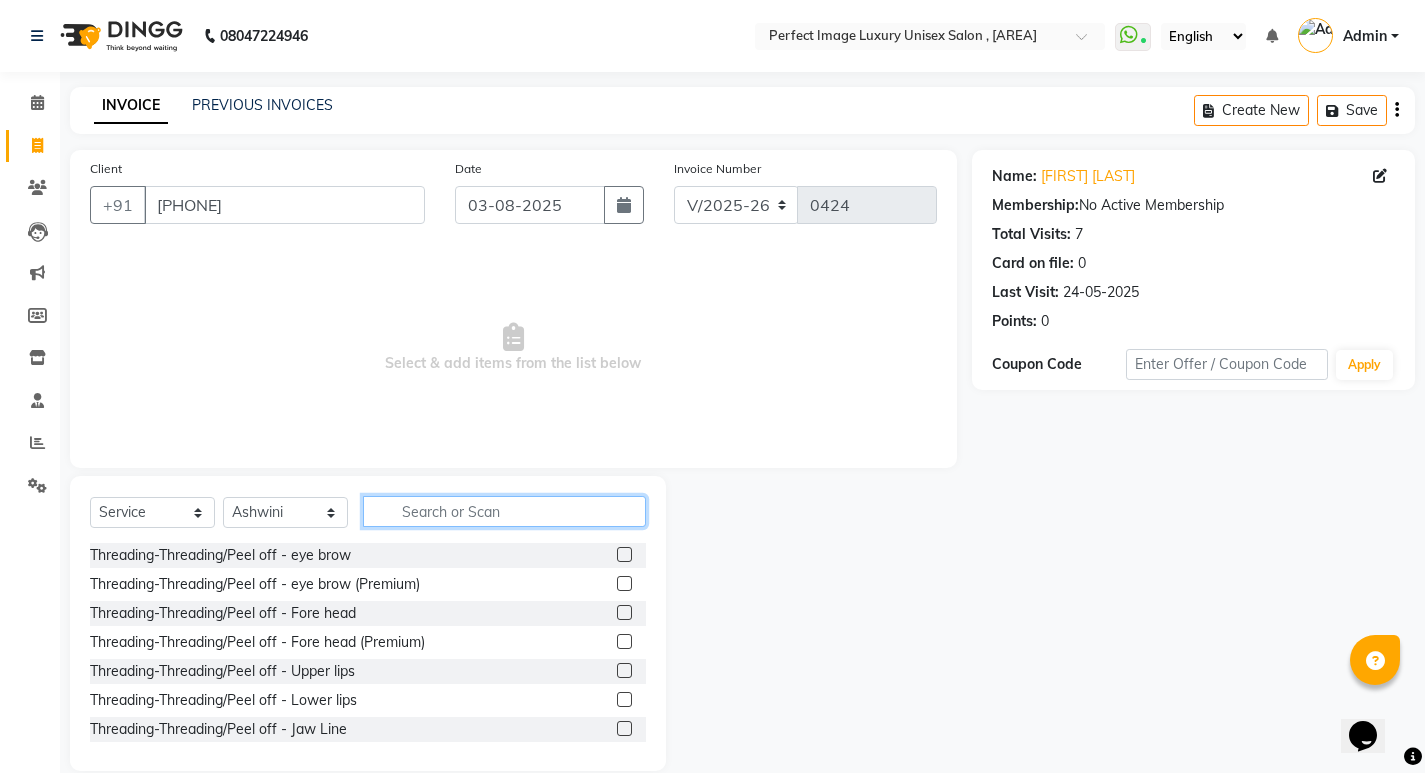click 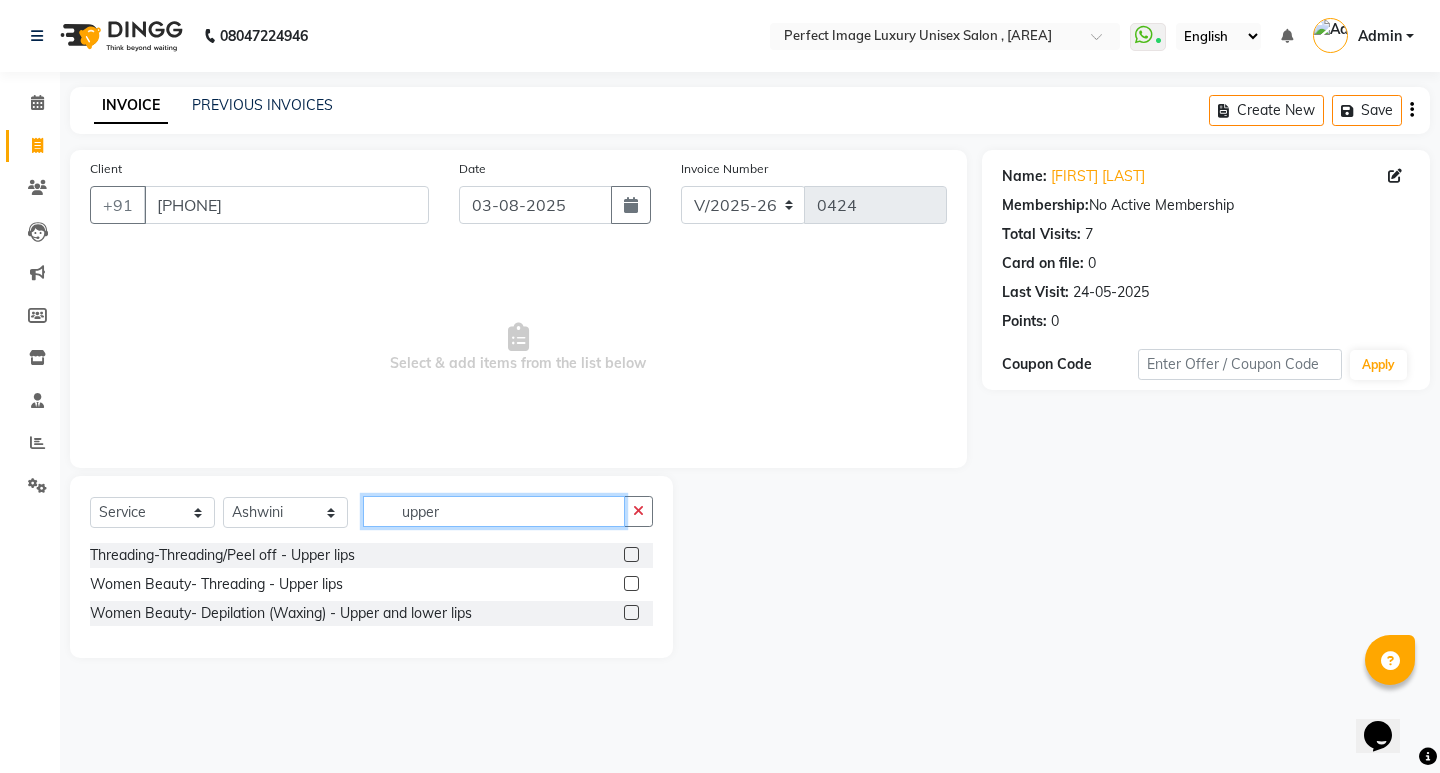 type on "upper" 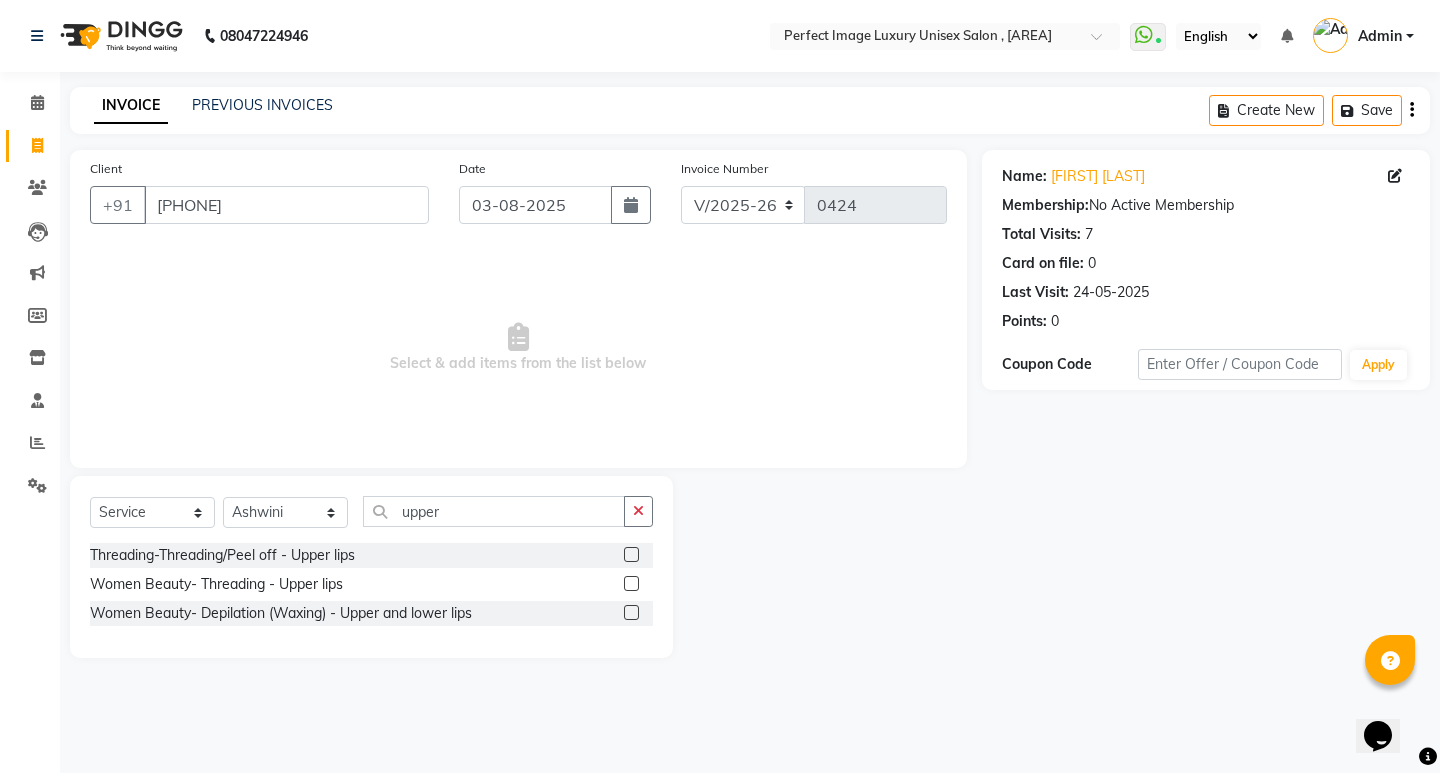 click 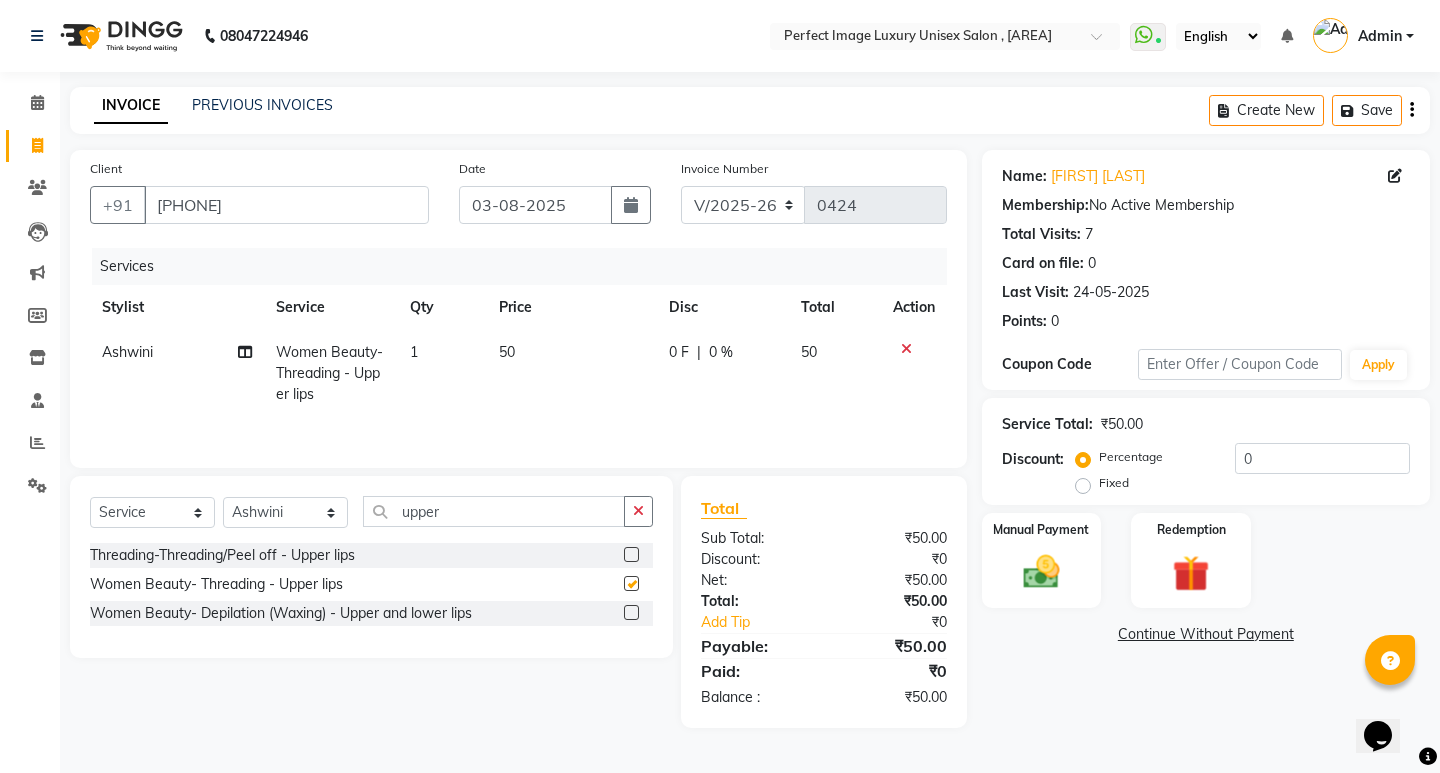 checkbox on "false" 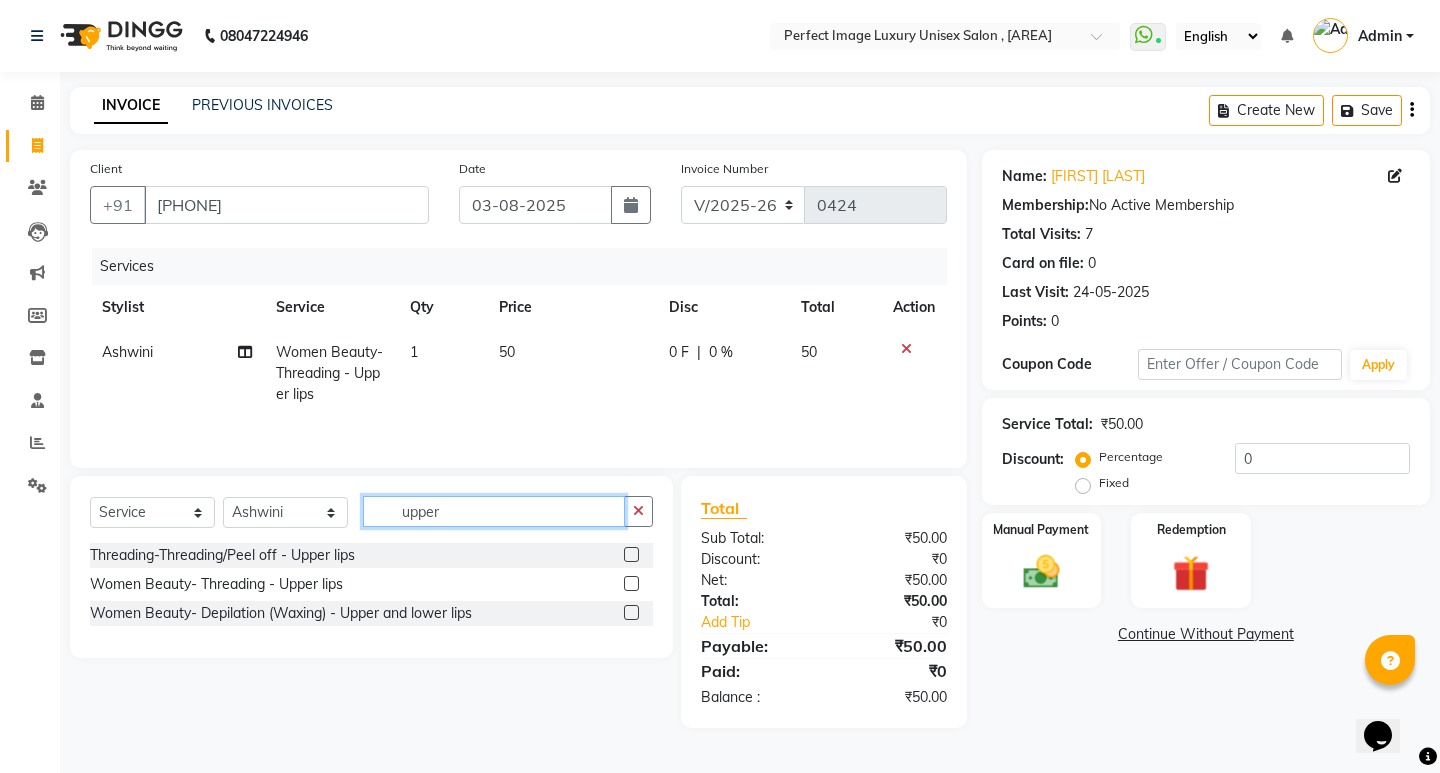 click on "upper" 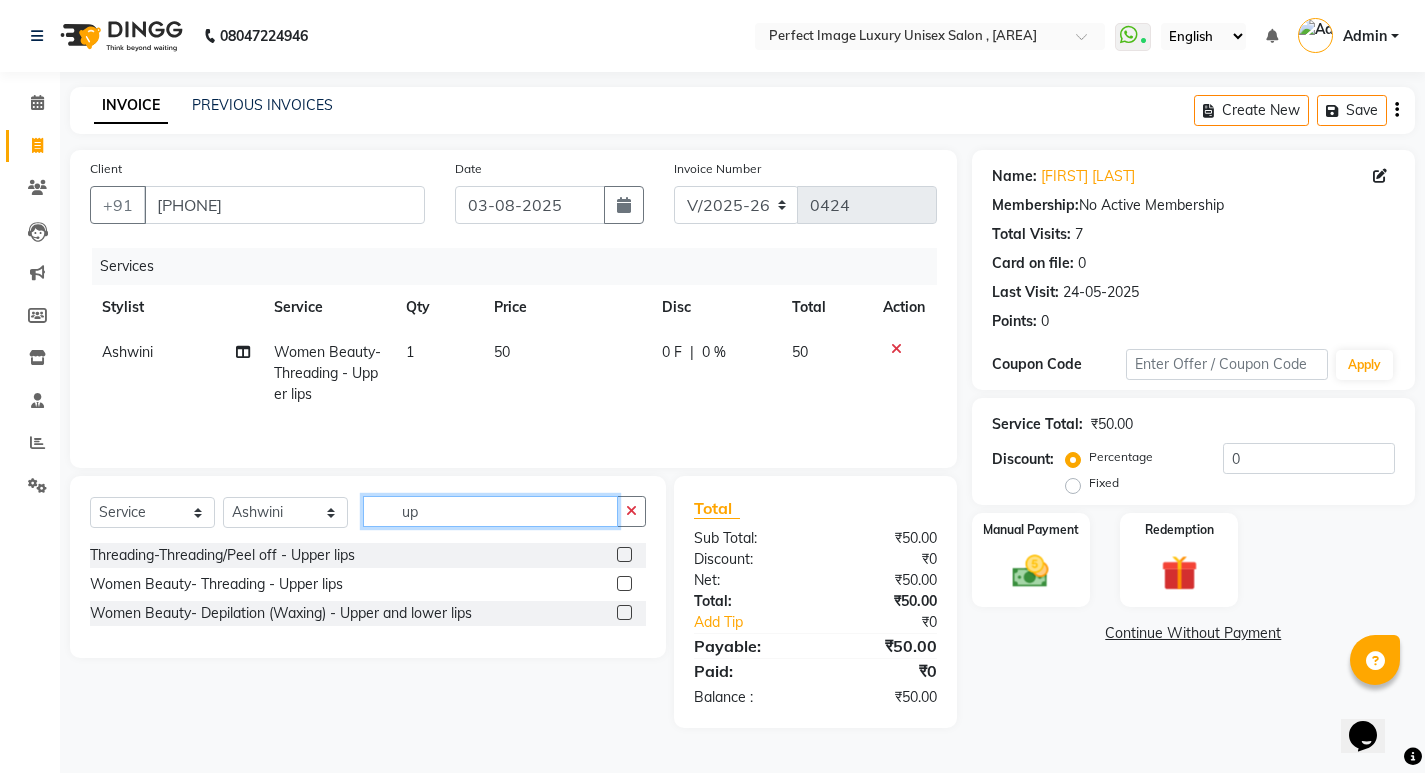 type on "u" 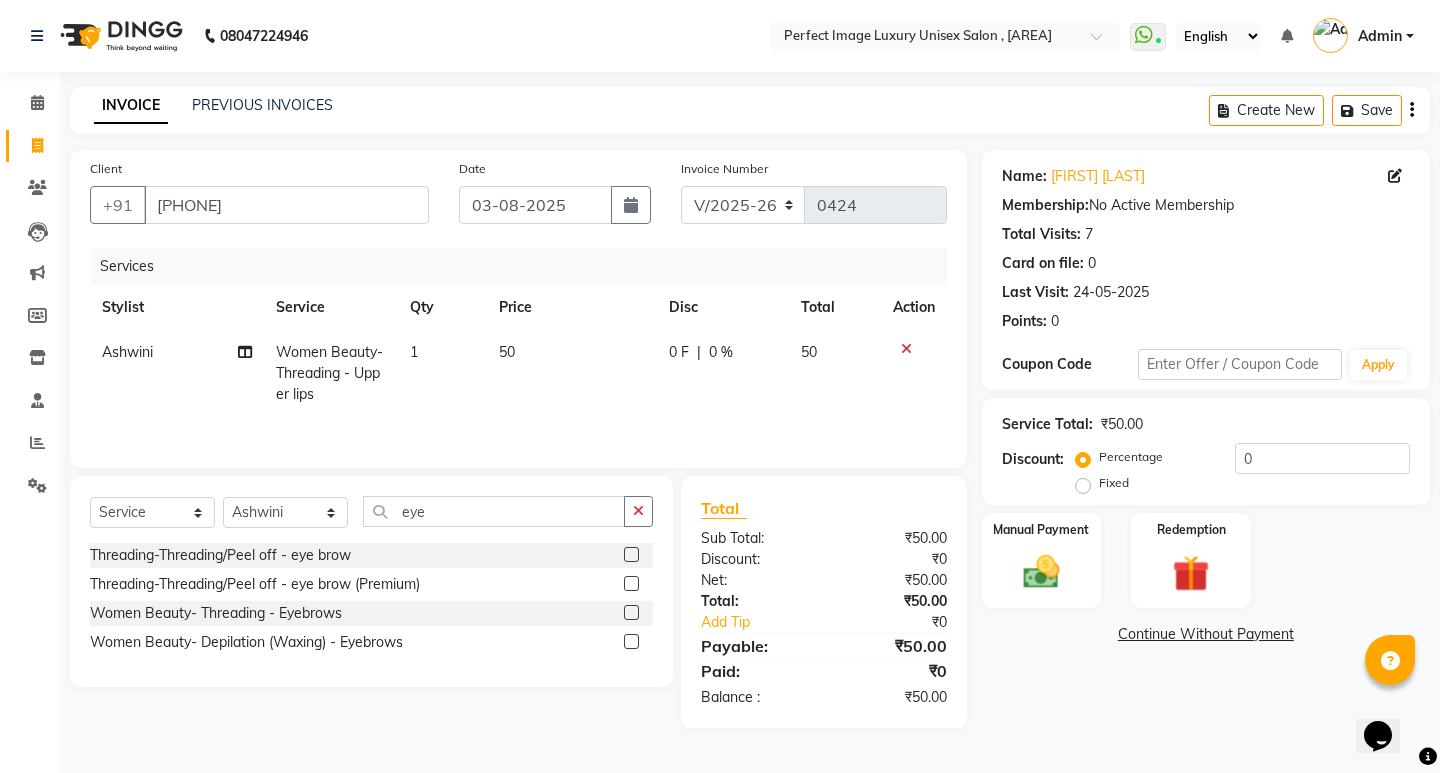 click on "Threading-Threading/Peel off - eye brow" 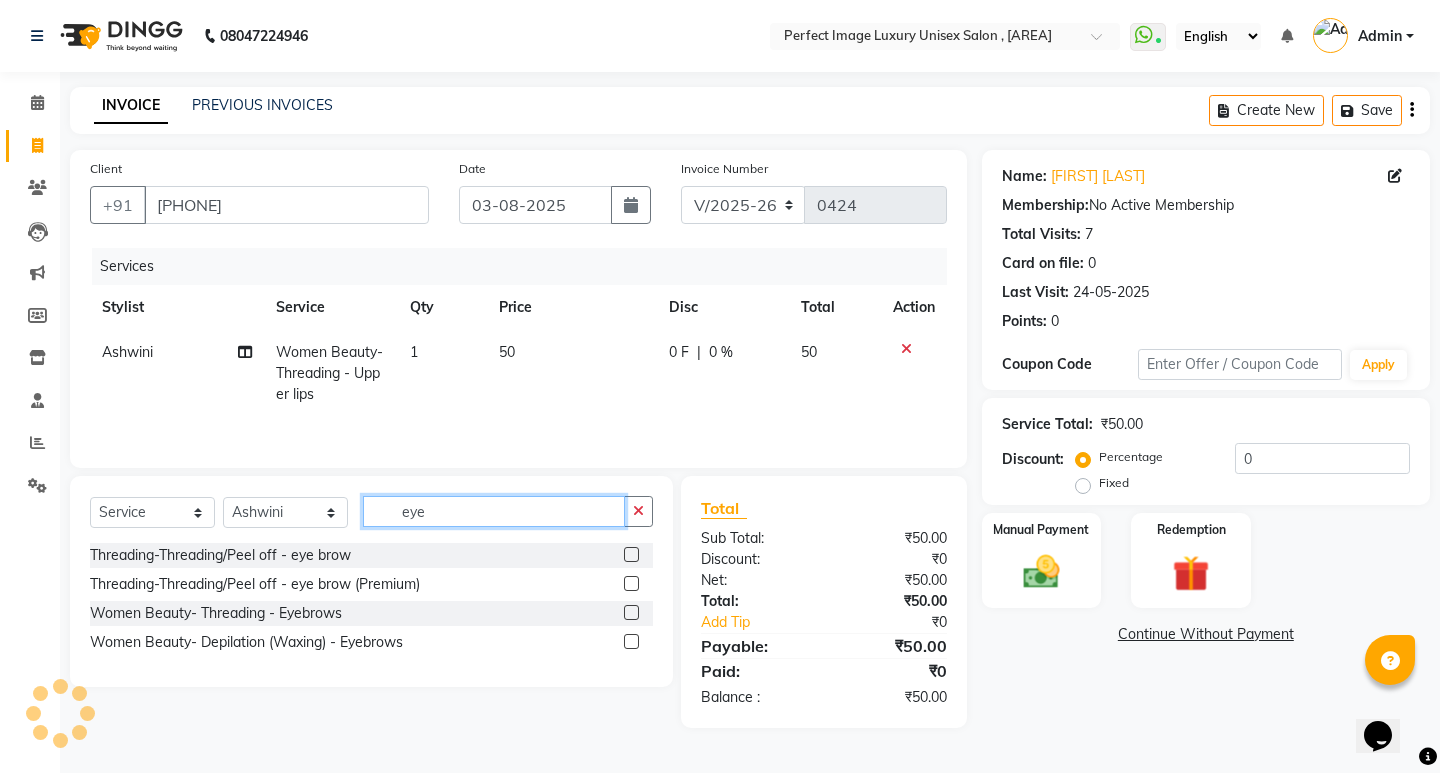 click on "eye" 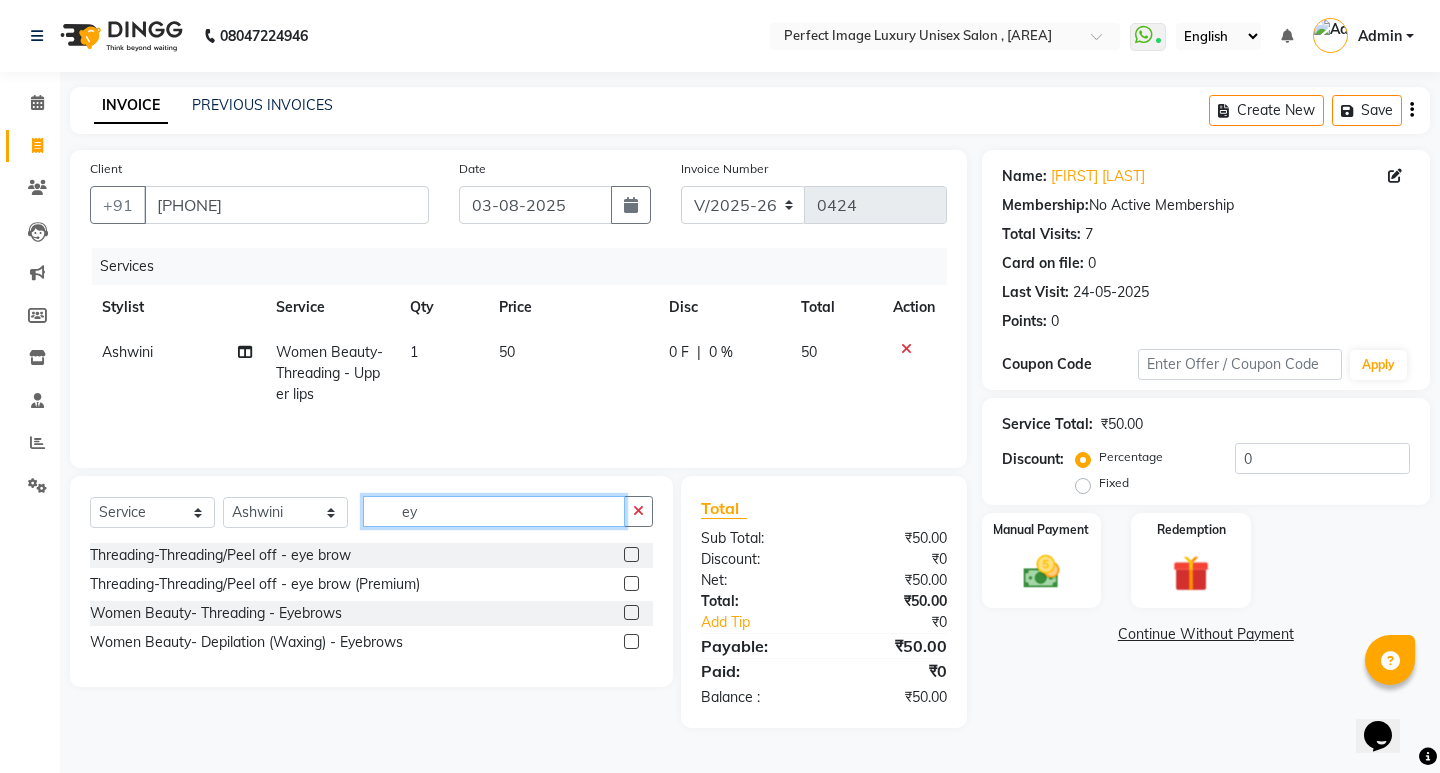 type on "e" 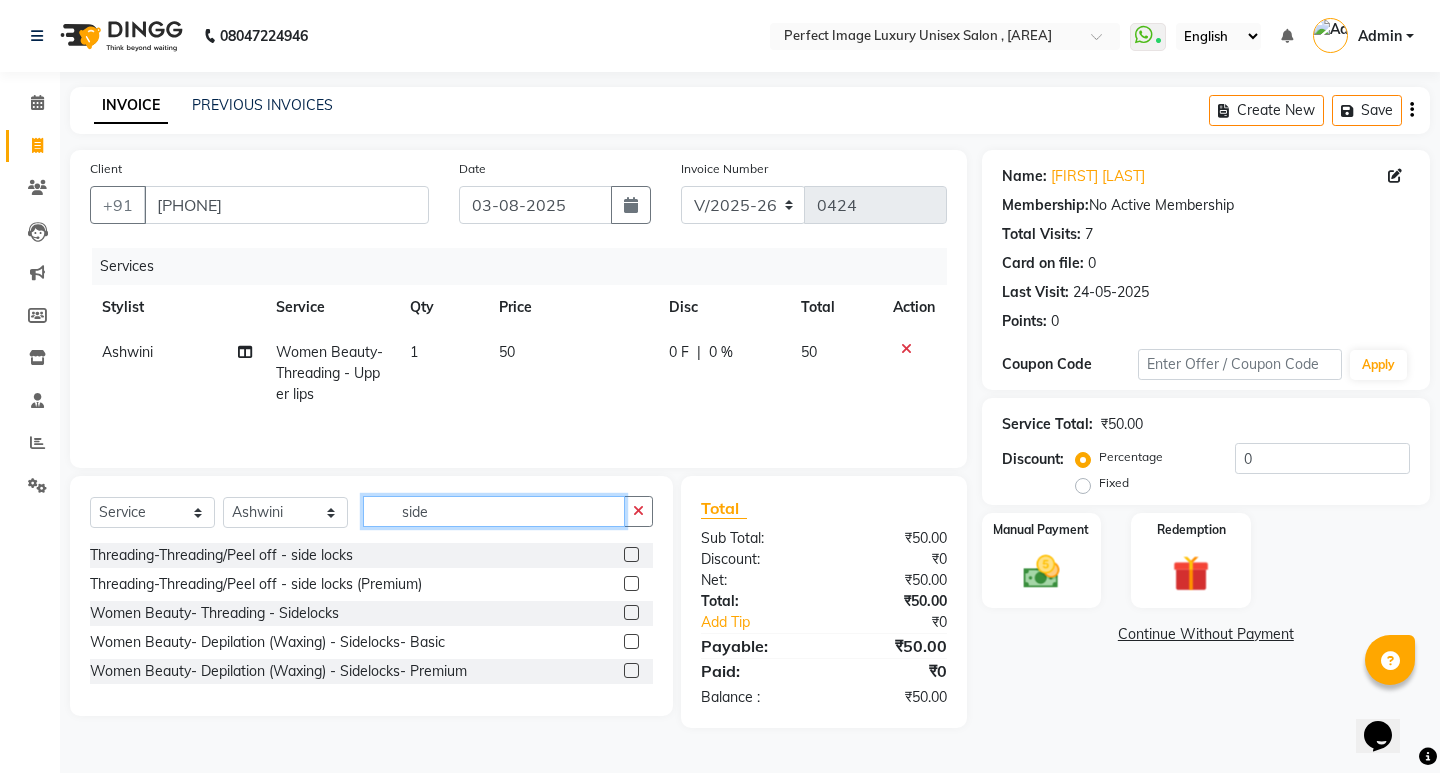 type on "side" 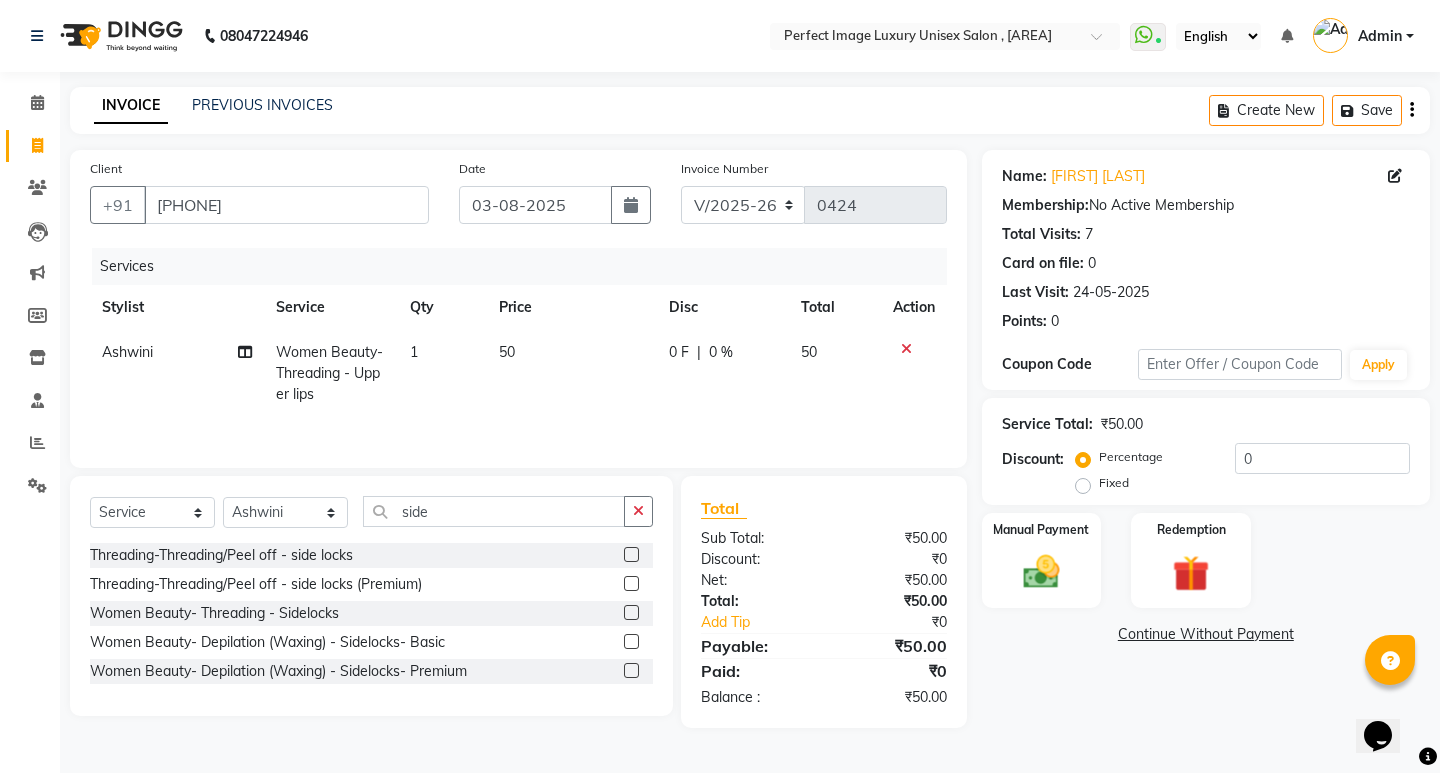 click 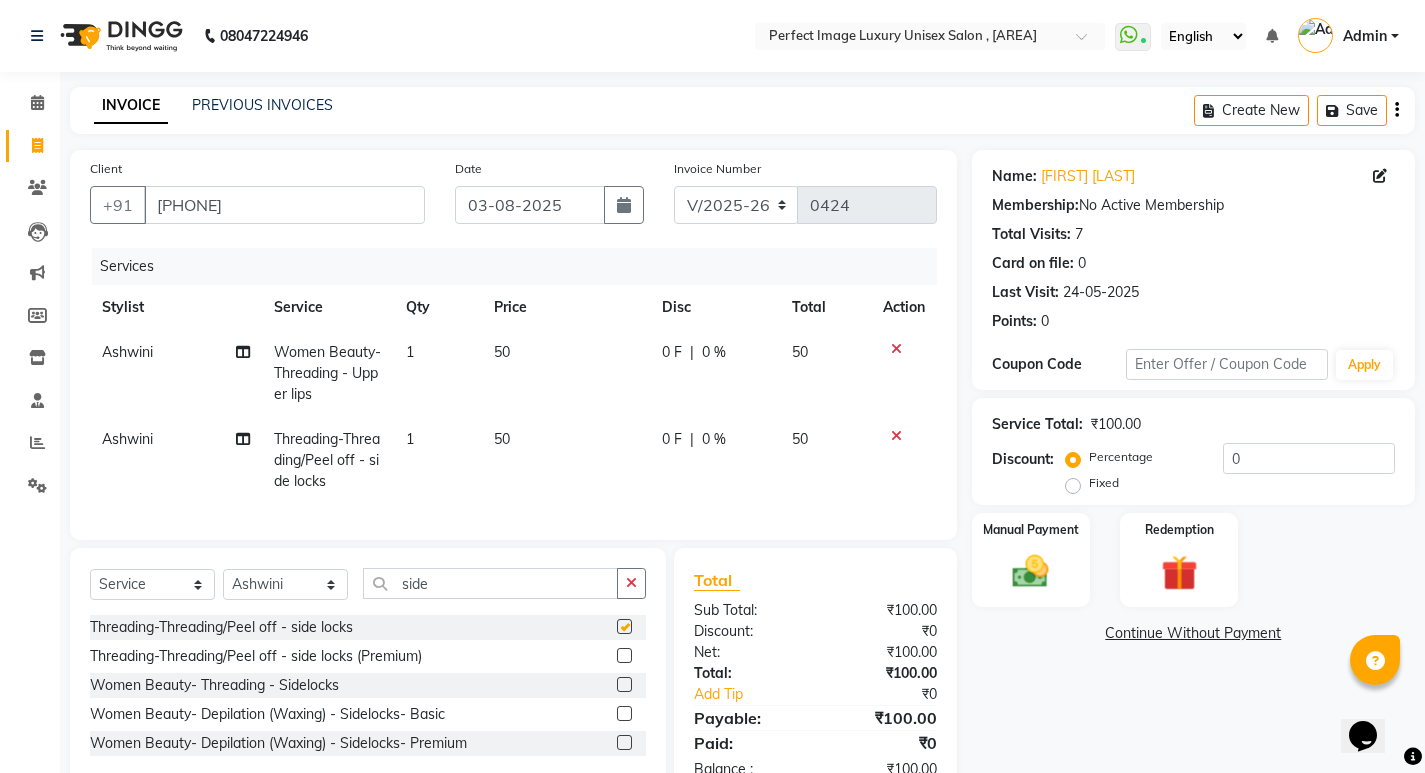 checkbox on "false" 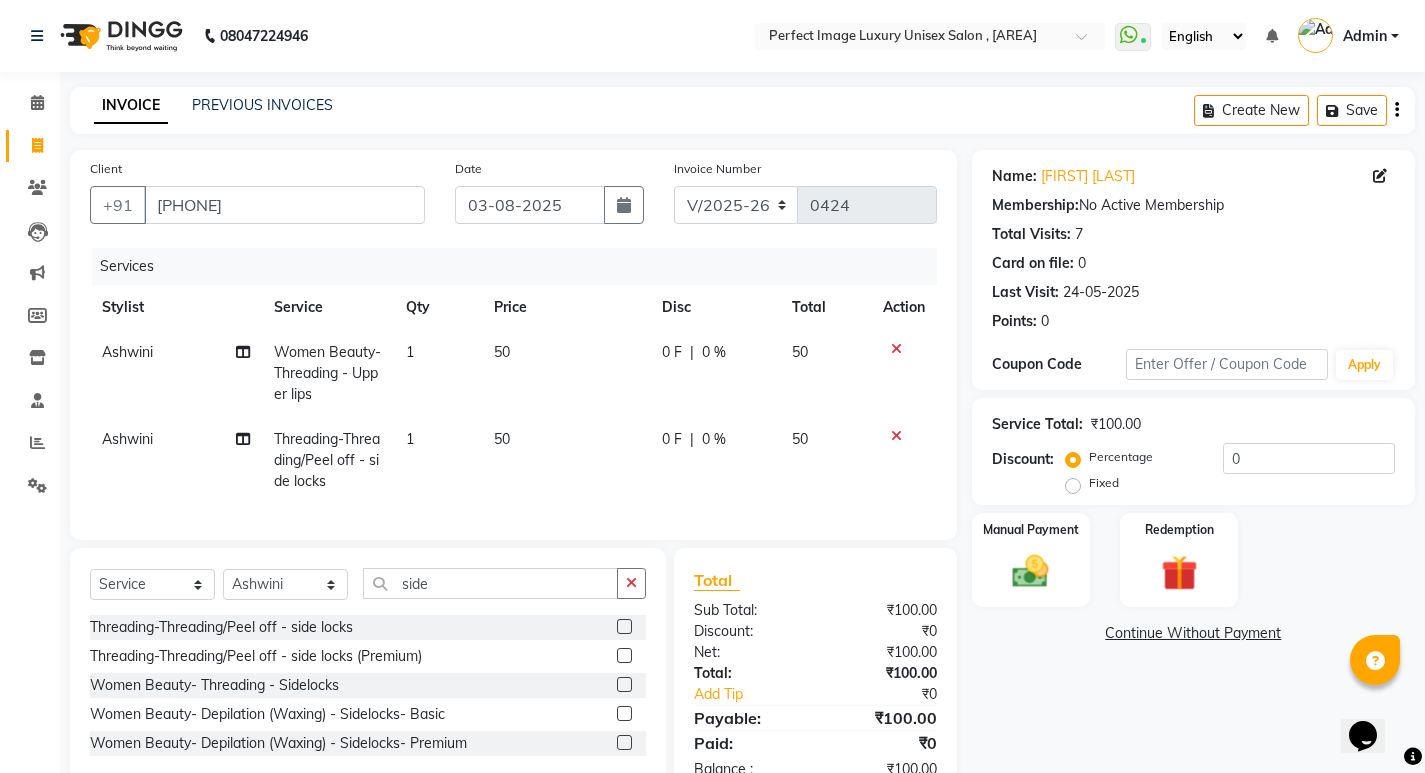 click on "50" 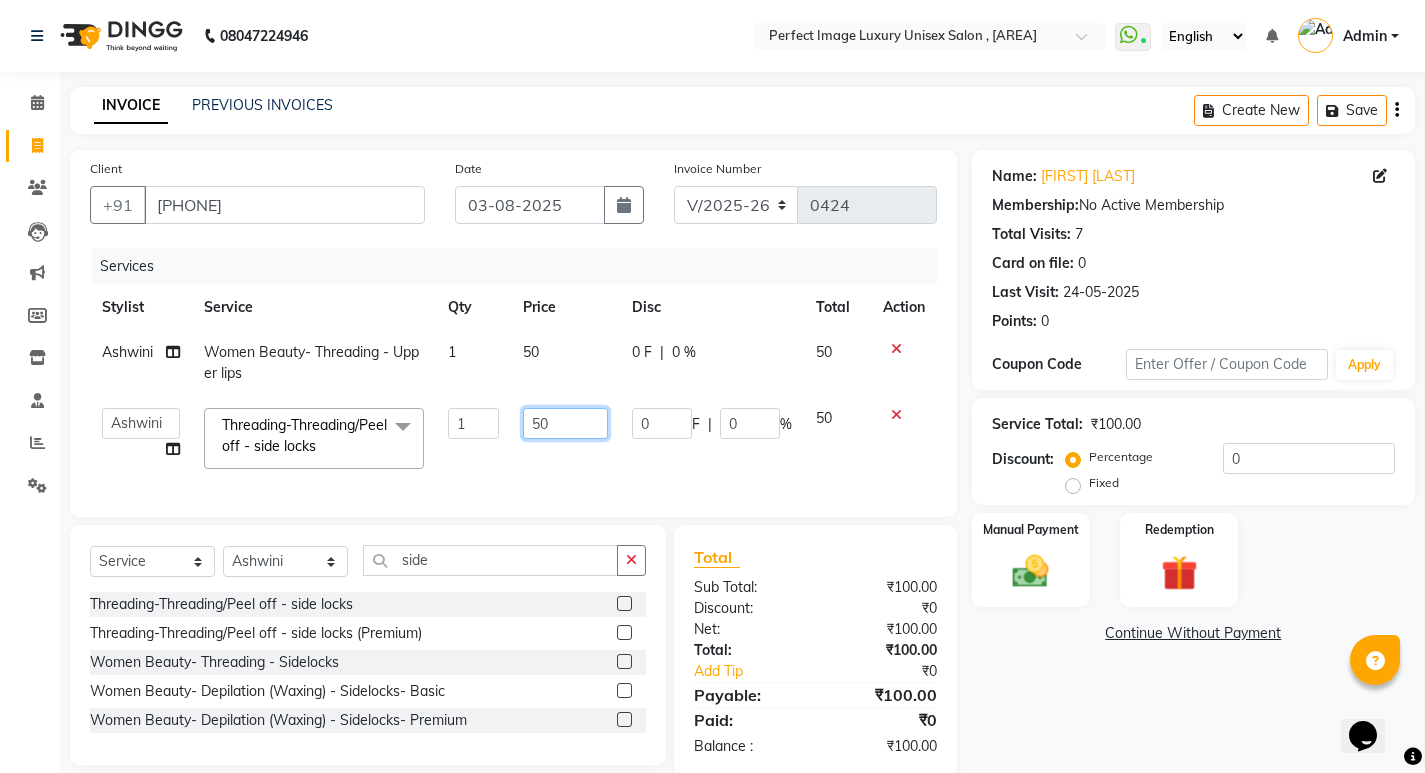 click on "50" 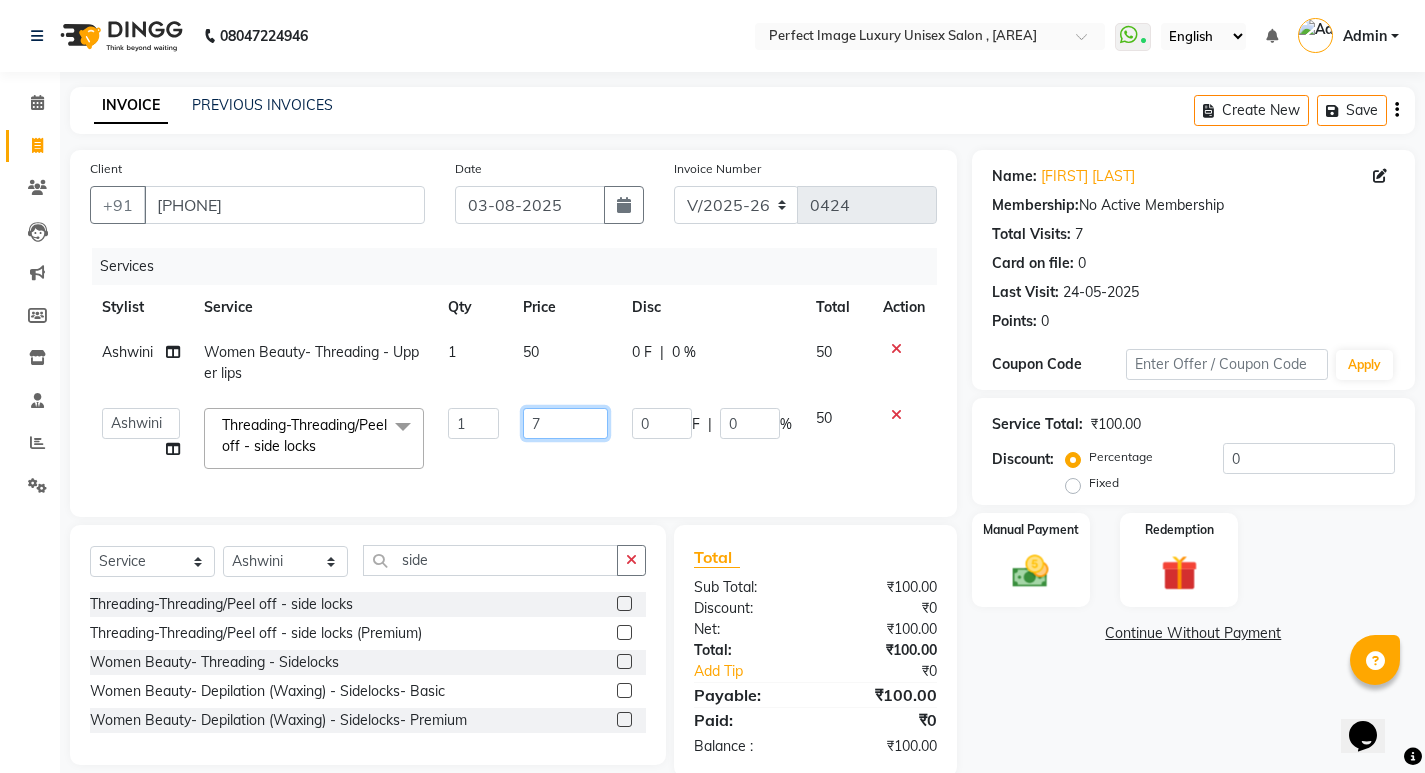 type on "70" 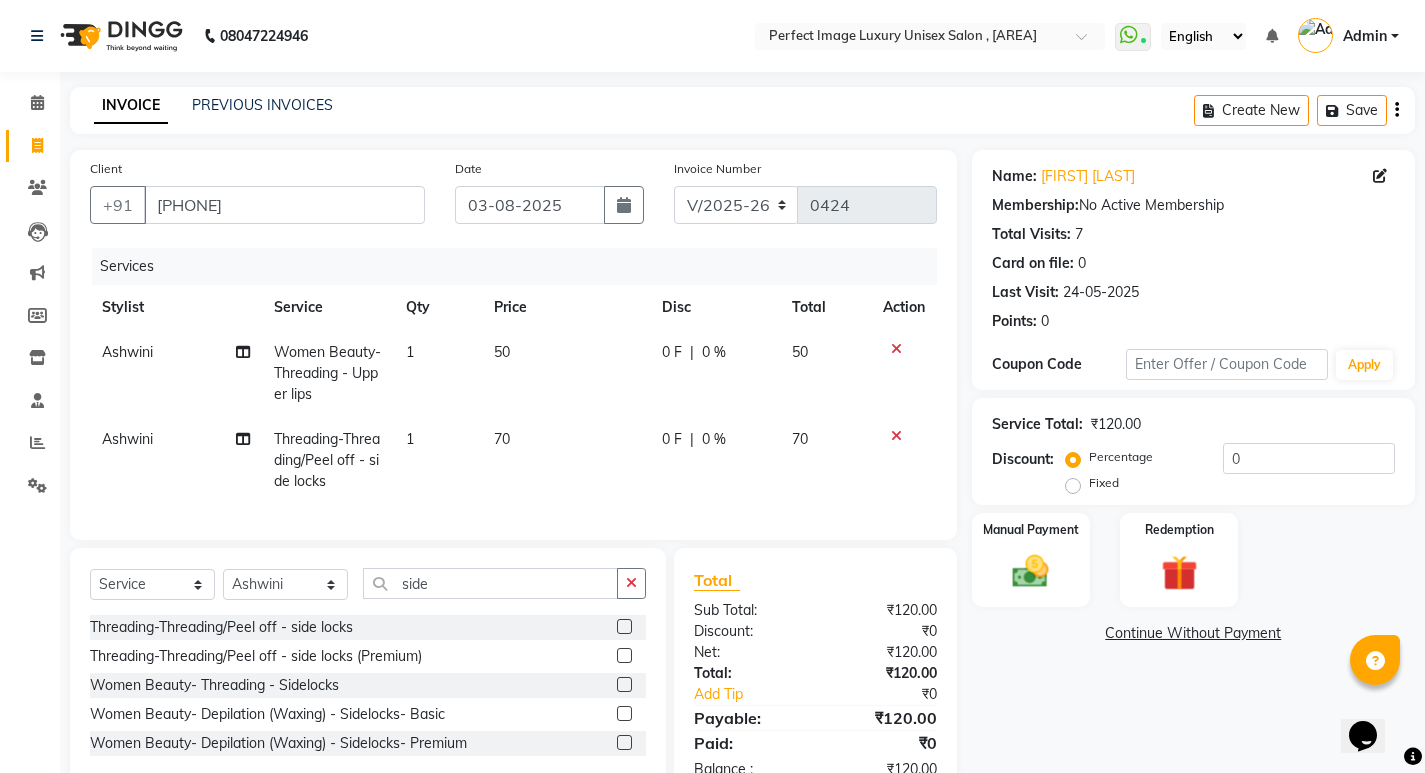 click on "70" 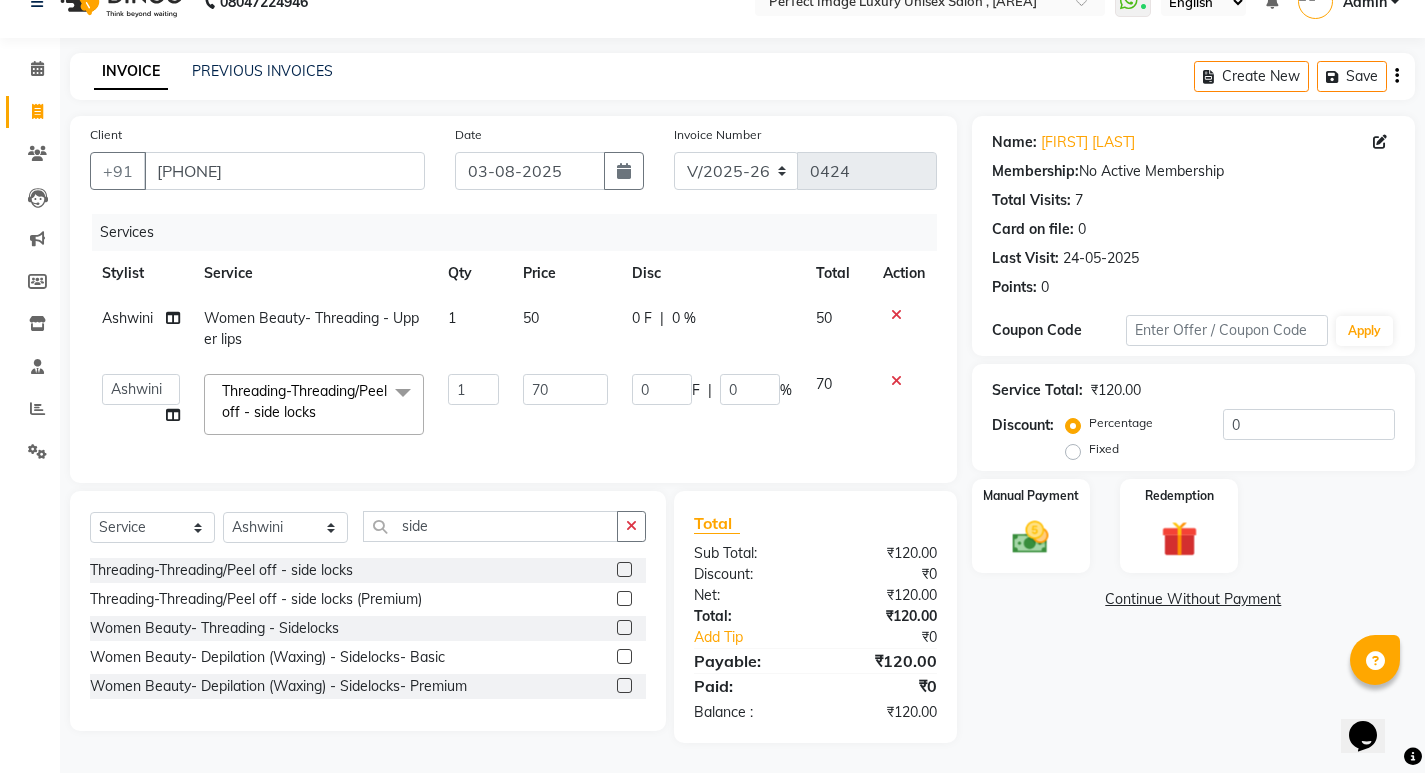 scroll, scrollTop: 70, scrollLeft: 0, axis: vertical 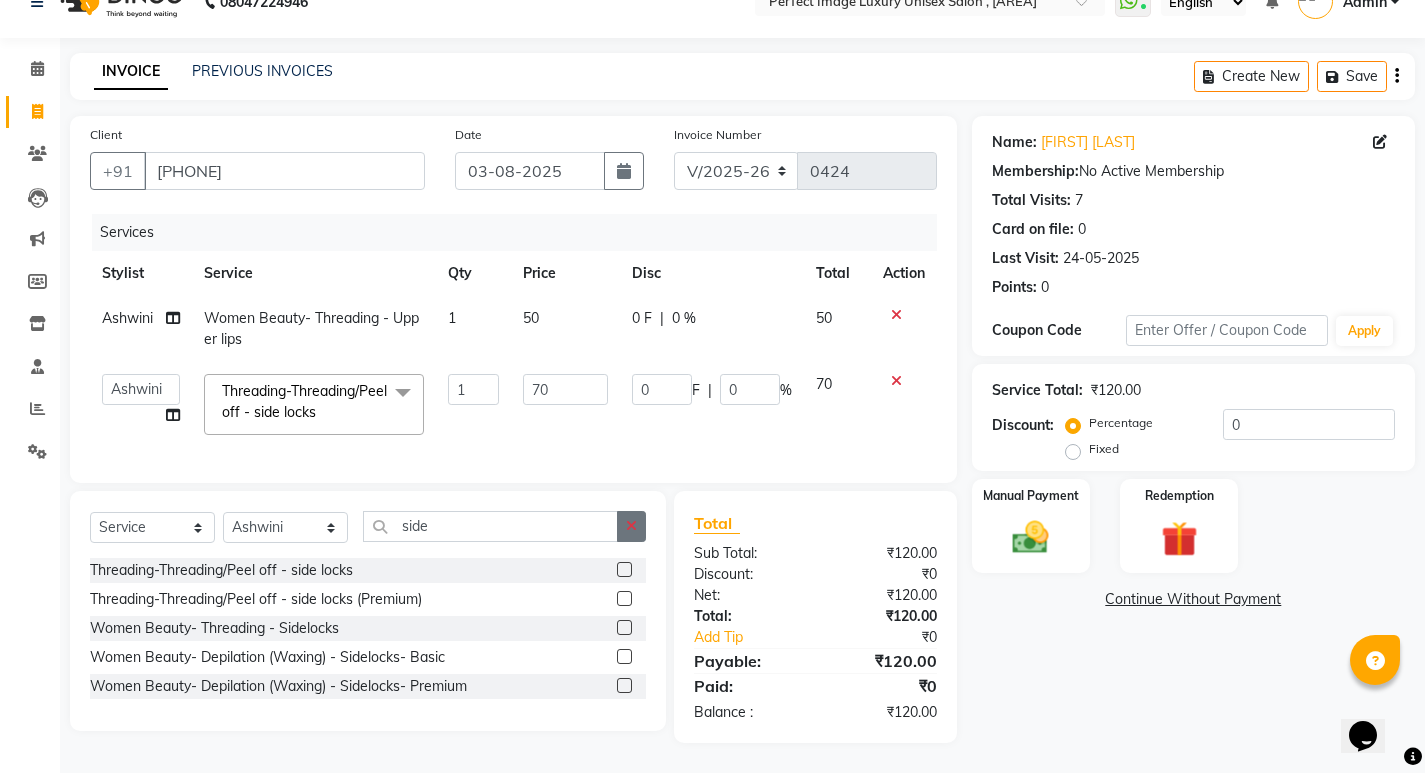 click 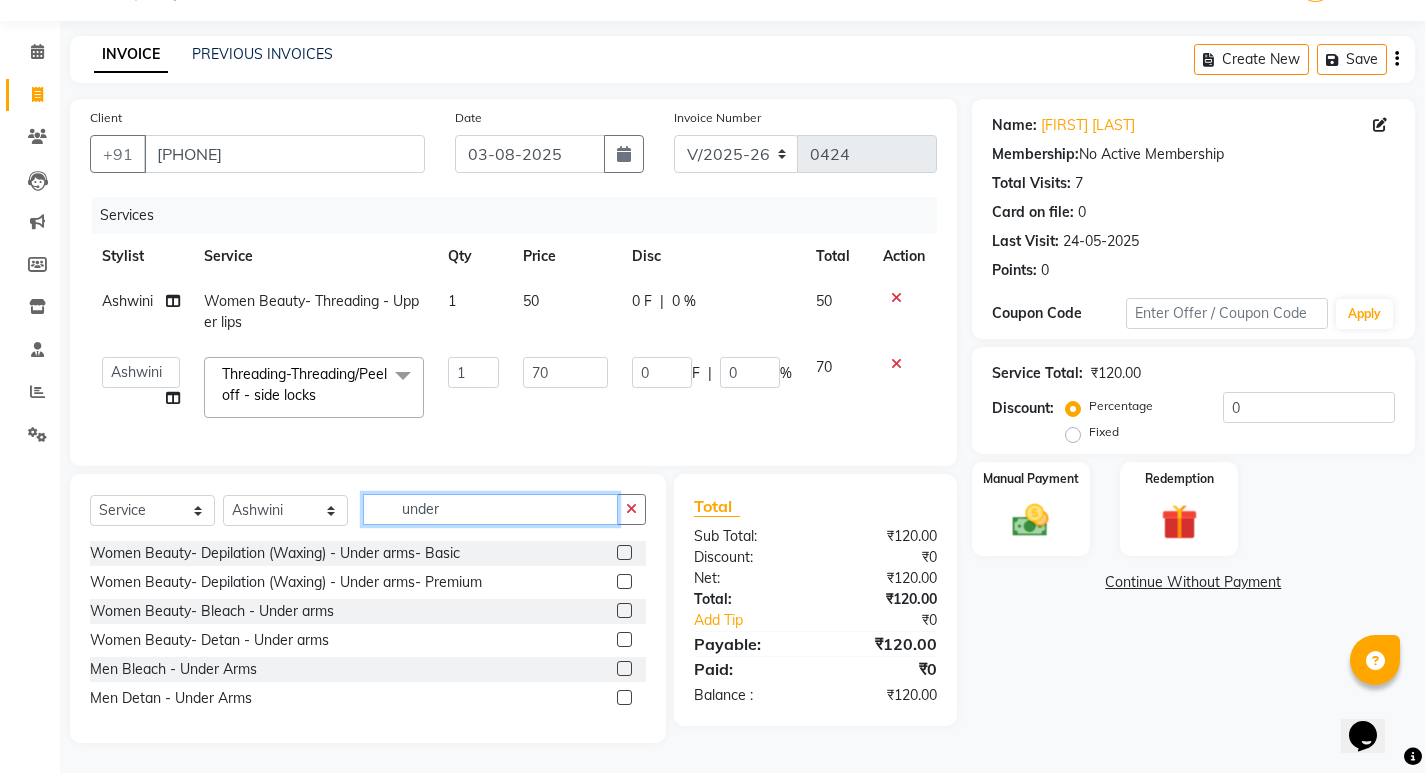 type on "under" 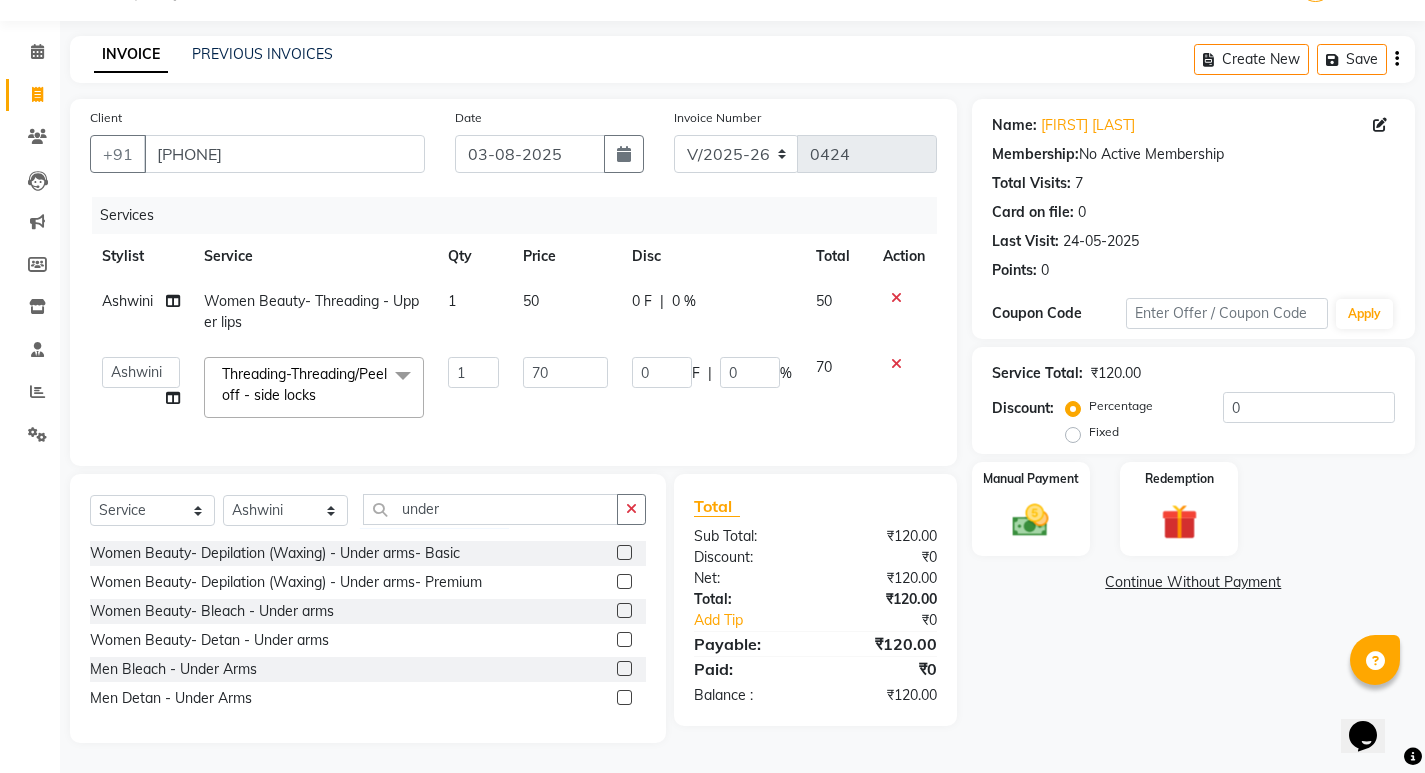 click 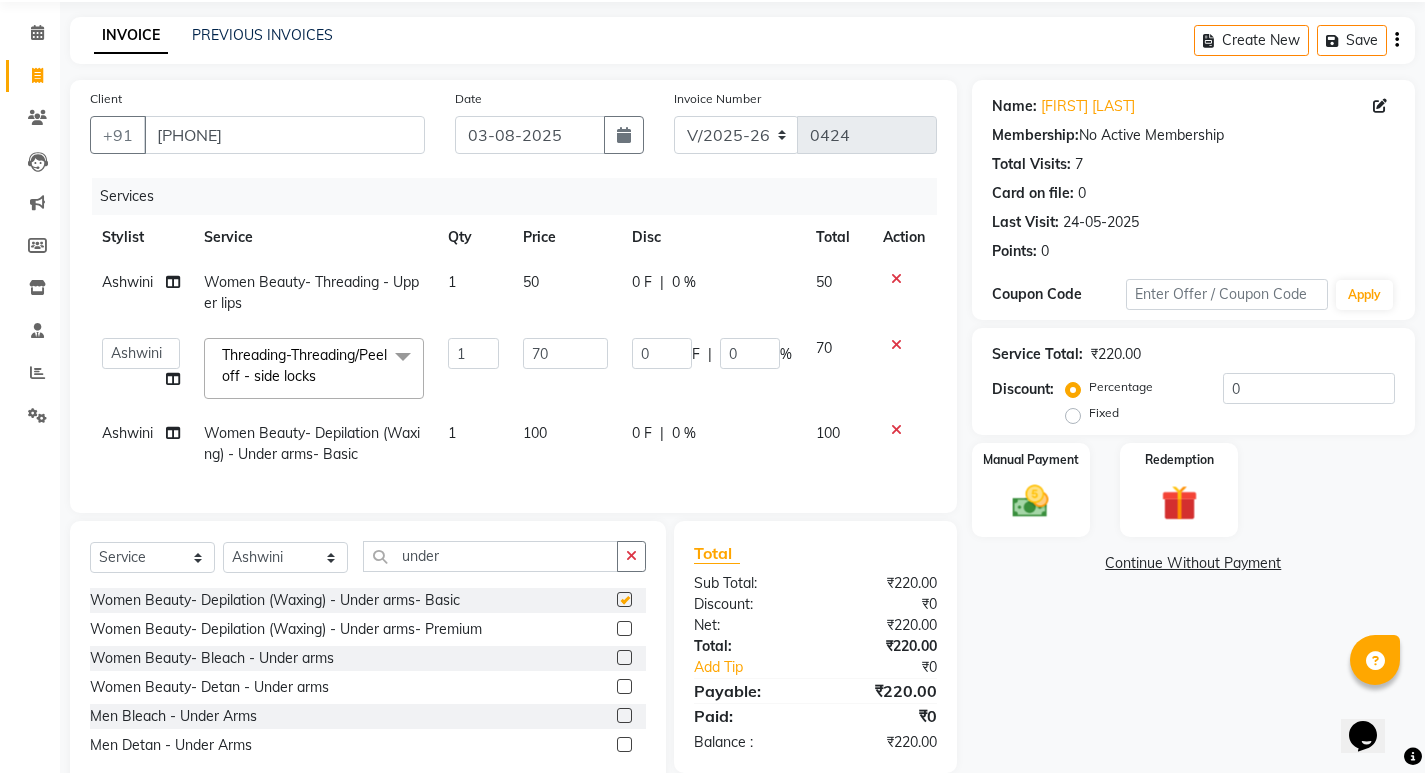 checkbox on "false" 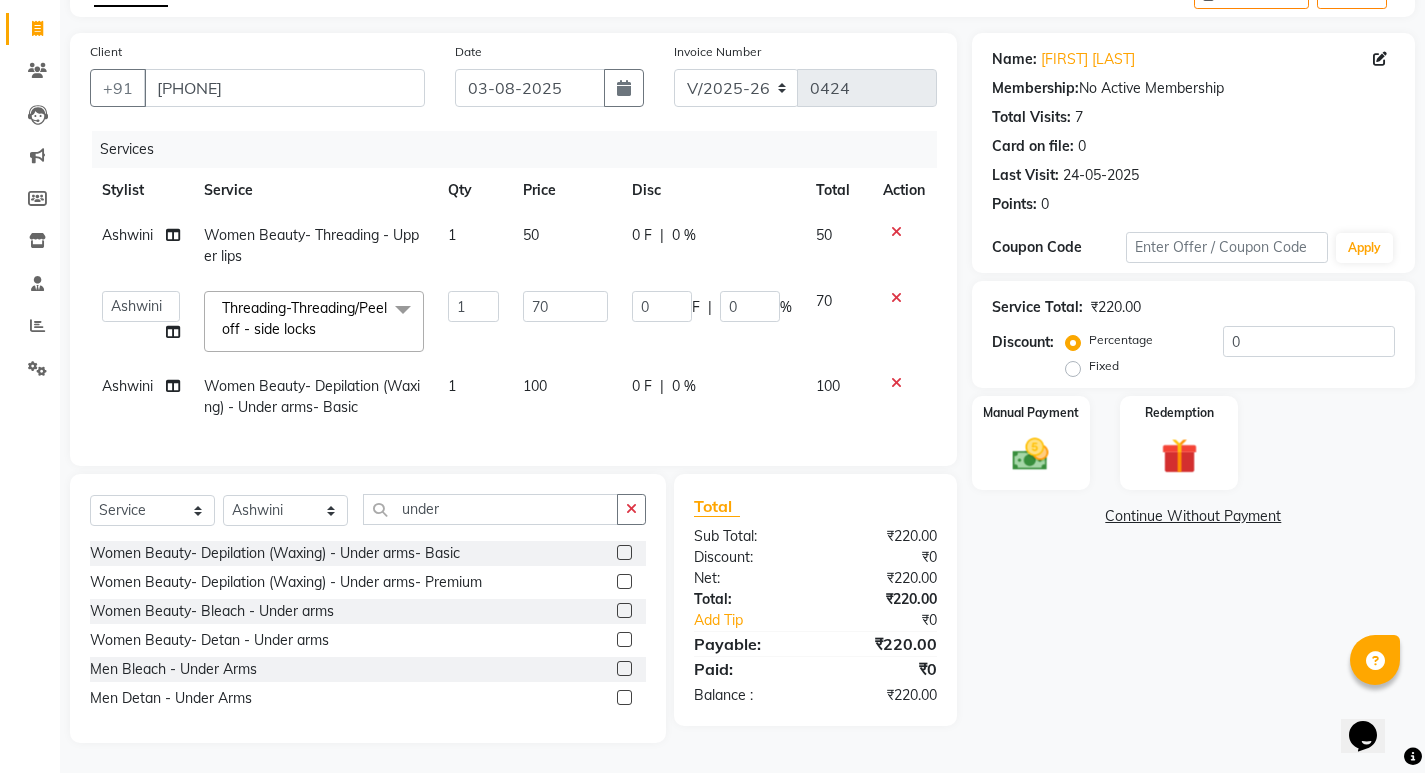 scroll, scrollTop: 153, scrollLeft: 0, axis: vertical 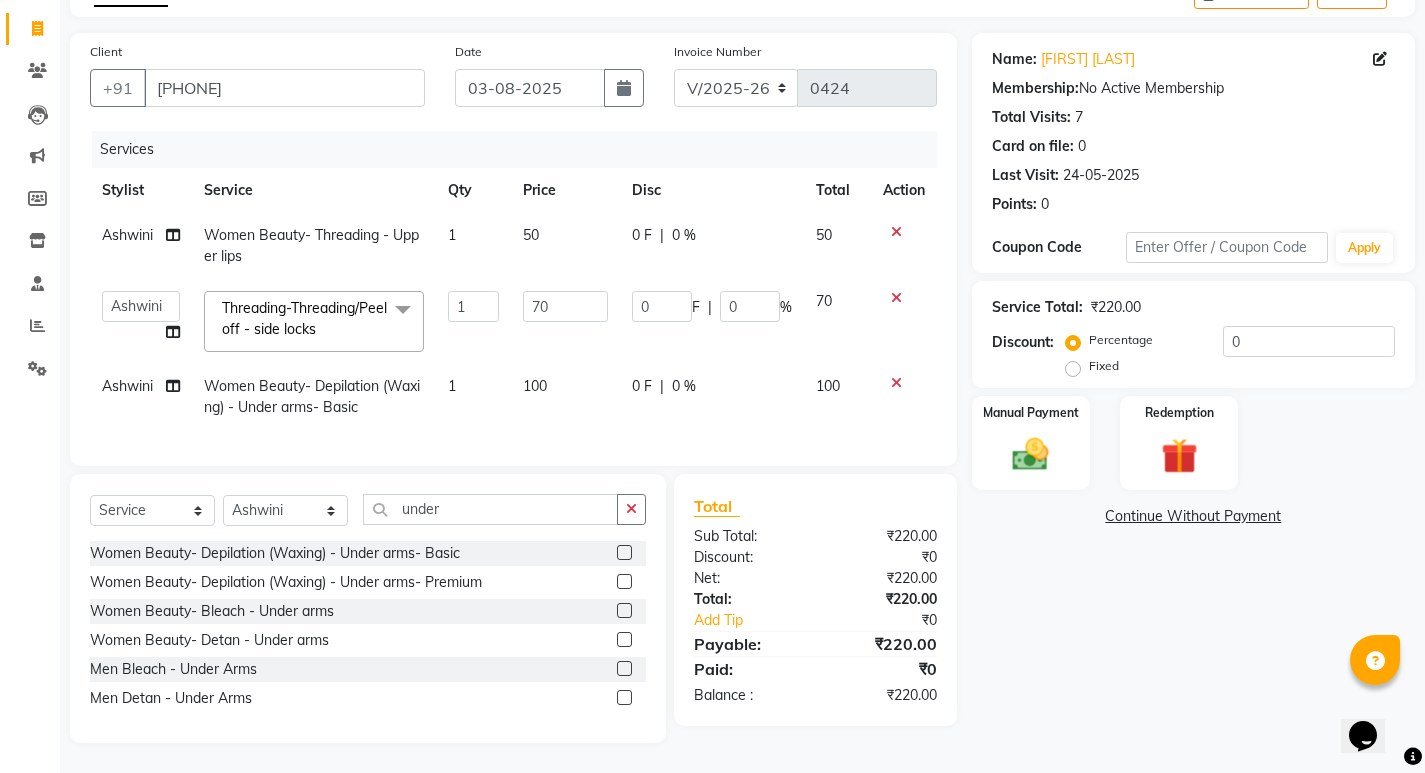 click on "100" 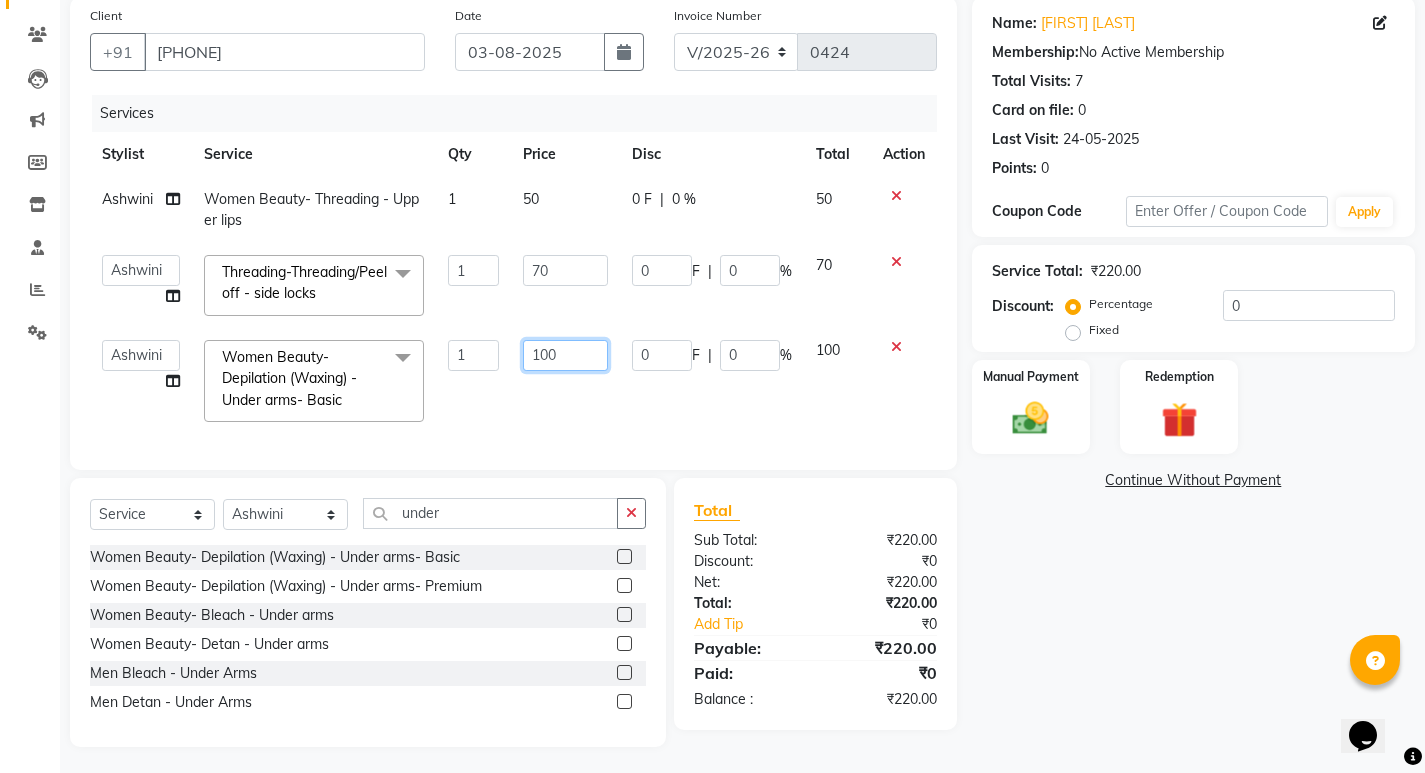 click on "100" 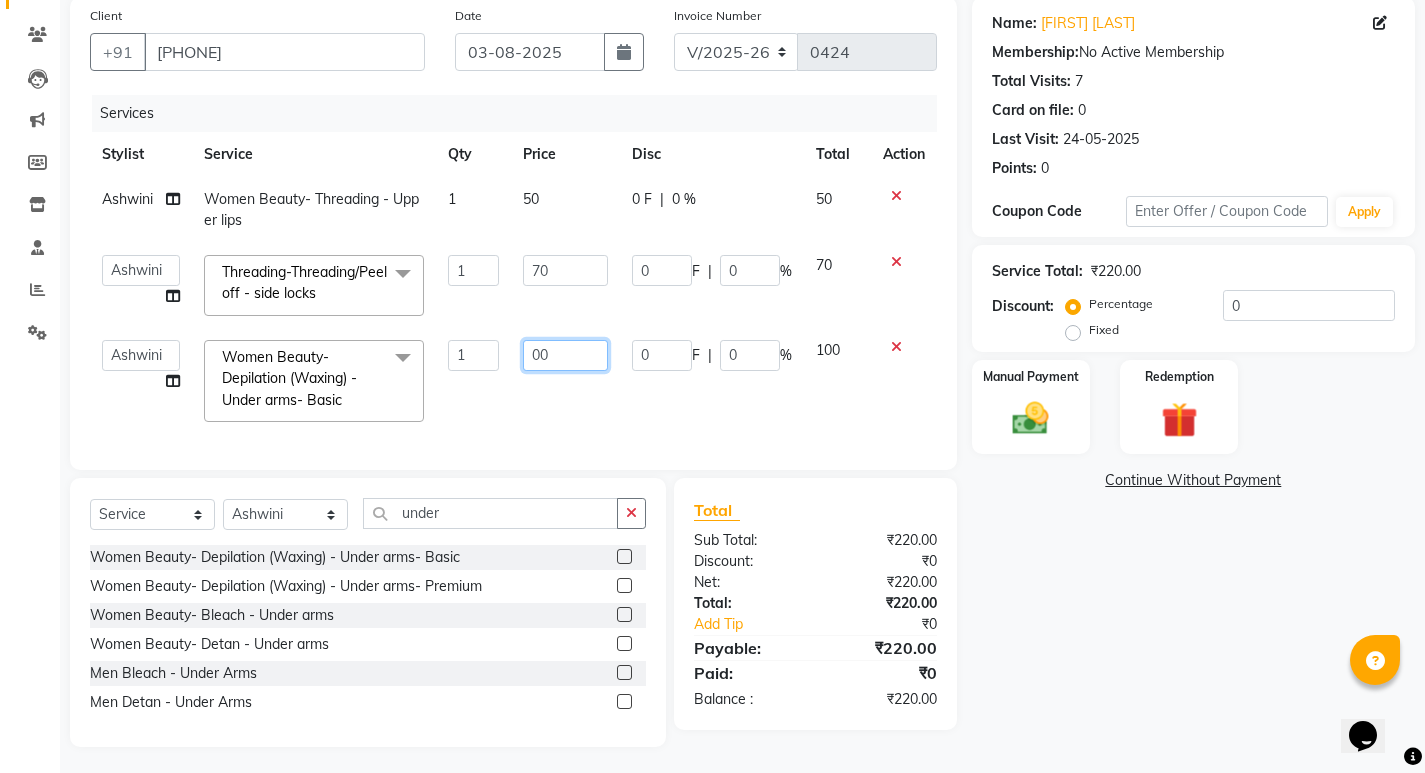 type on "200" 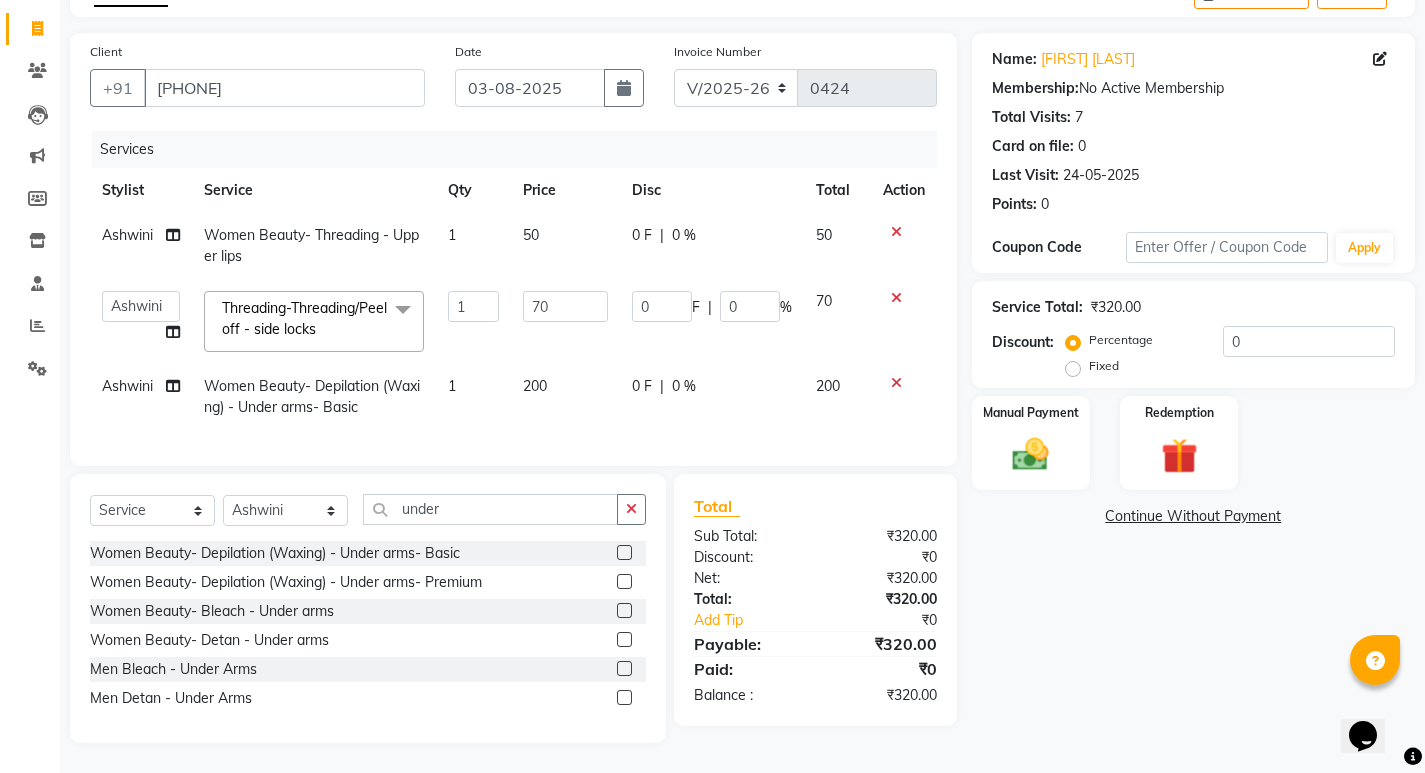 click on "0 %" 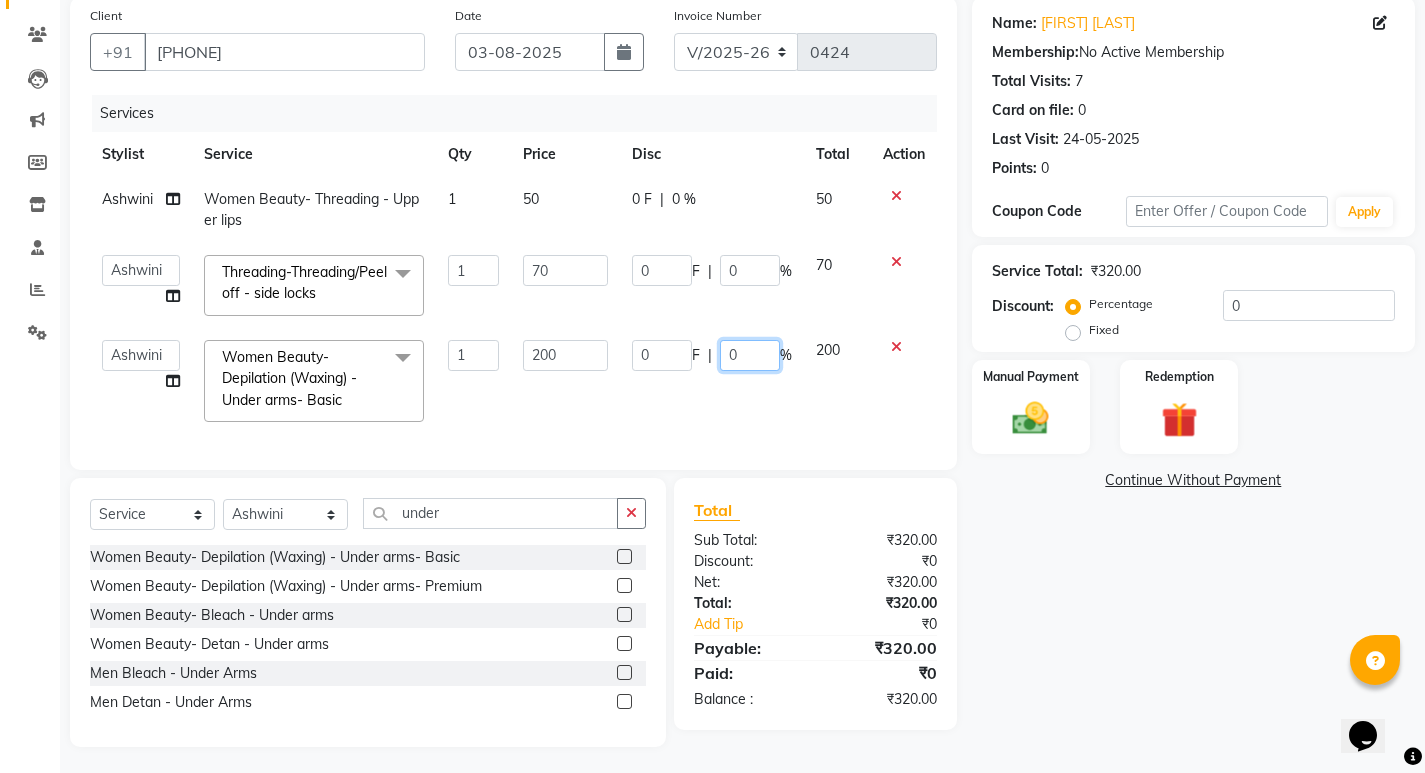 click on "0" 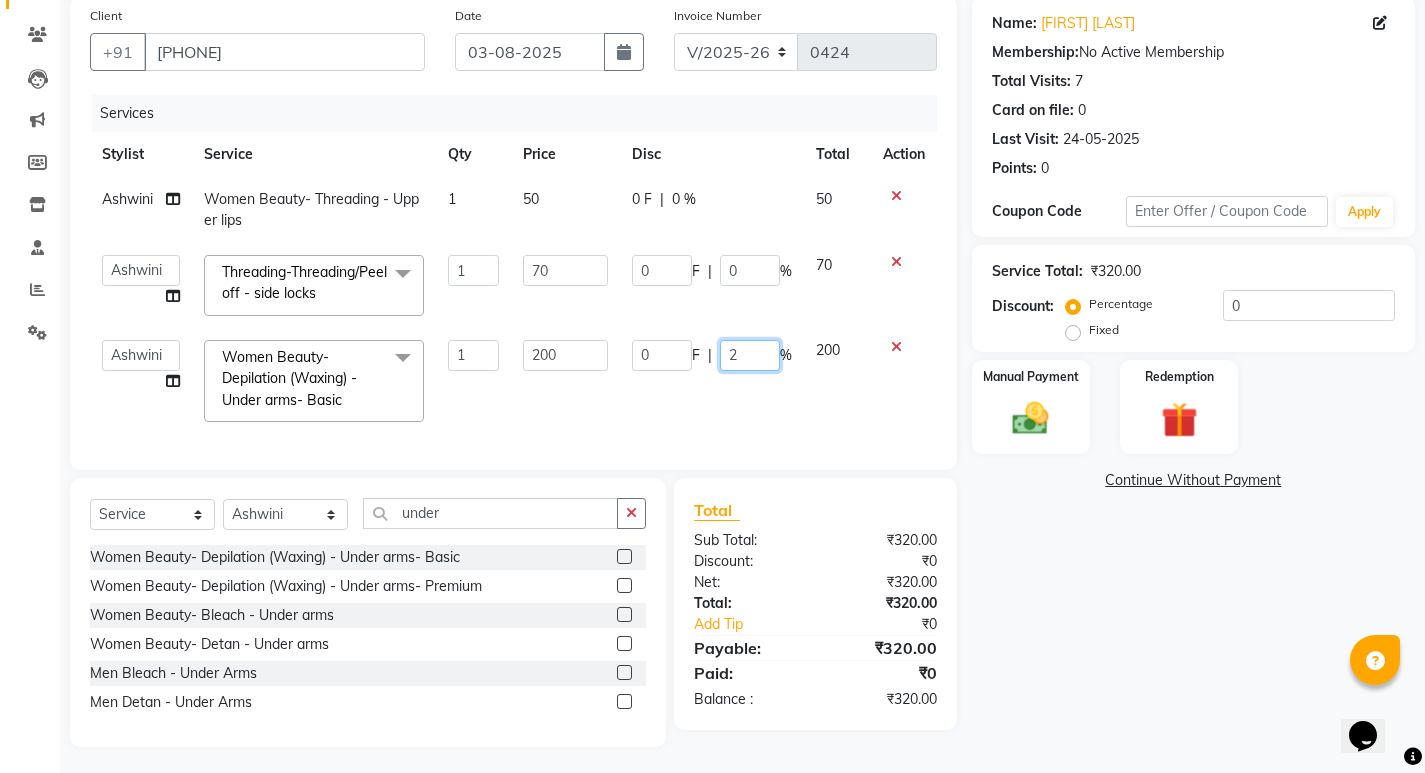 type on "20" 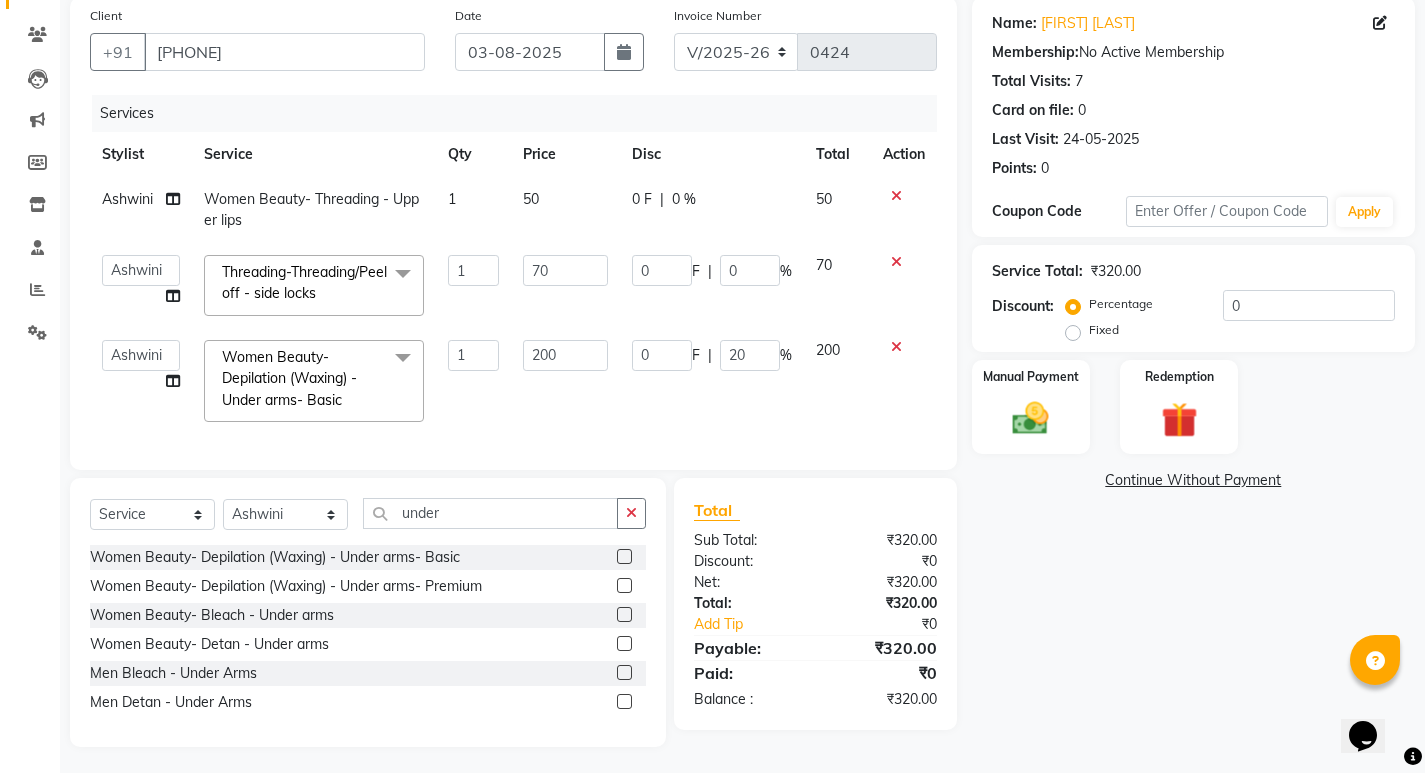 click on "Services Stylist Service Qty Price Disc Total Action Ashwini Women Beauty- Threading - Upper lips 1 50 0 F | 0 % 50  Asha   Ashwini   Manager    Neelam   Neeta   Reshma   Sanket   Shanti   Soniya  Threading-Threading/Peel off - side locks  x Threading-Threading/Peel off - eye brow Threading-Threading/Peel off - eye brow (Premium) Threading-Threading/Peel off - Fore head Threading-Threading/Peel off - Fore head (Premium) Threading-Threading/Peel off - Upper lips Threading-Threading/Peel off - Lower lips Threading-Threading/Peel off - Jaw Line Threading-Threading/Peel off - Jaw Line (Premium) Threading-Threading/Peel off - Neck Threading-Threading/Peel off - Neck (Premium) Threading-Threading/Peel off - face Threading-Threading/Peel off - face (Premium) Threading-Threading/Peel off - chin Threading-Threading/Peel off - chin (Premium) Threading-Threading/Peel off - side locks Threading-Threading/Peel off - side locks (Premium) Basic Makeup Nail Gel Overlay Women Hair Color- Amonia Free Root Touchup Nose wax 1 0" 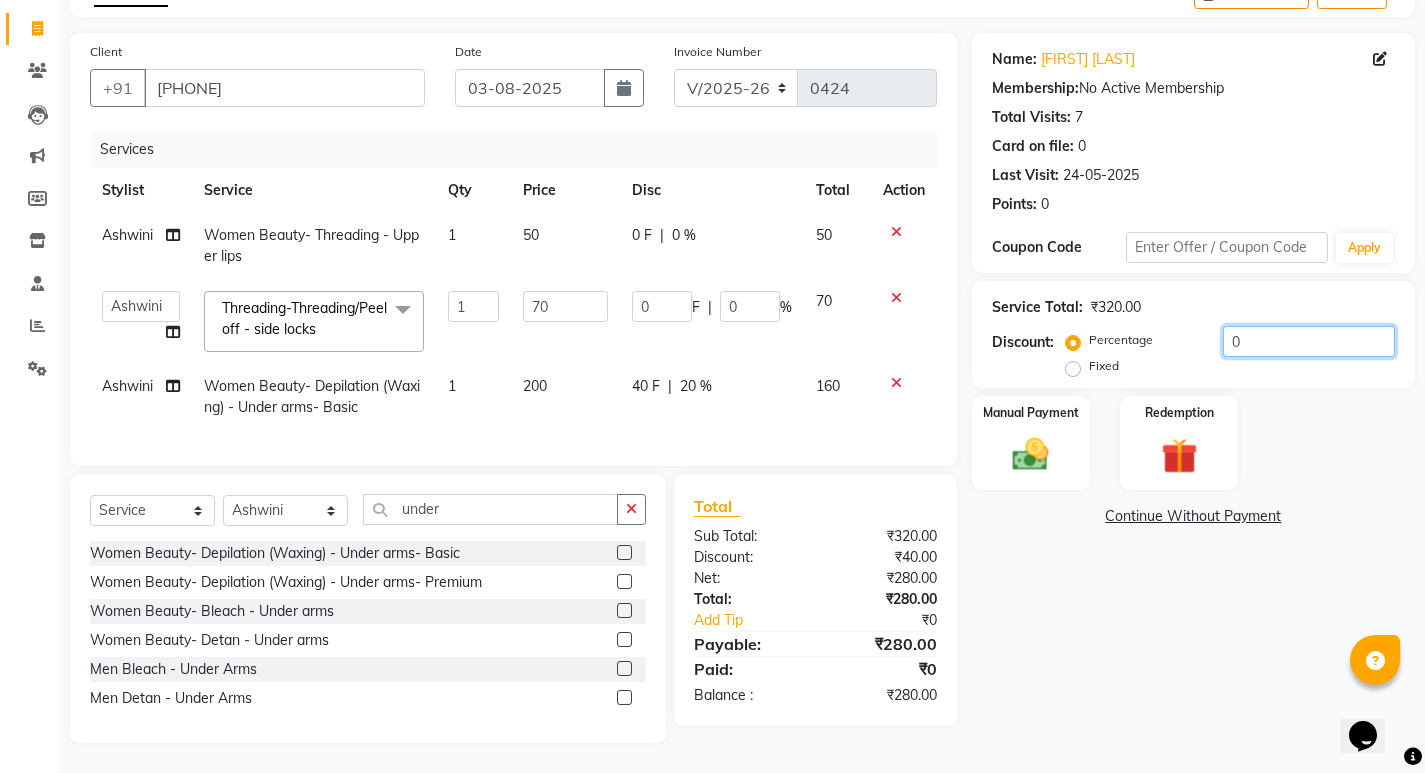 click on "0" 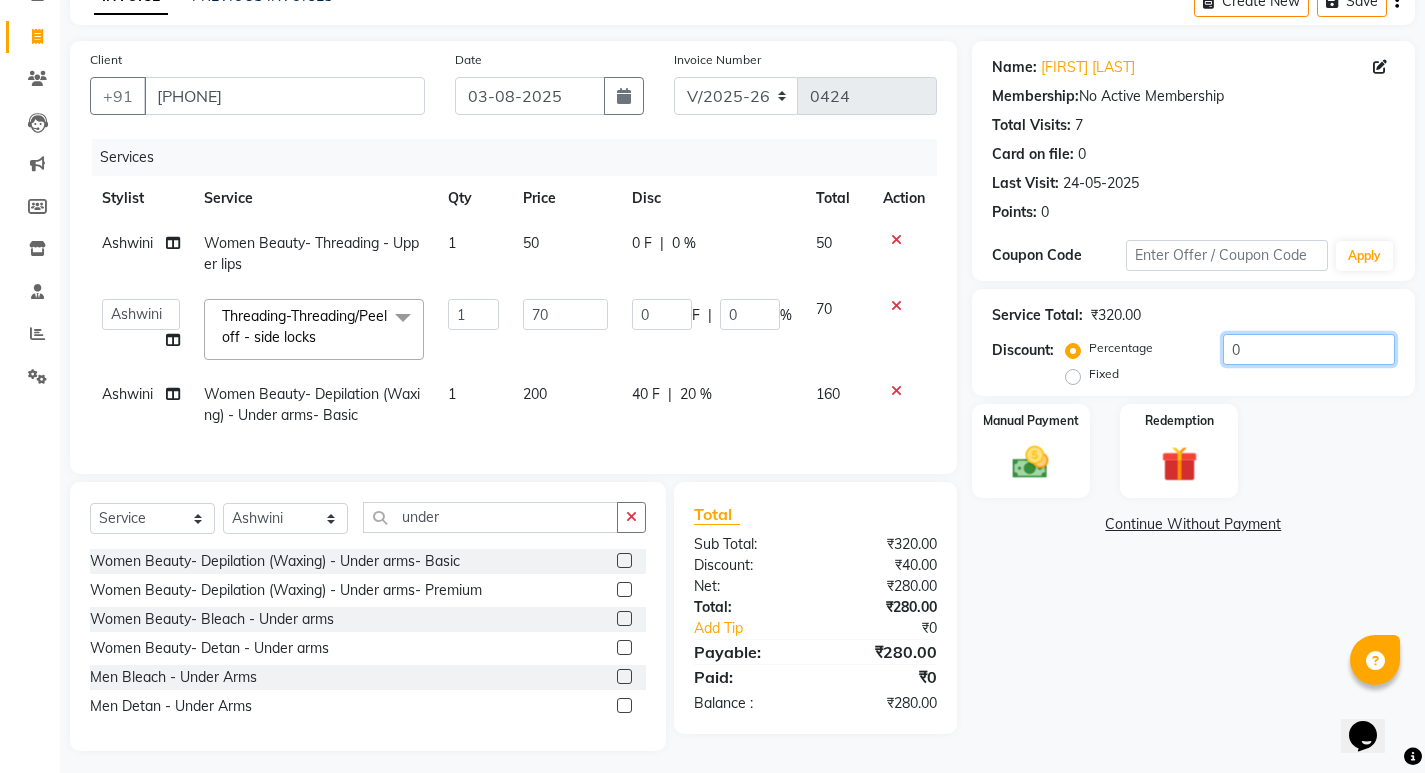 scroll, scrollTop: 153, scrollLeft: 0, axis: vertical 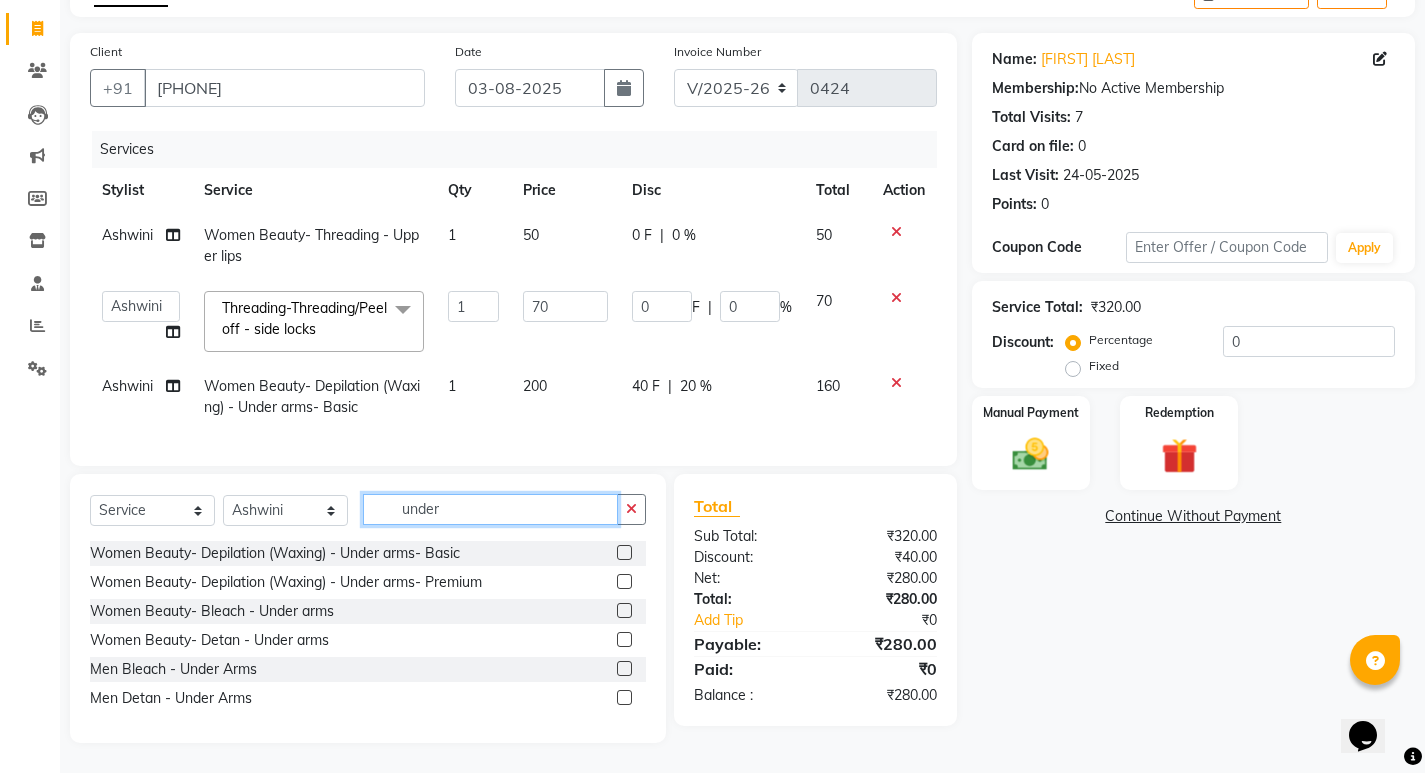 click on "under" 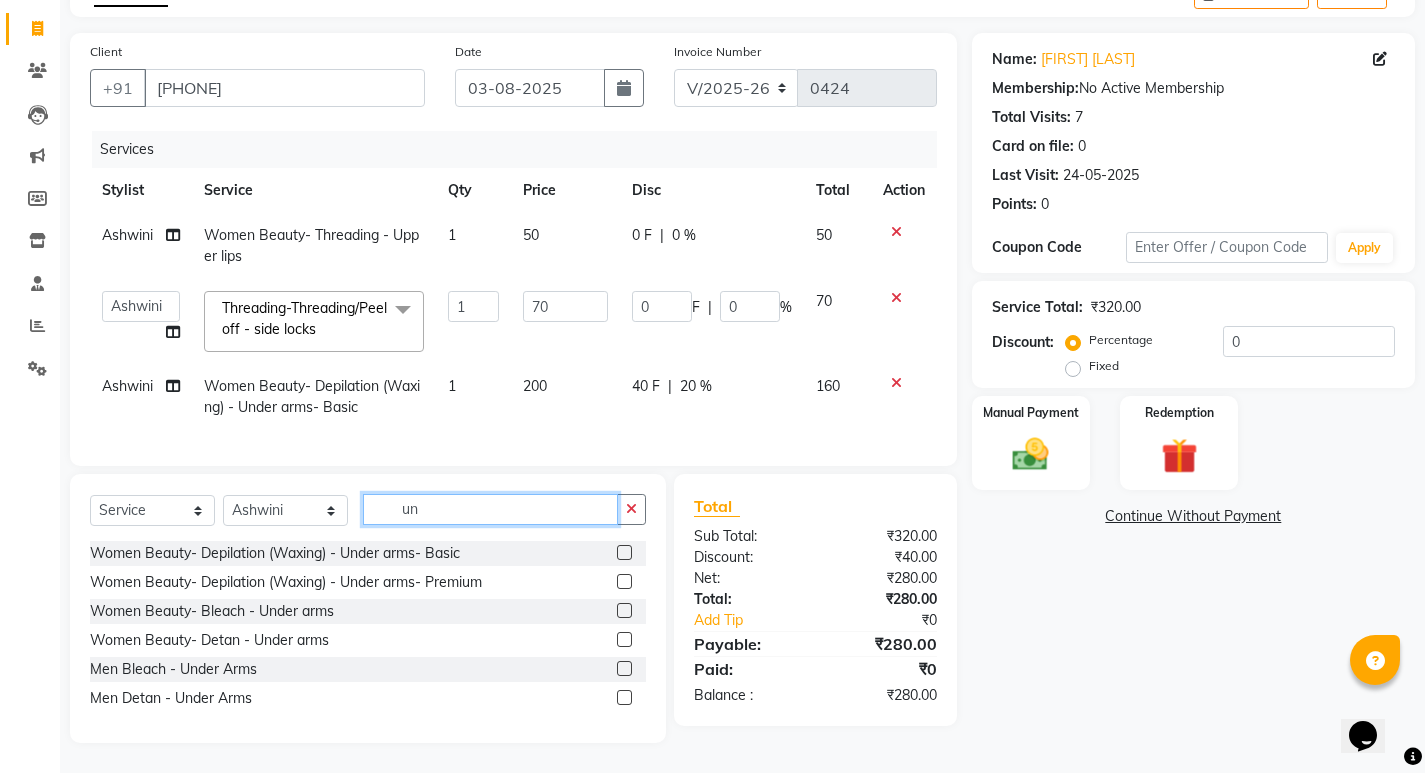 type on "u" 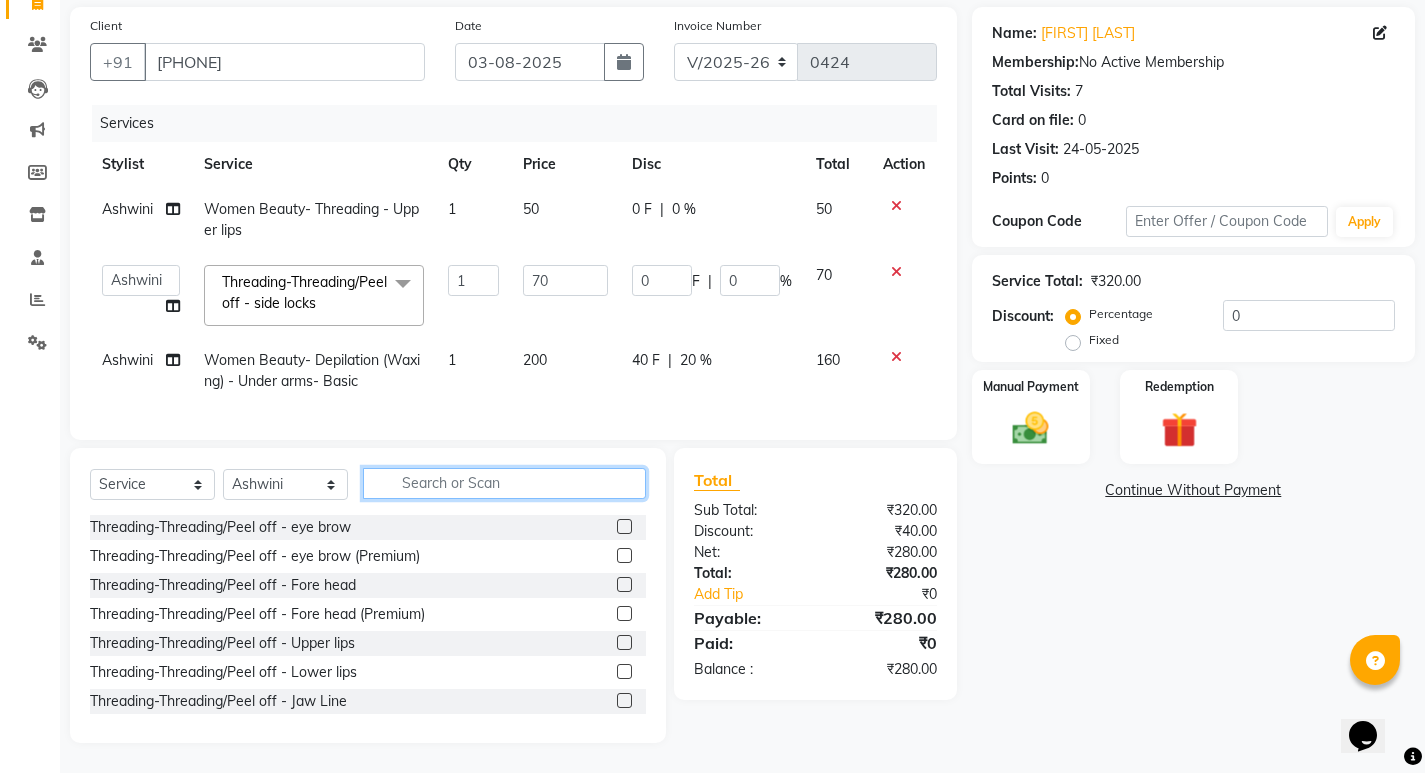 type 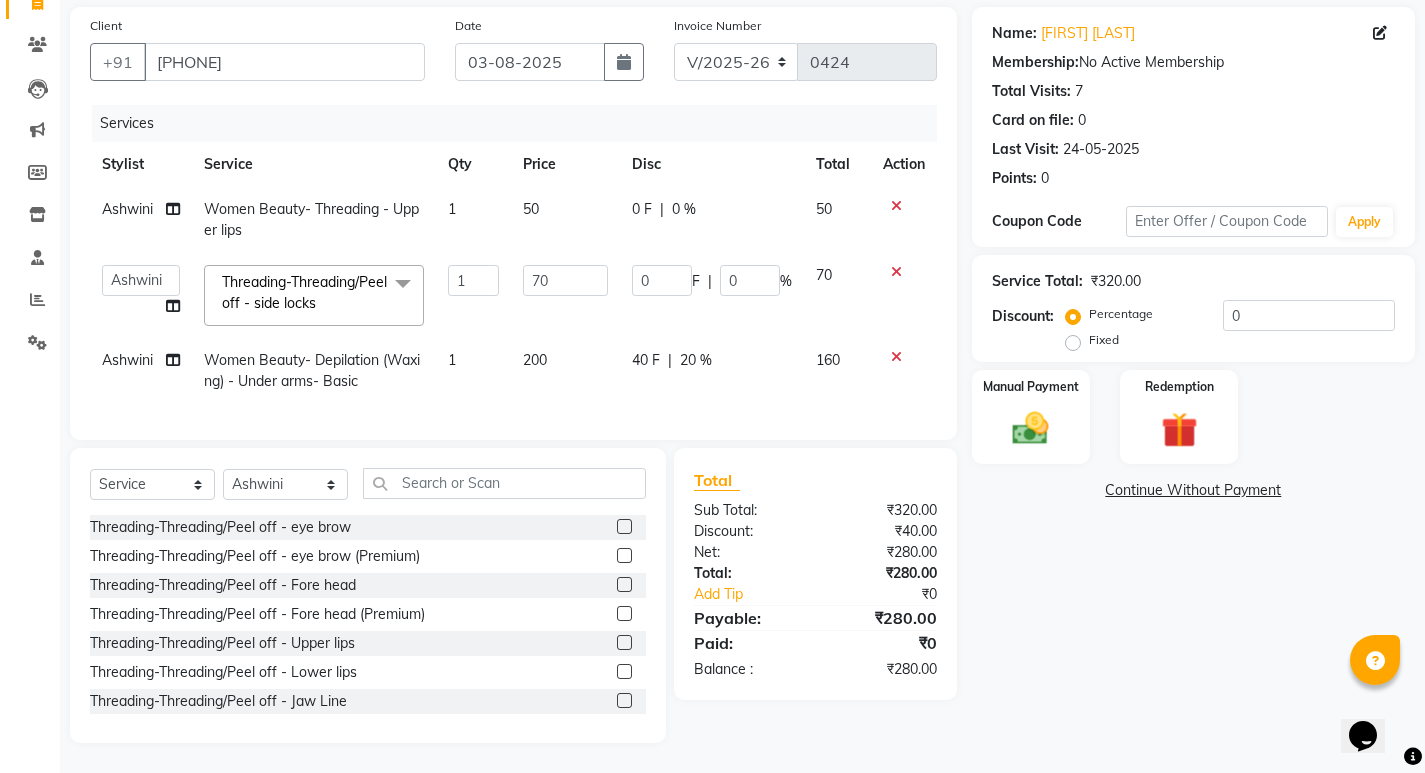 click 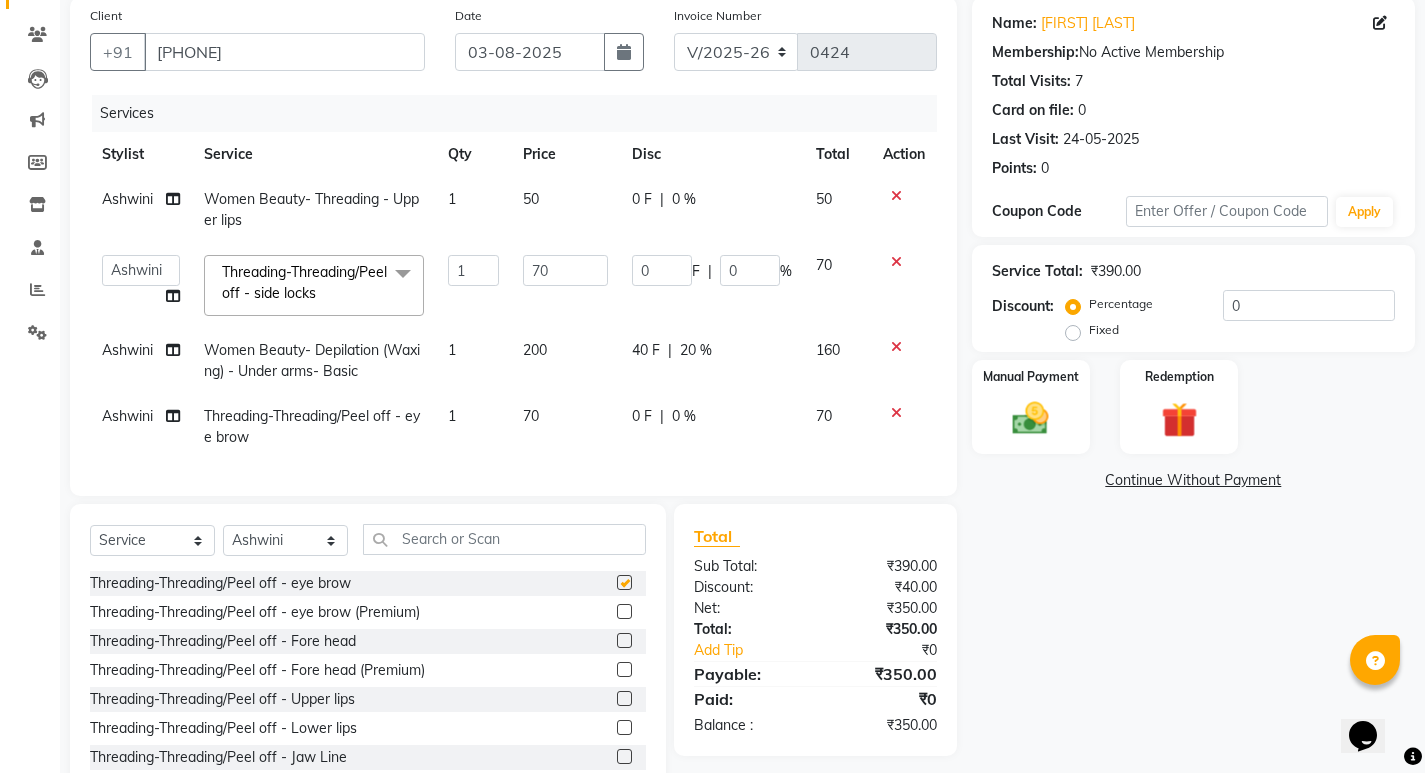 checkbox on "false" 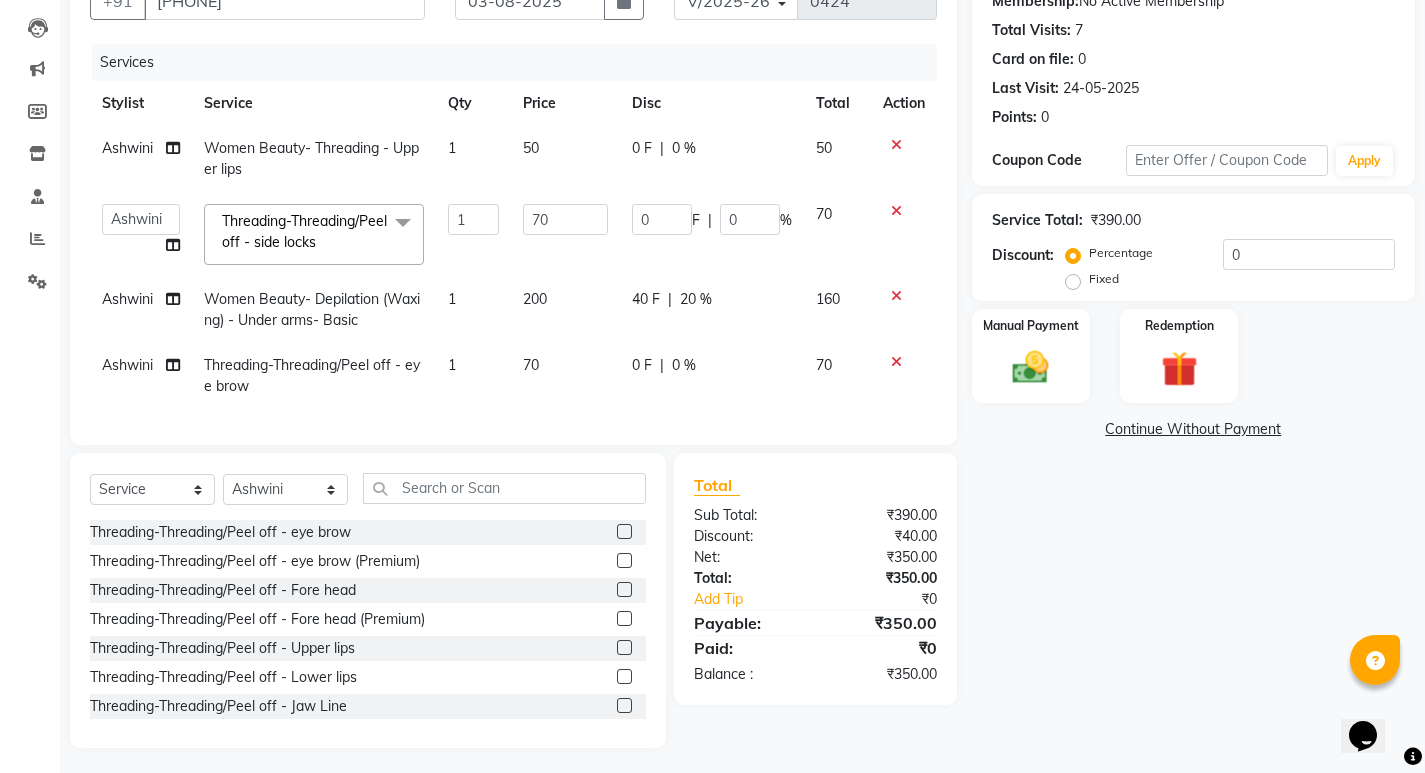 scroll, scrollTop: 245, scrollLeft: 0, axis: vertical 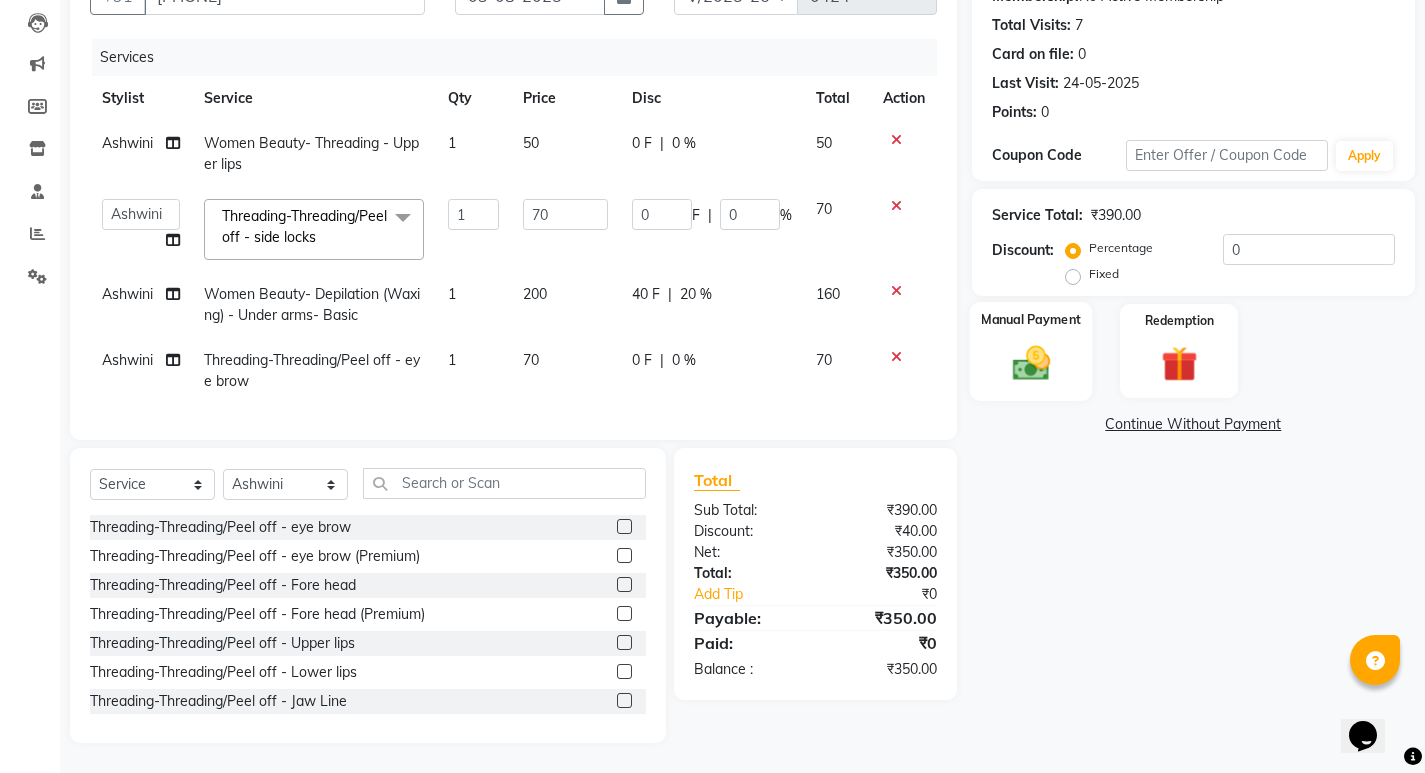 click on "Manual Payment" 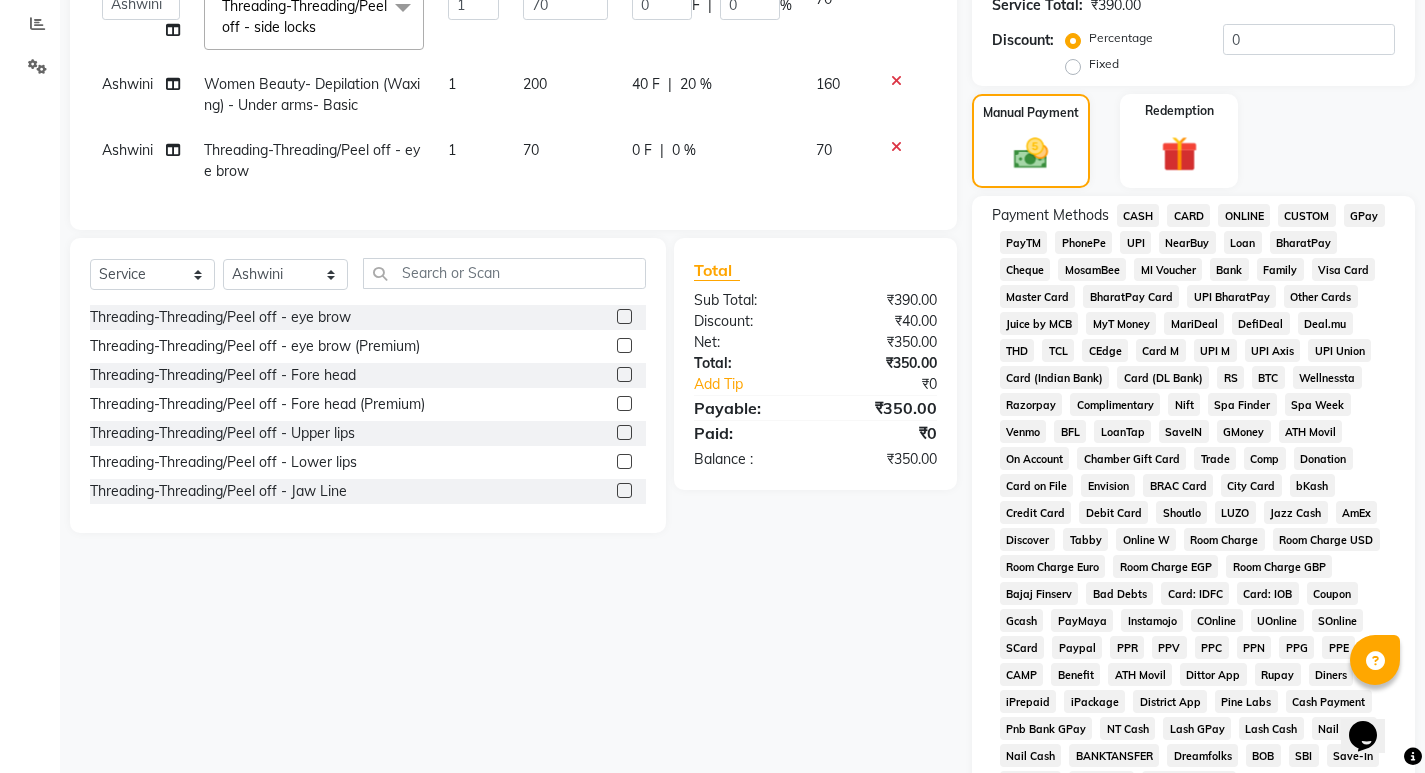 scroll, scrollTop: 445, scrollLeft: 0, axis: vertical 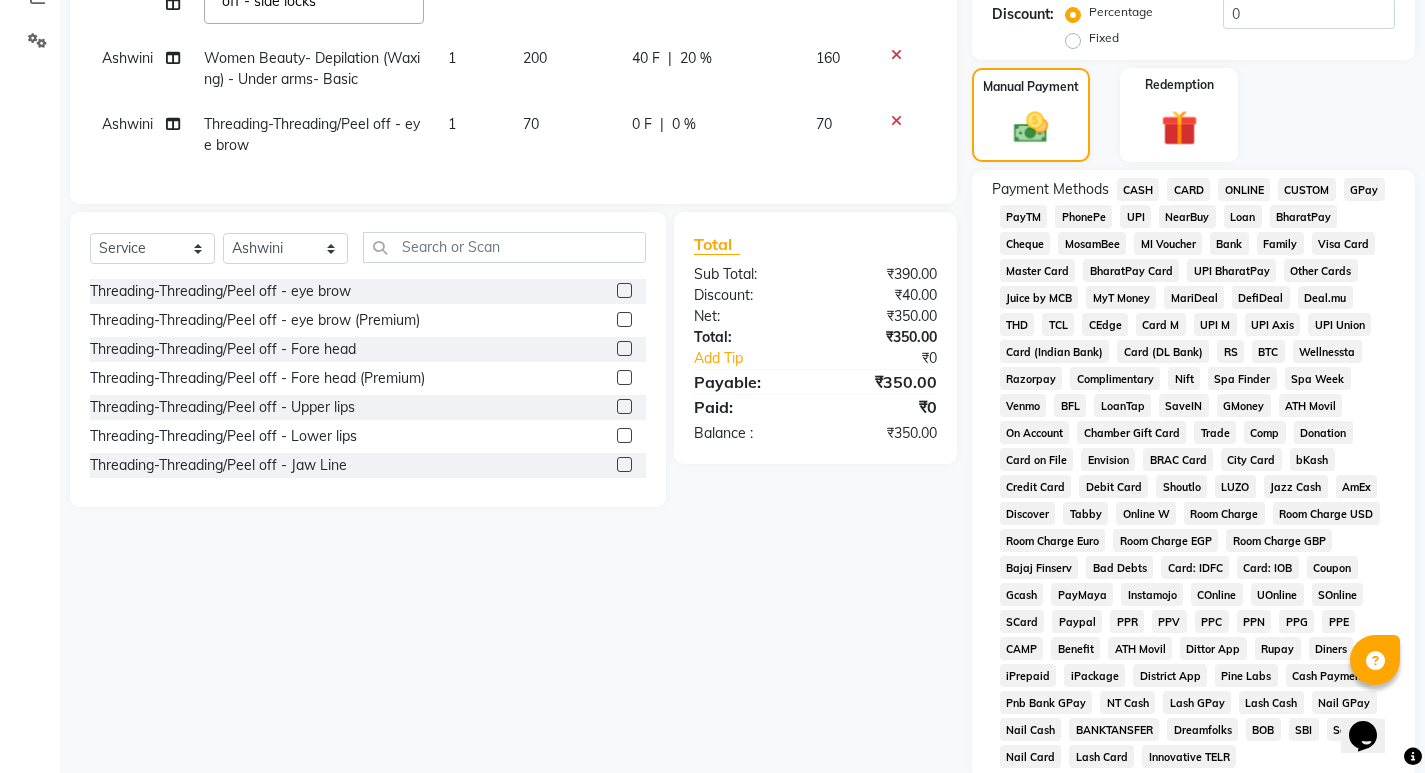 click on "PayTM" 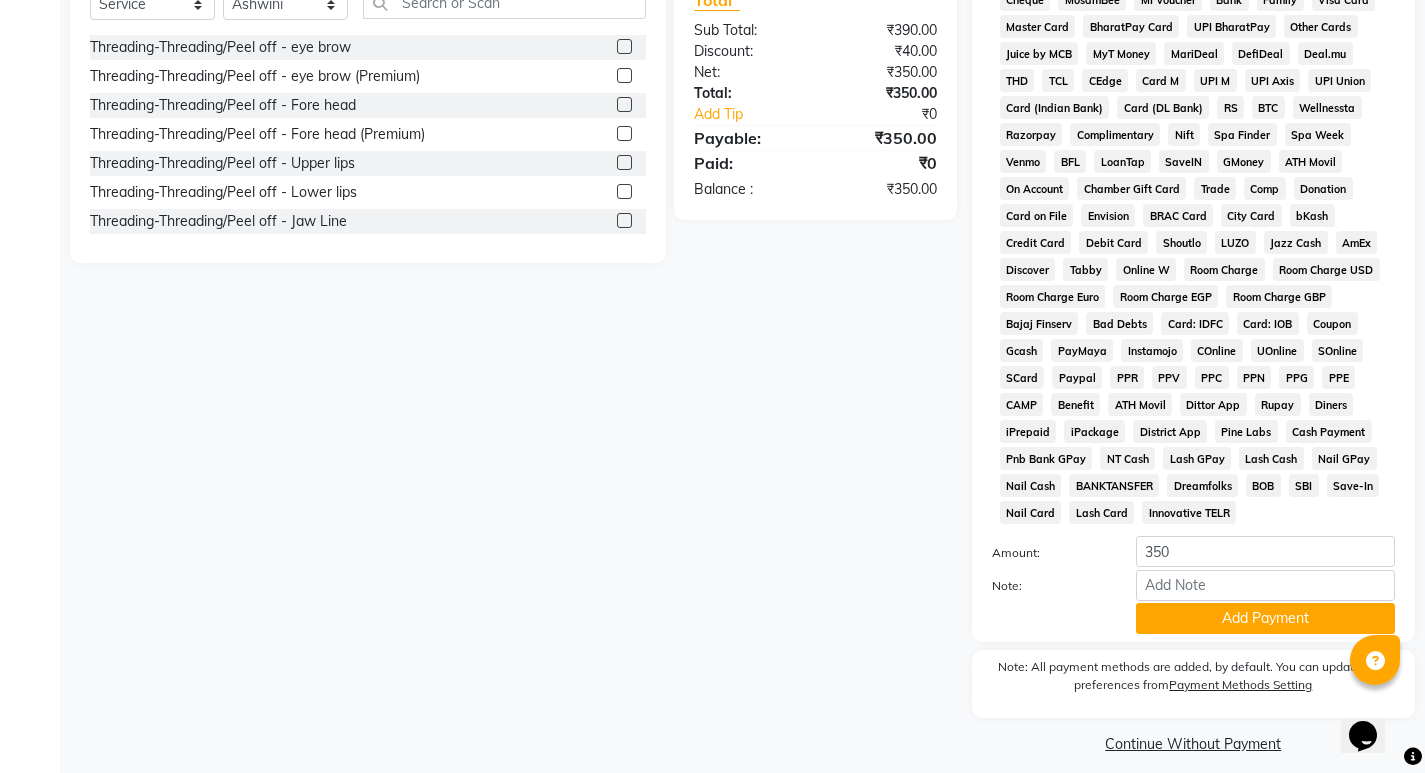 scroll, scrollTop: 705, scrollLeft: 0, axis: vertical 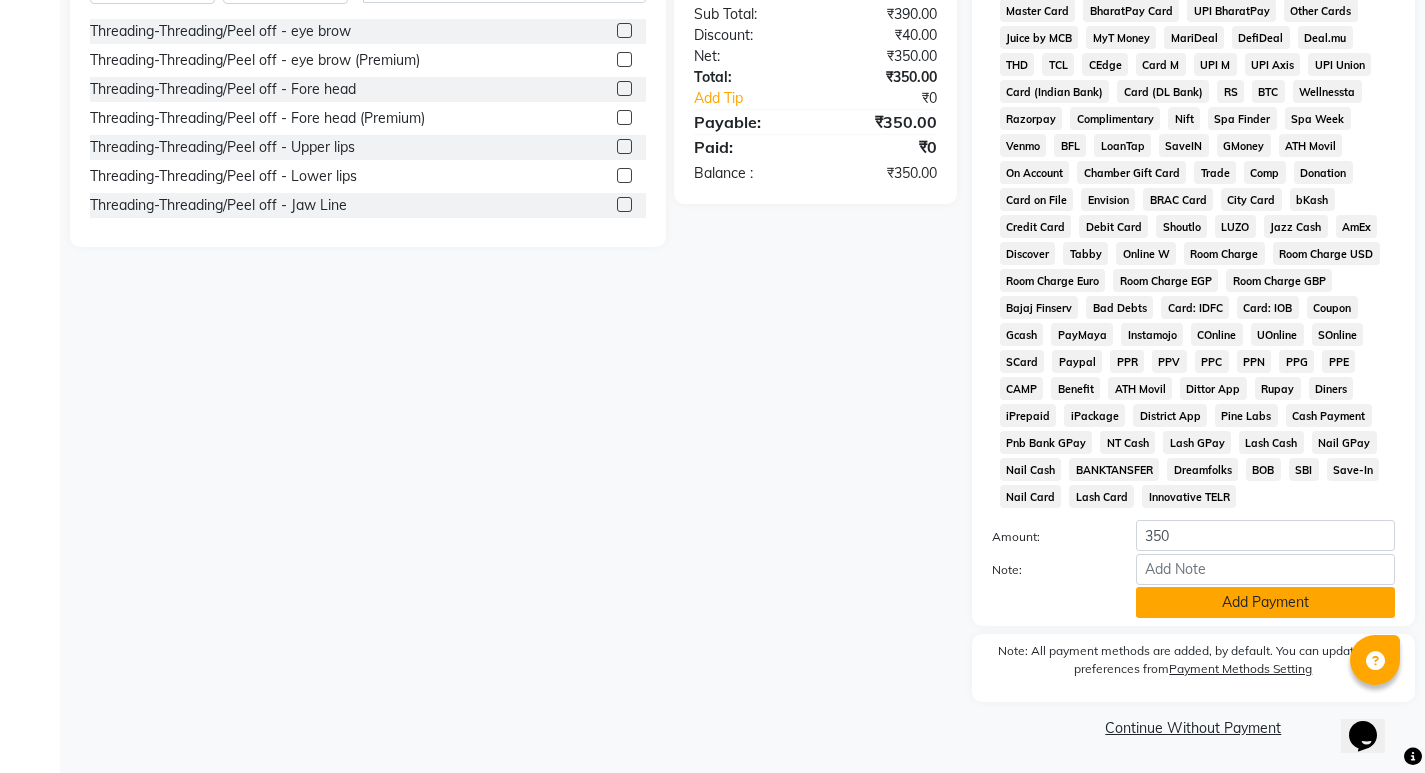click on "Add Payment" 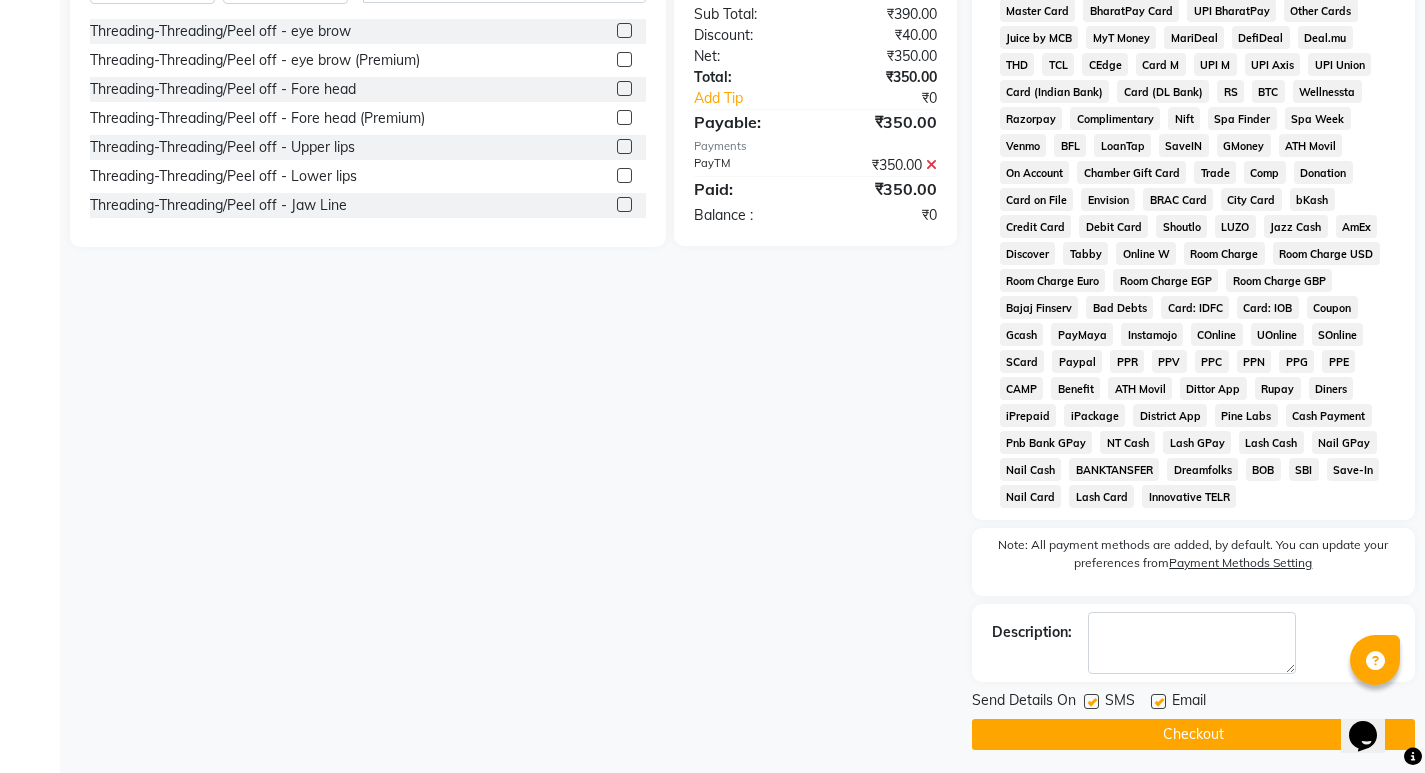click on "Checkout" 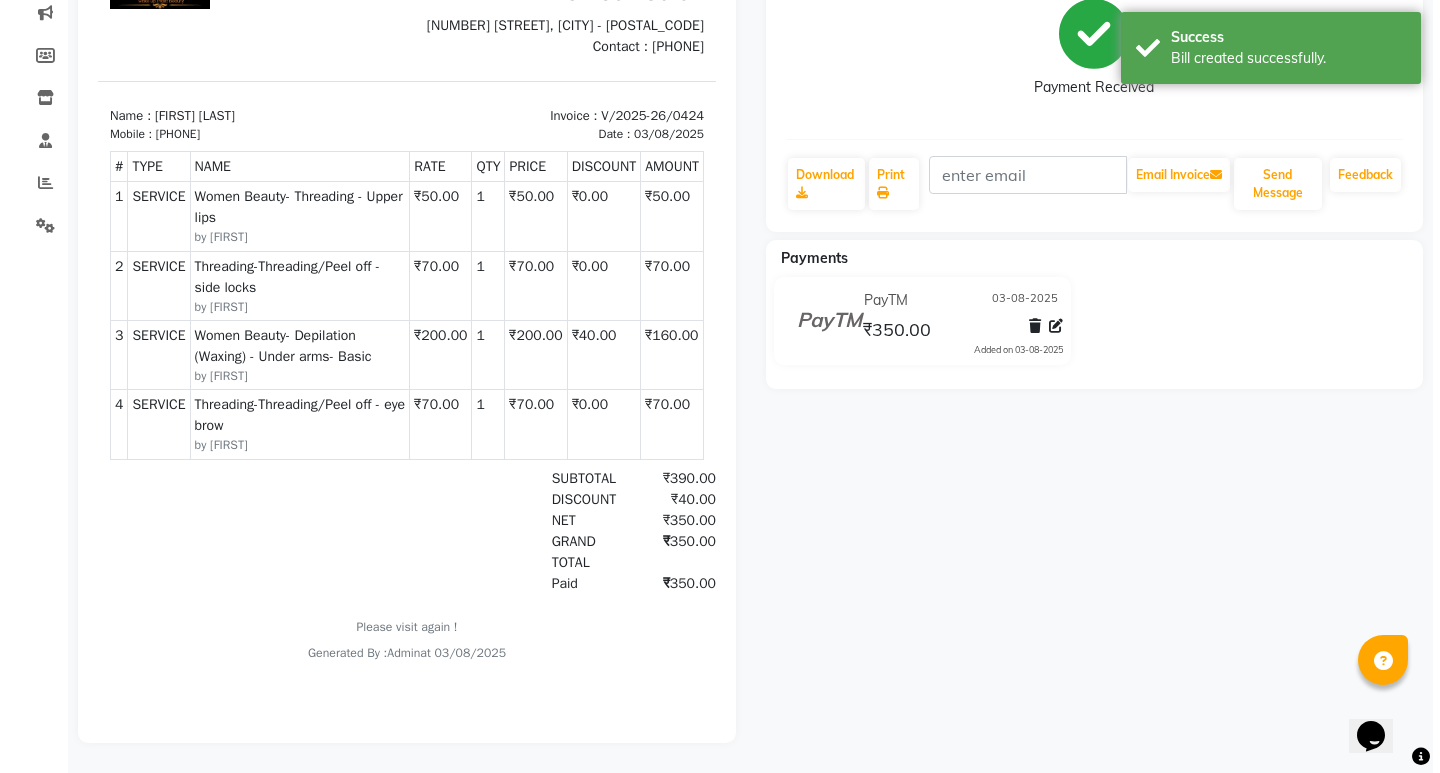 scroll, scrollTop: 0, scrollLeft: 0, axis: both 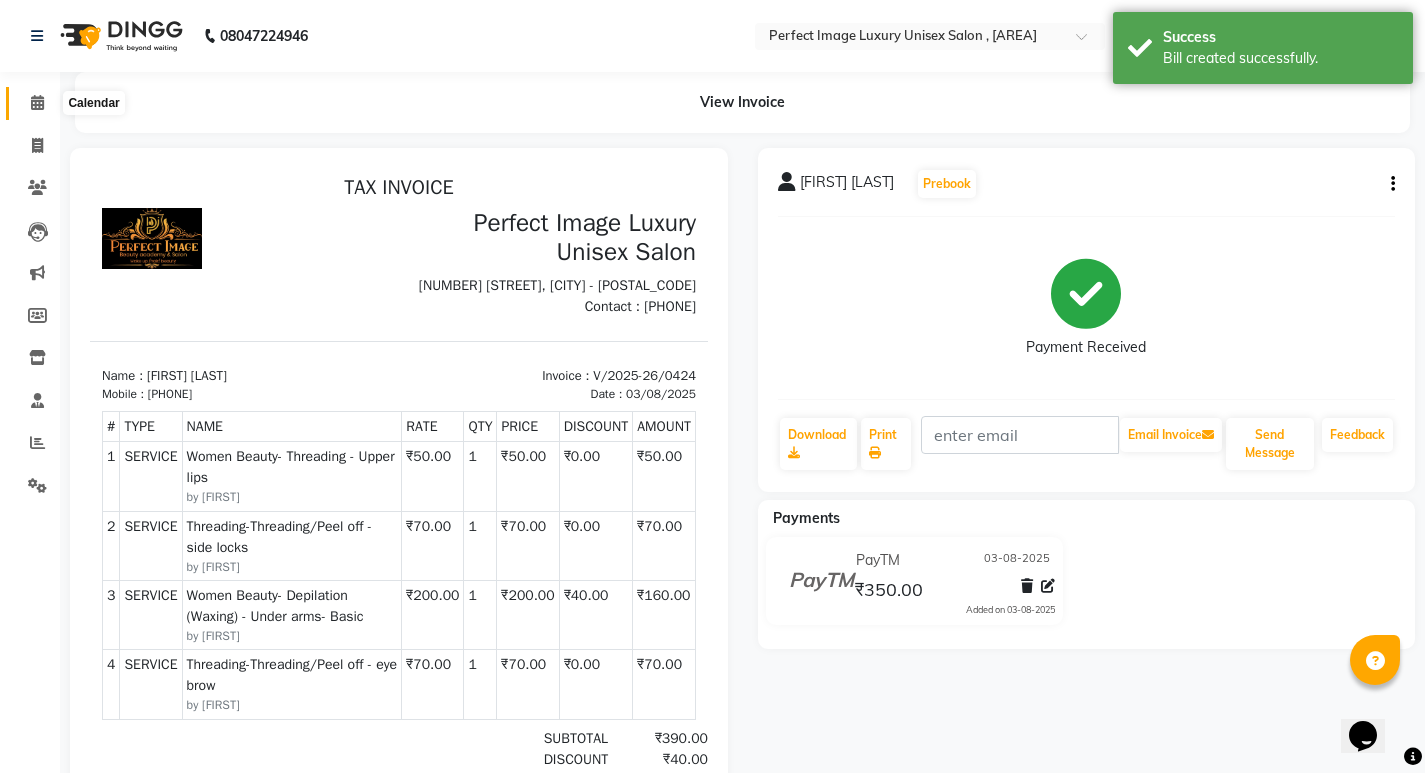 click 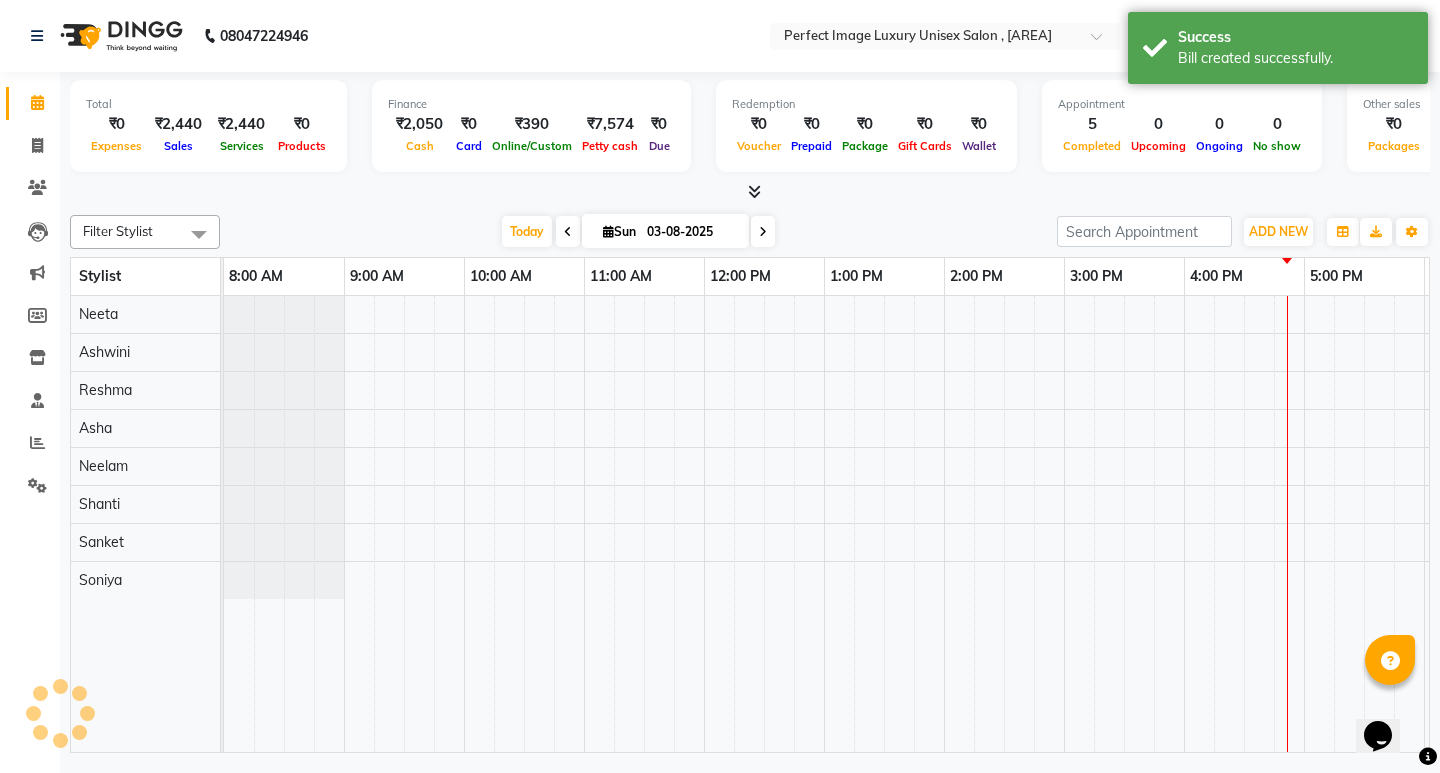 scroll, scrollTop: 0, scrollLeft: 0, axis: both 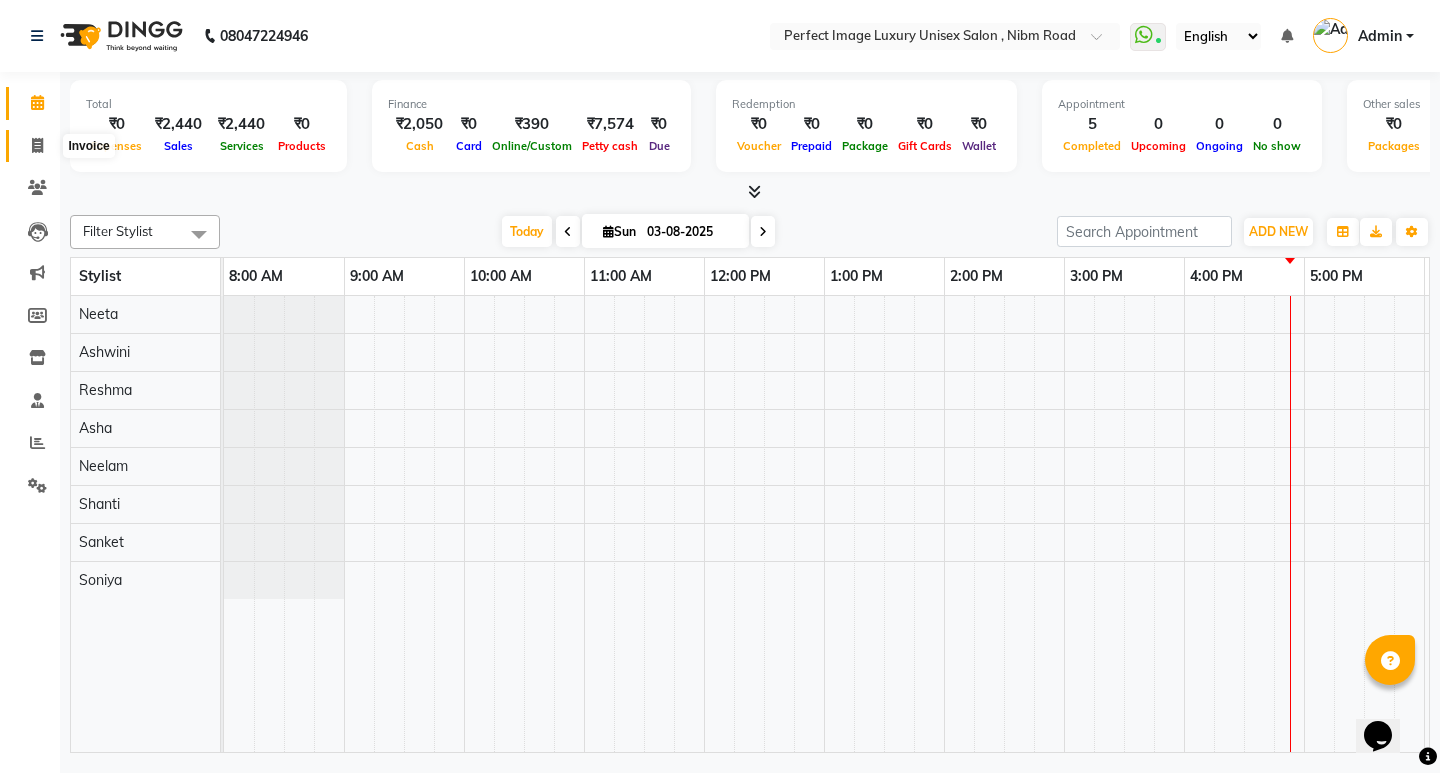 click 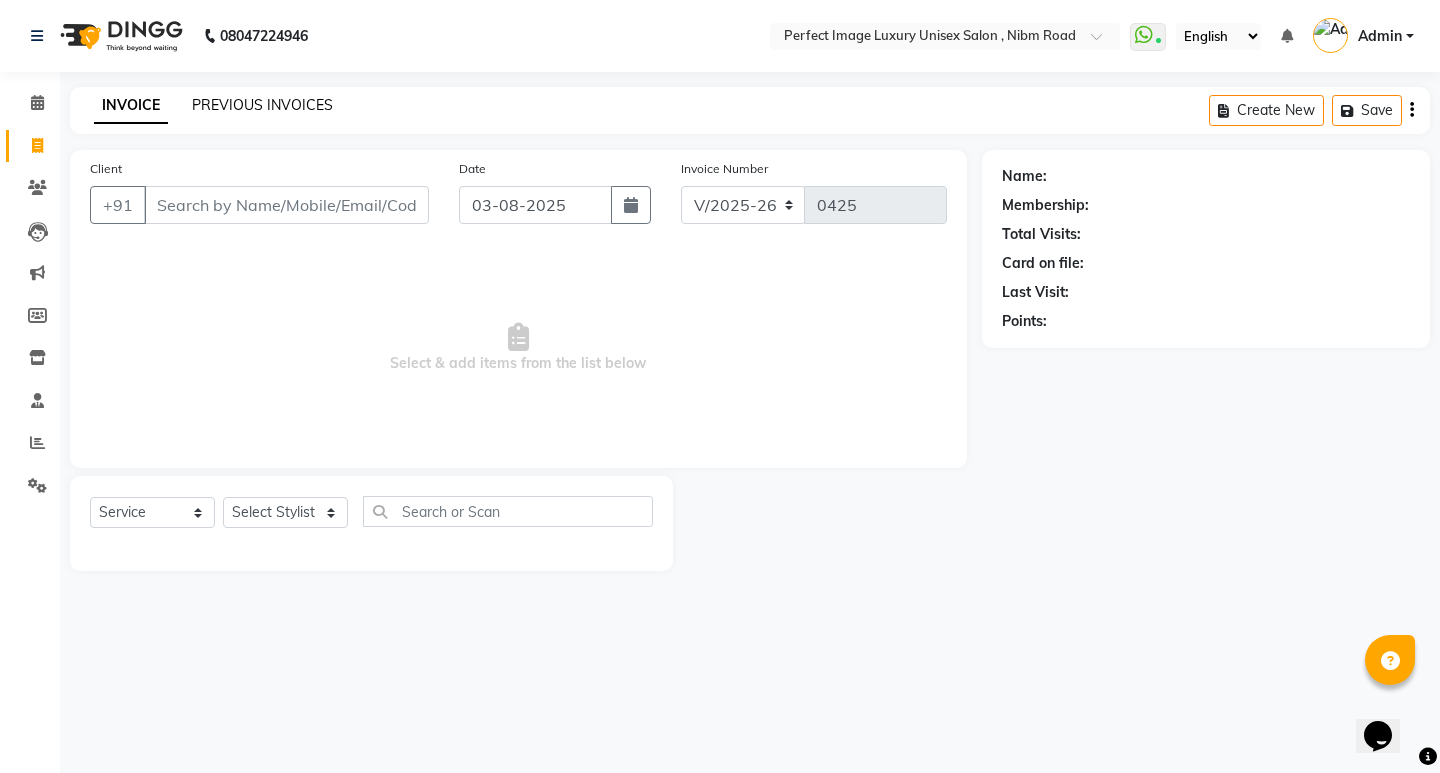 click on "PREVIOUS INVOICES" 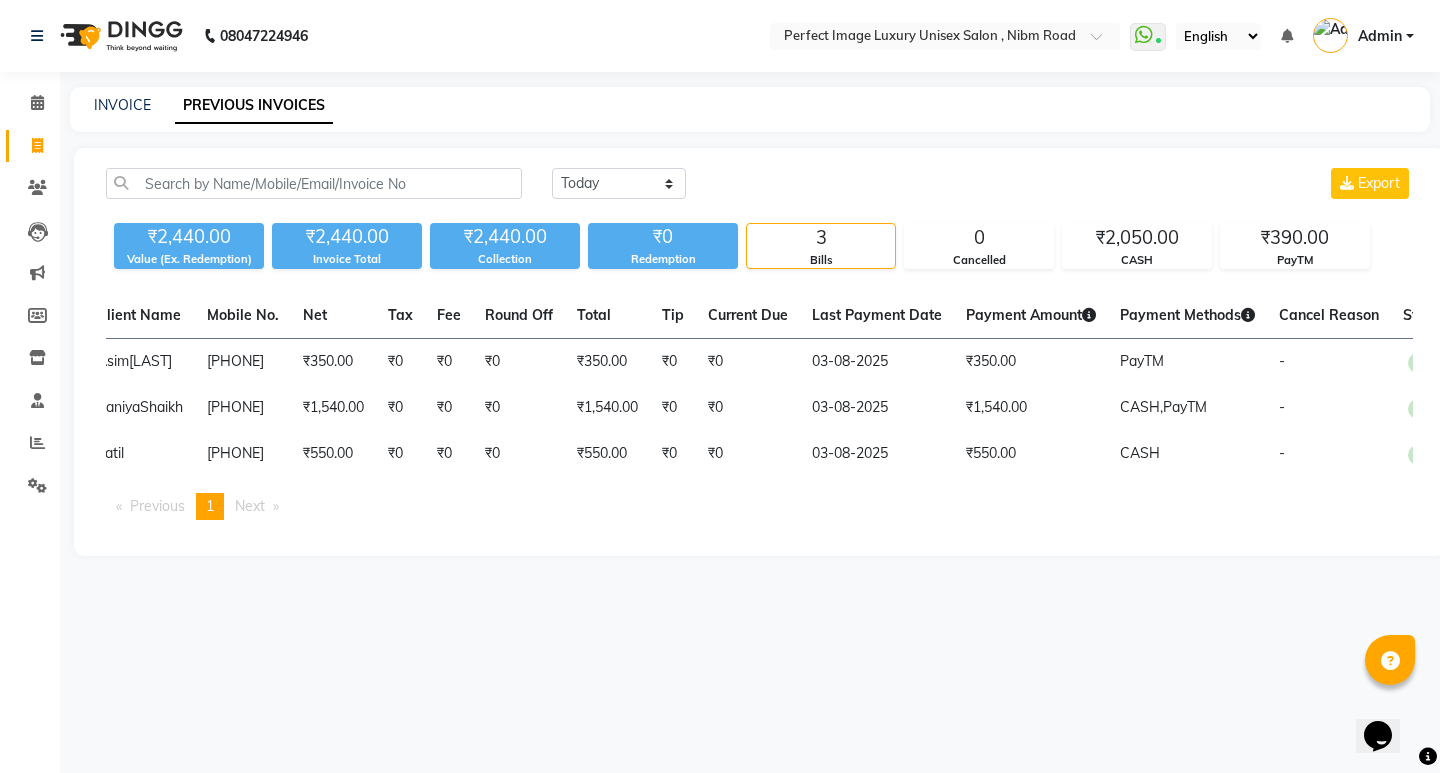 scroll, scrollTop: 0, scrollLeft: 308, axis: horizontal 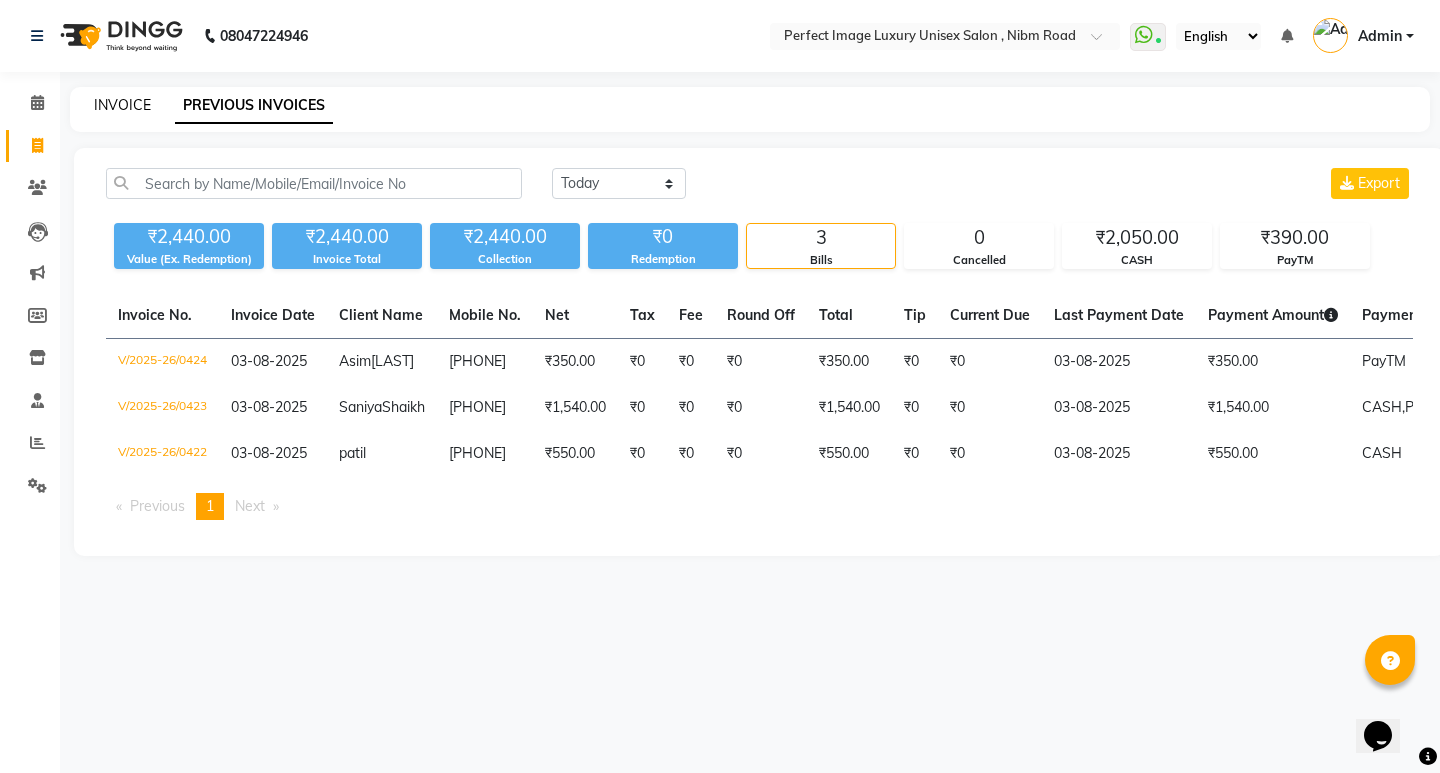 click on "INVOICE" 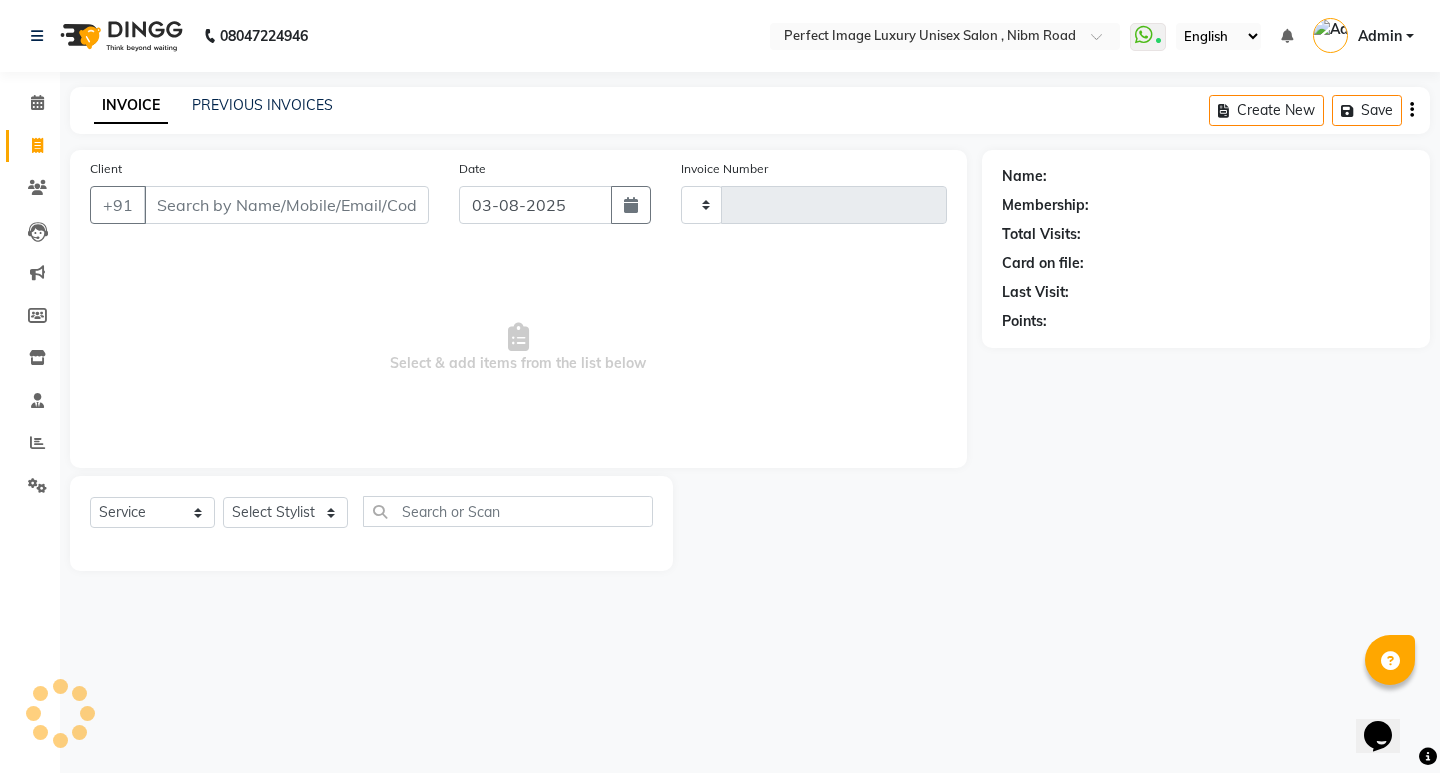 type on "0425" 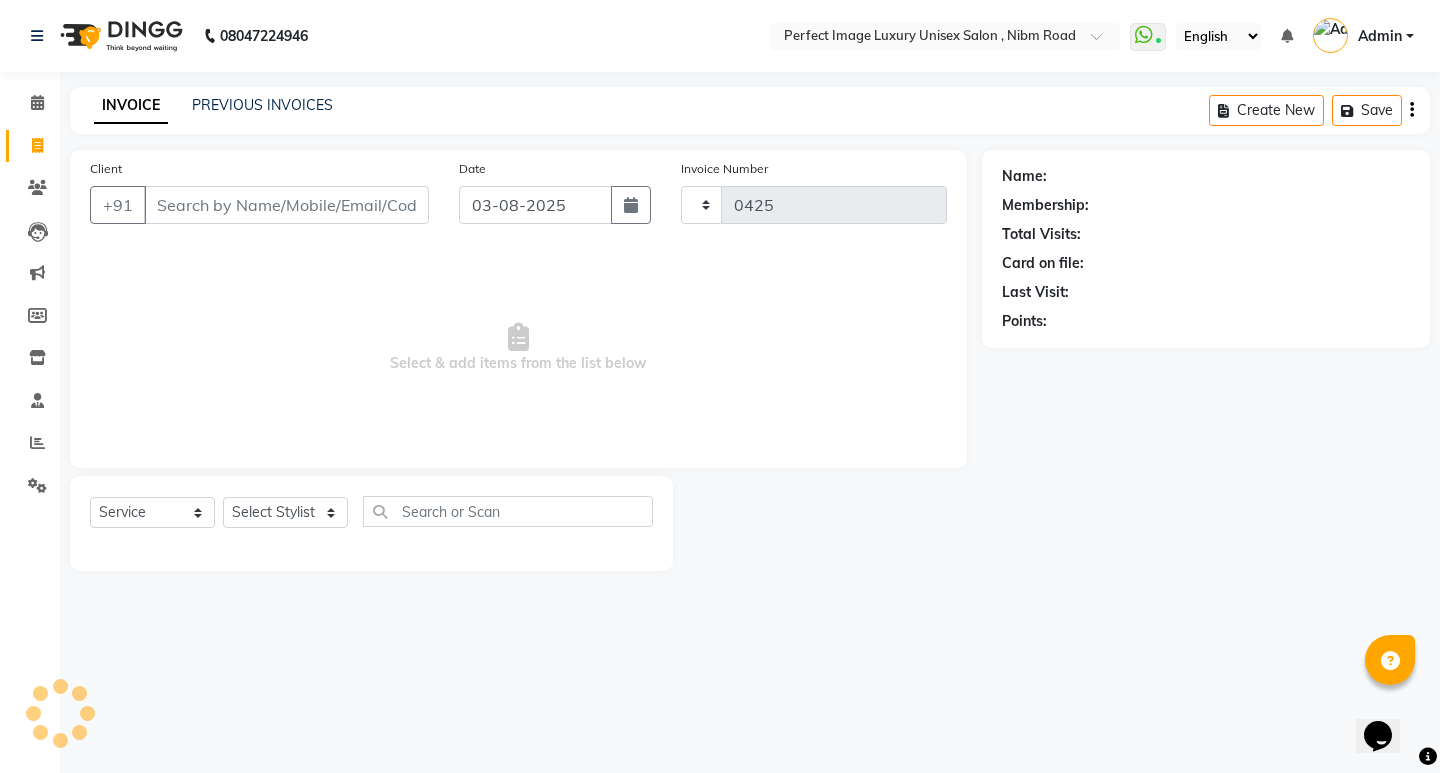 select on "5078" 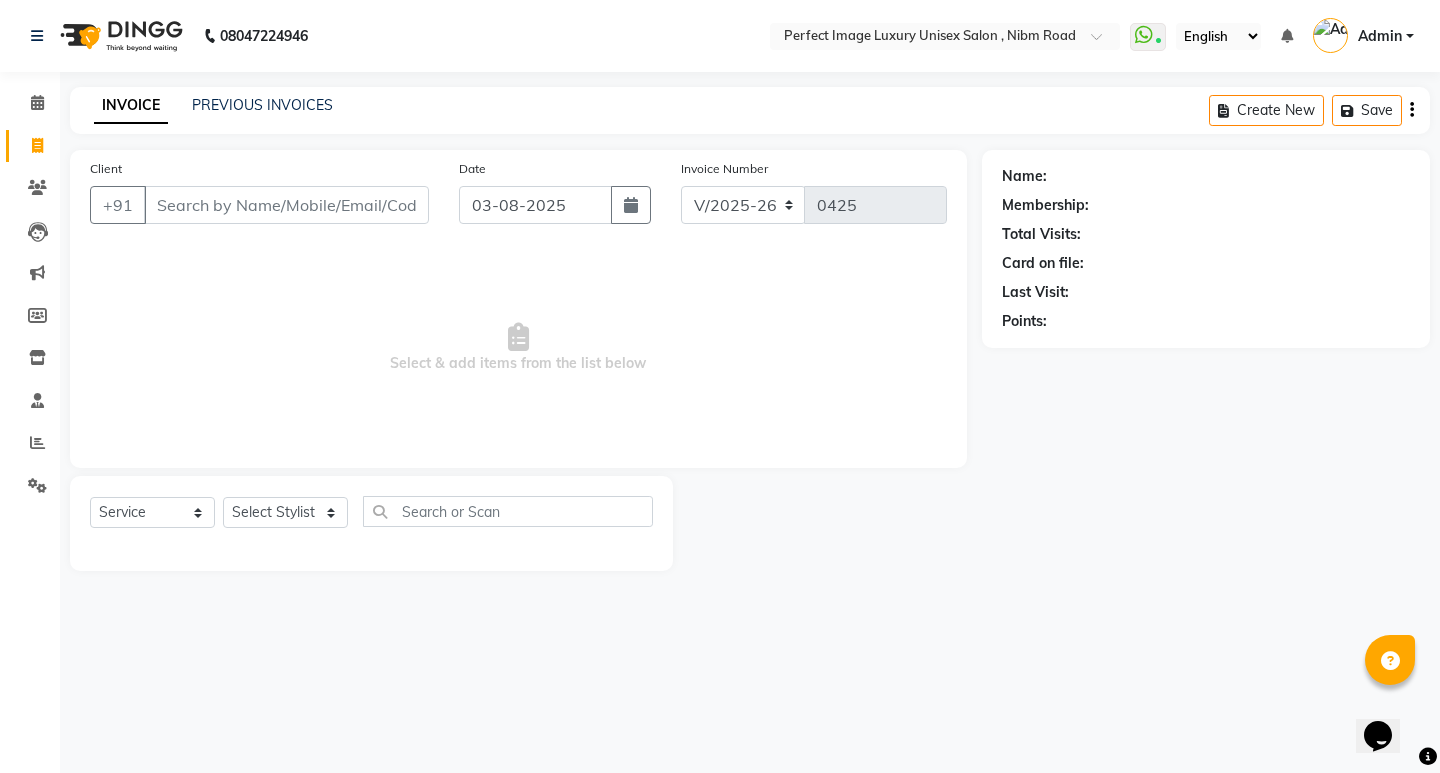 click on "Client +91" 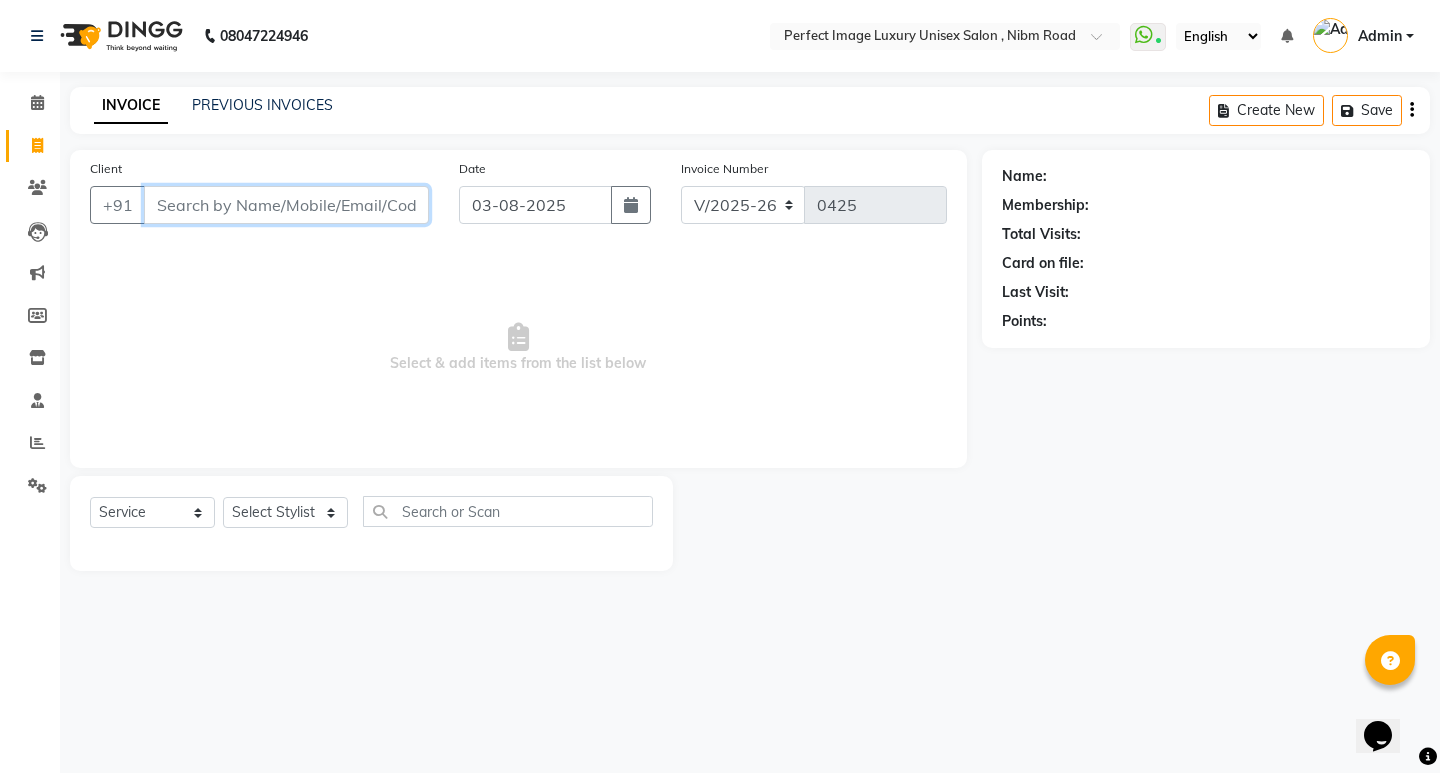 click on "Client" at bounding box center (286, 205) 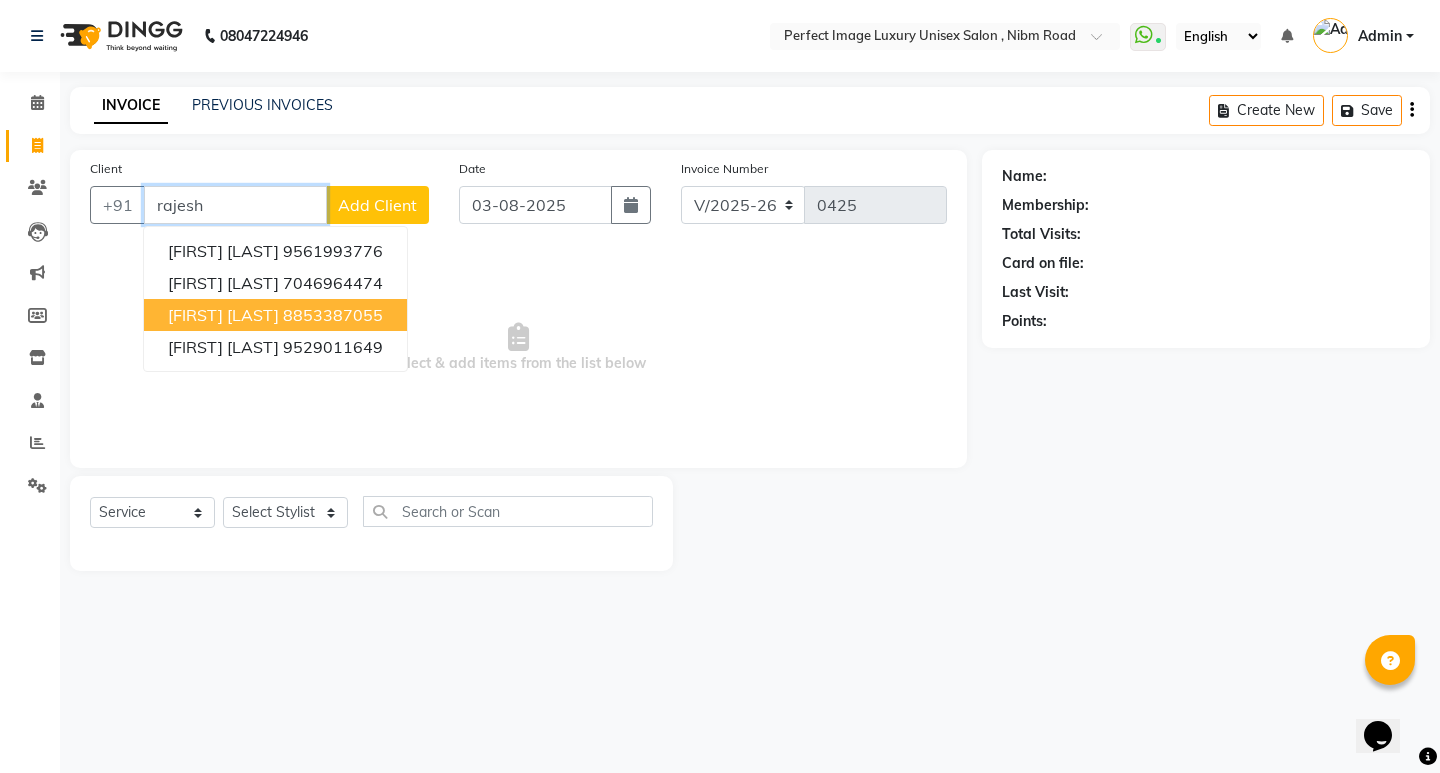 click on "[FIRST] [LAST] [PHONE]" at bounding box center (275, 315) 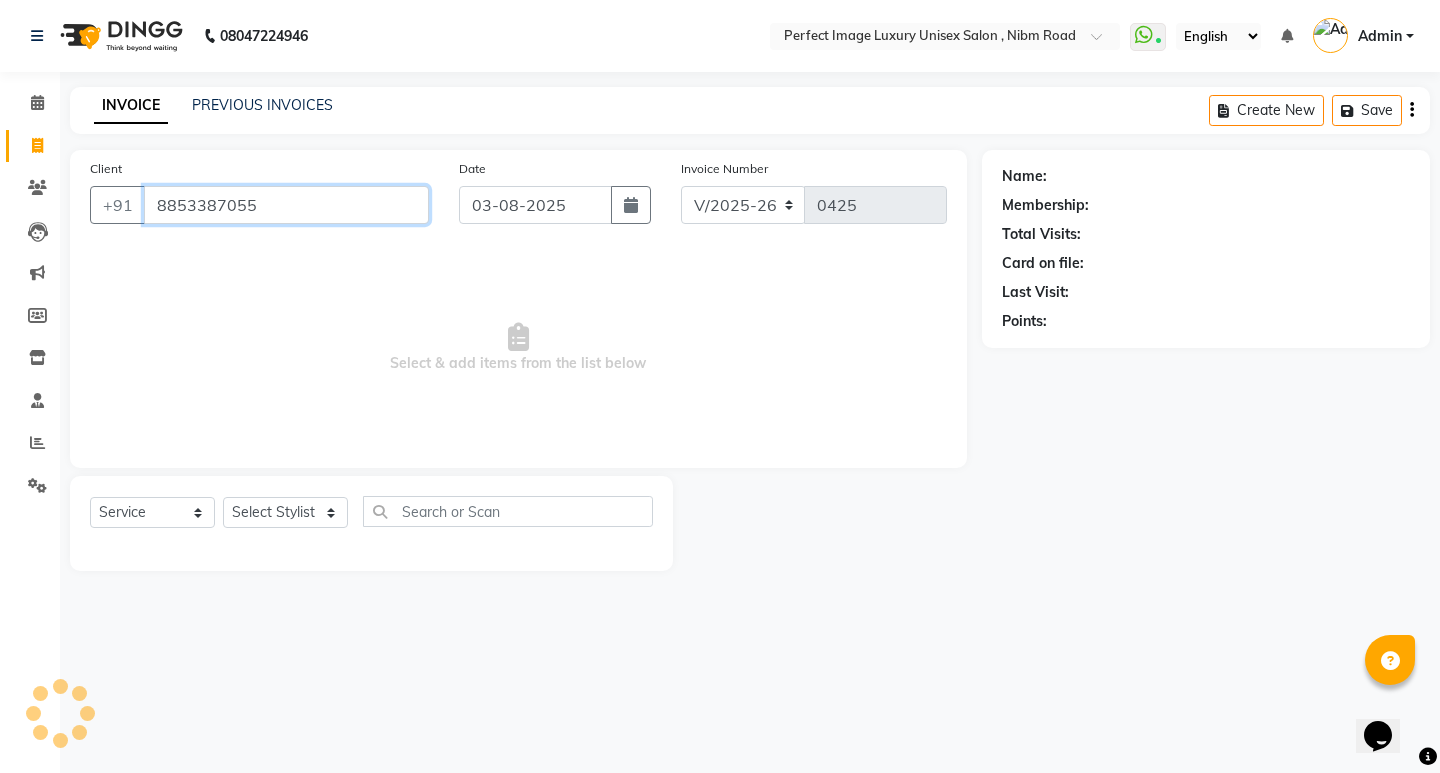 type on "8853387055" 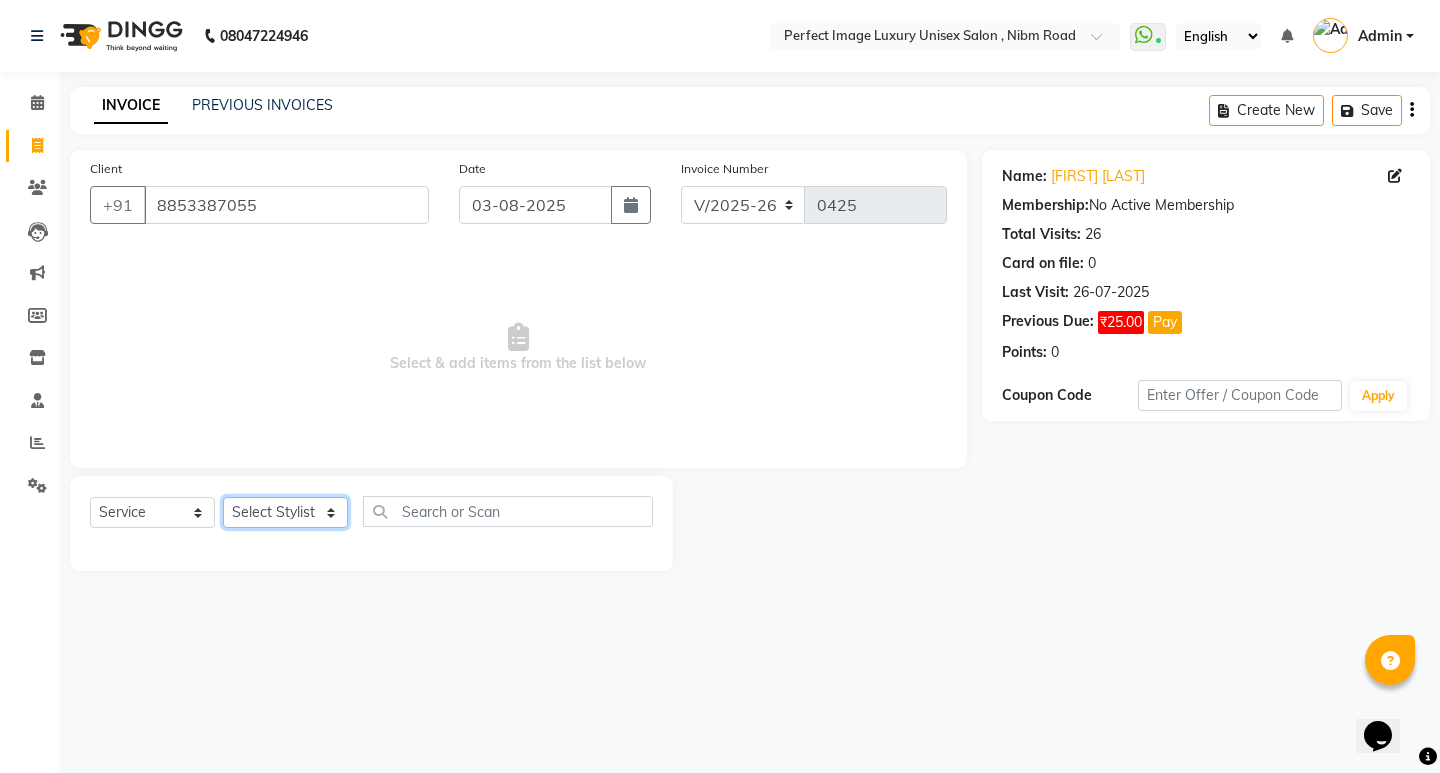 click on "Select Stylist [FIRST] [FIRST] [TITLE] [FIRST] [FIRST] [FIRST] [FIRST] [FIRST] [FIRST]" 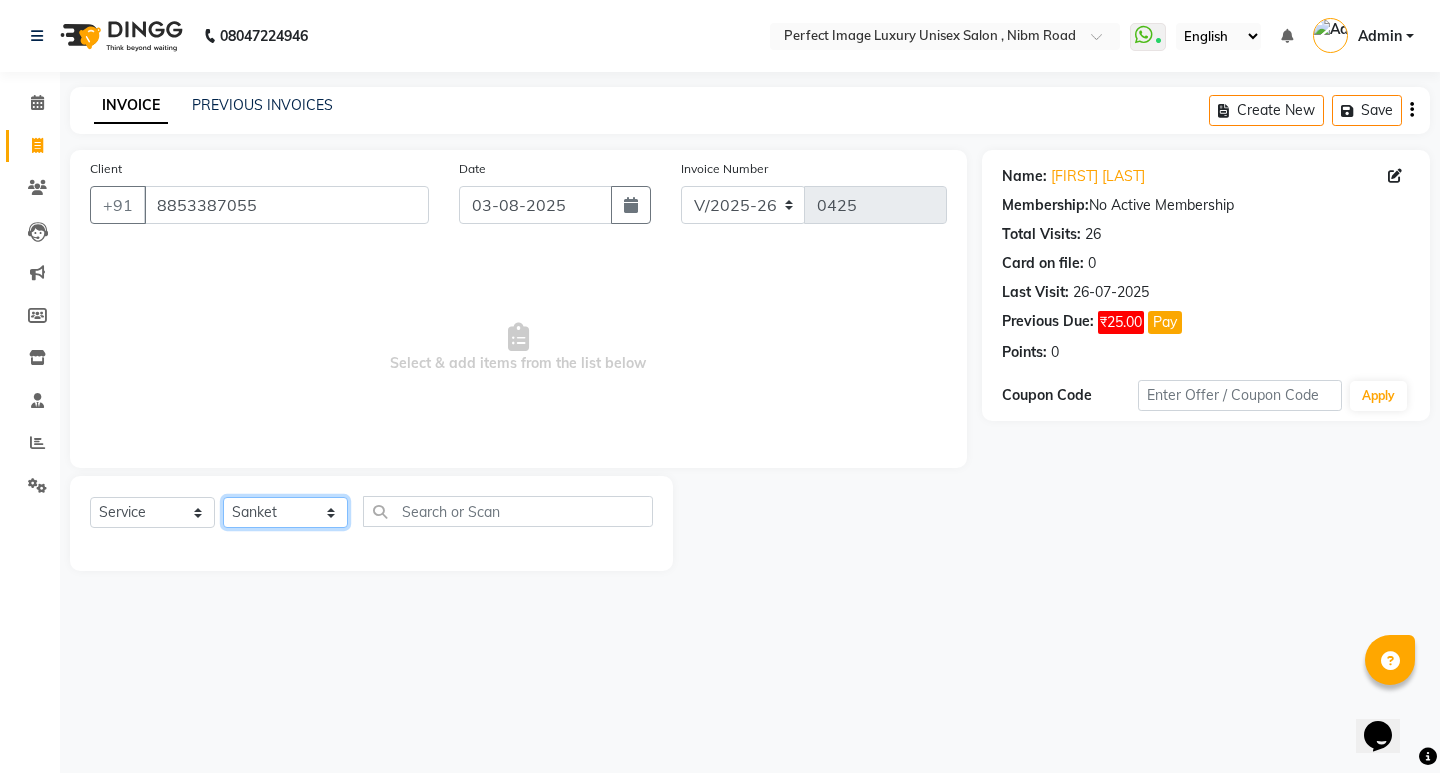 click on "Select Stylist [FIRST] [FIRST] [TITLE] [FIRST] [FIRST] [FIRST] [FIRST] [FIRST] [FIRST]" 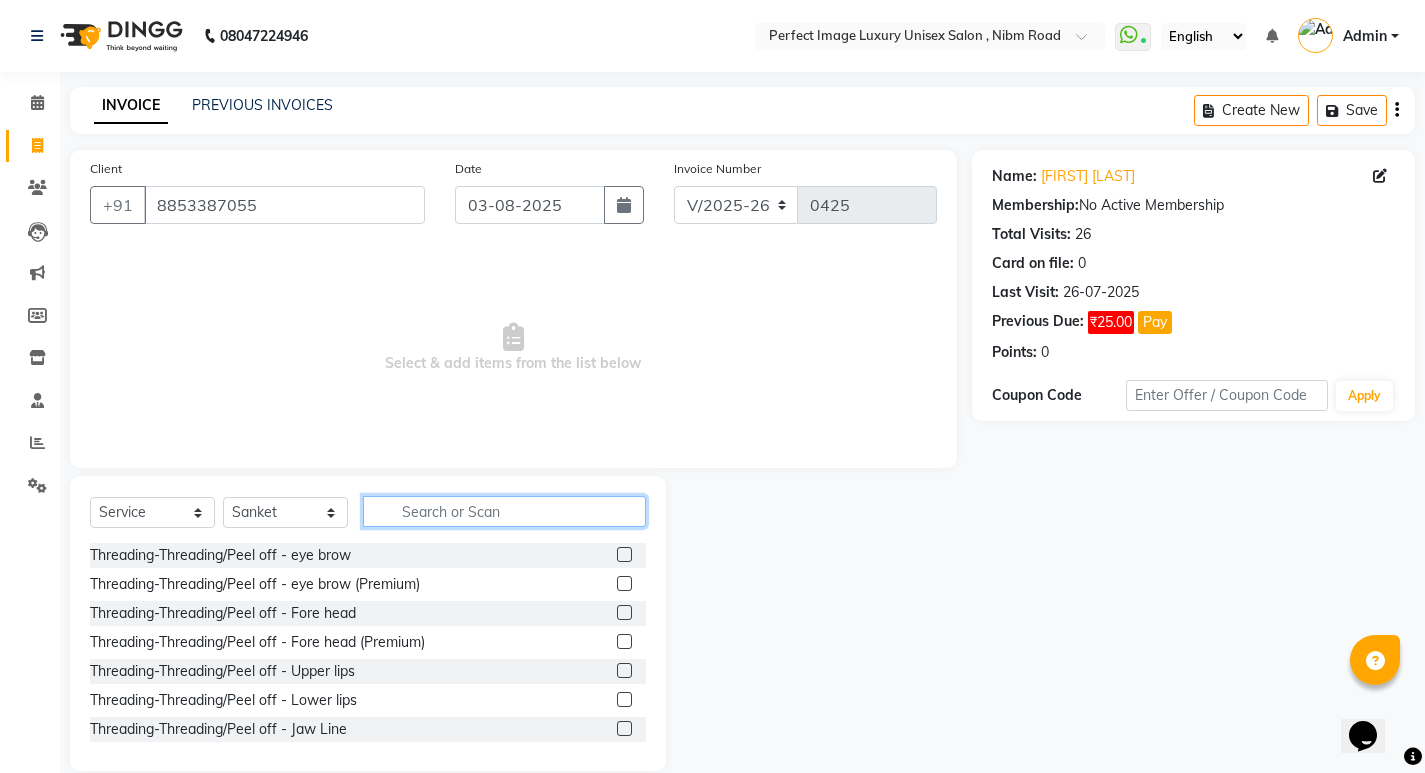 click 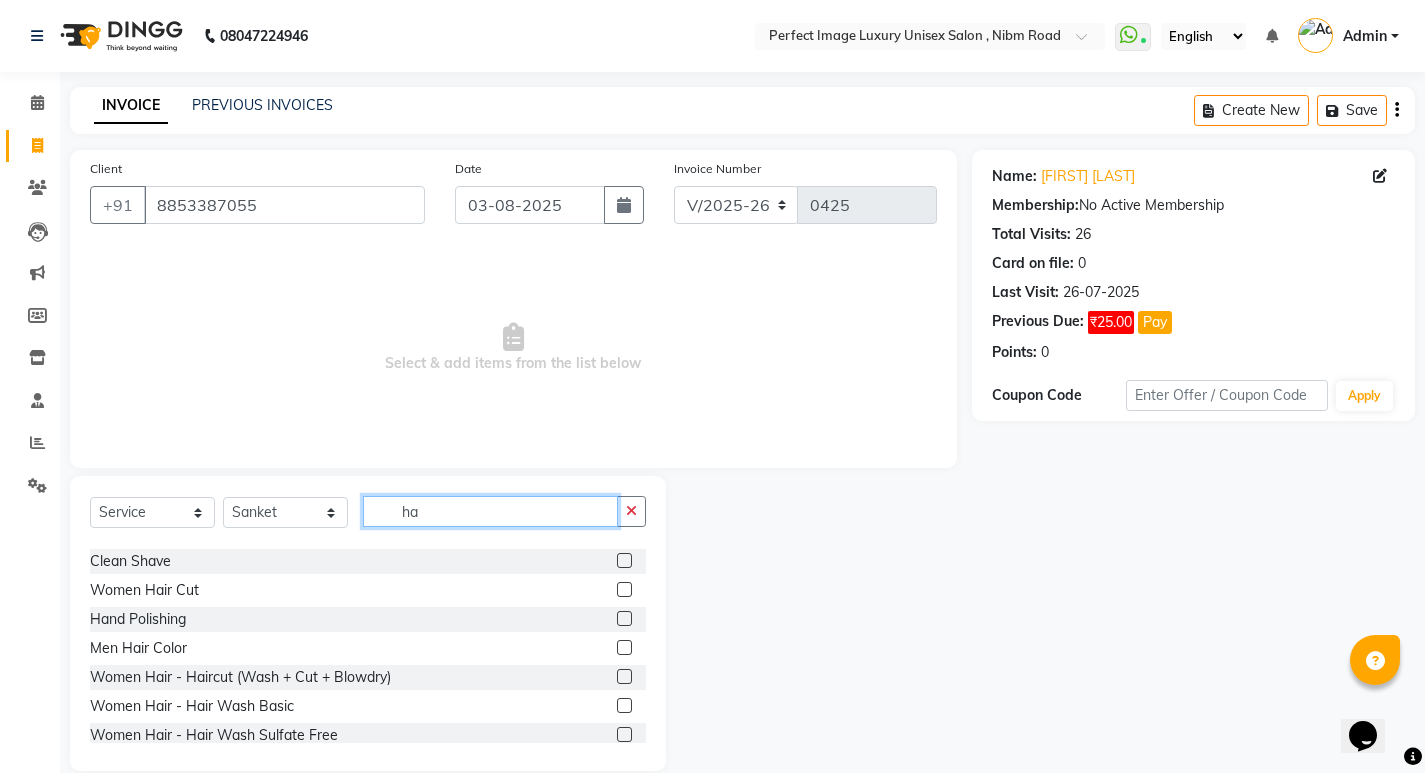 scroll, scrollTop: 200, scrollLeft: 0, axis: vertical 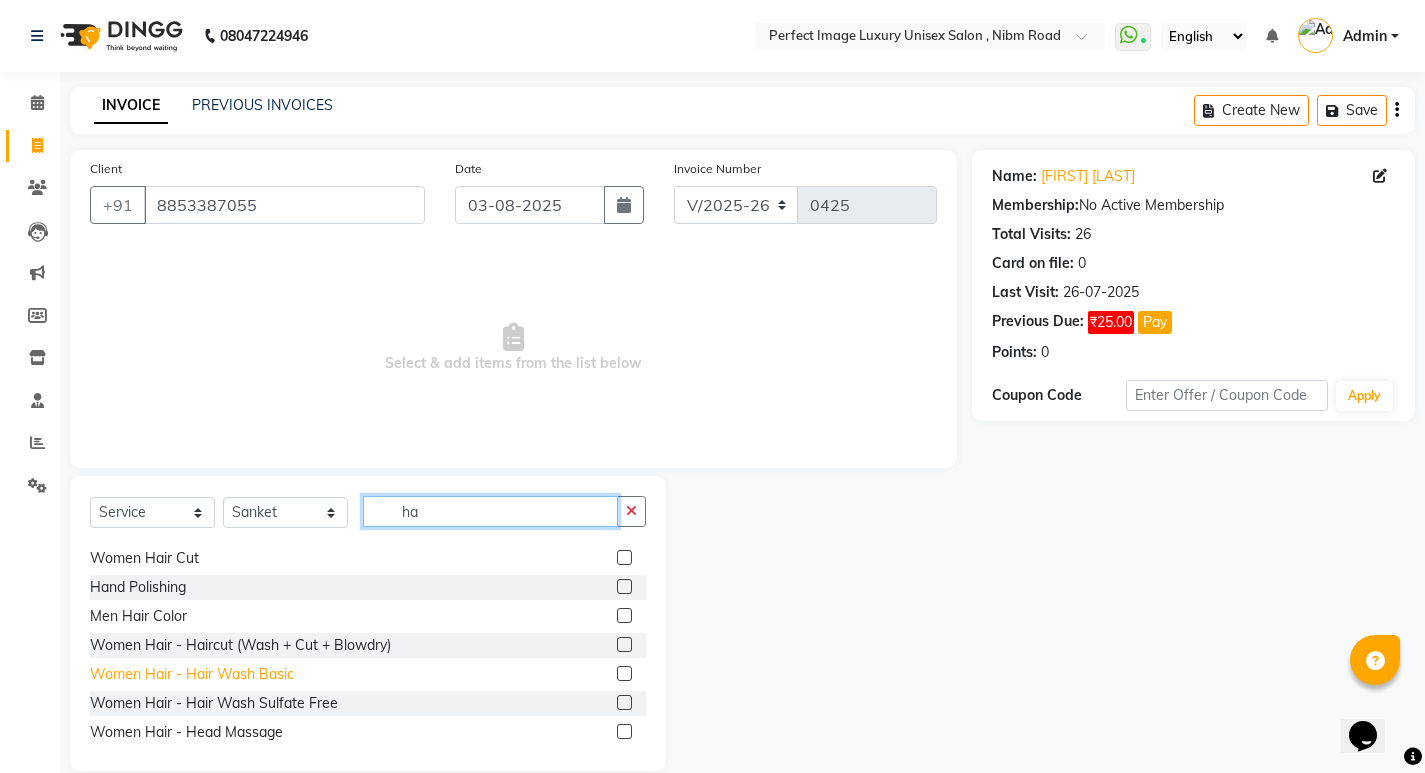 type on "ha" 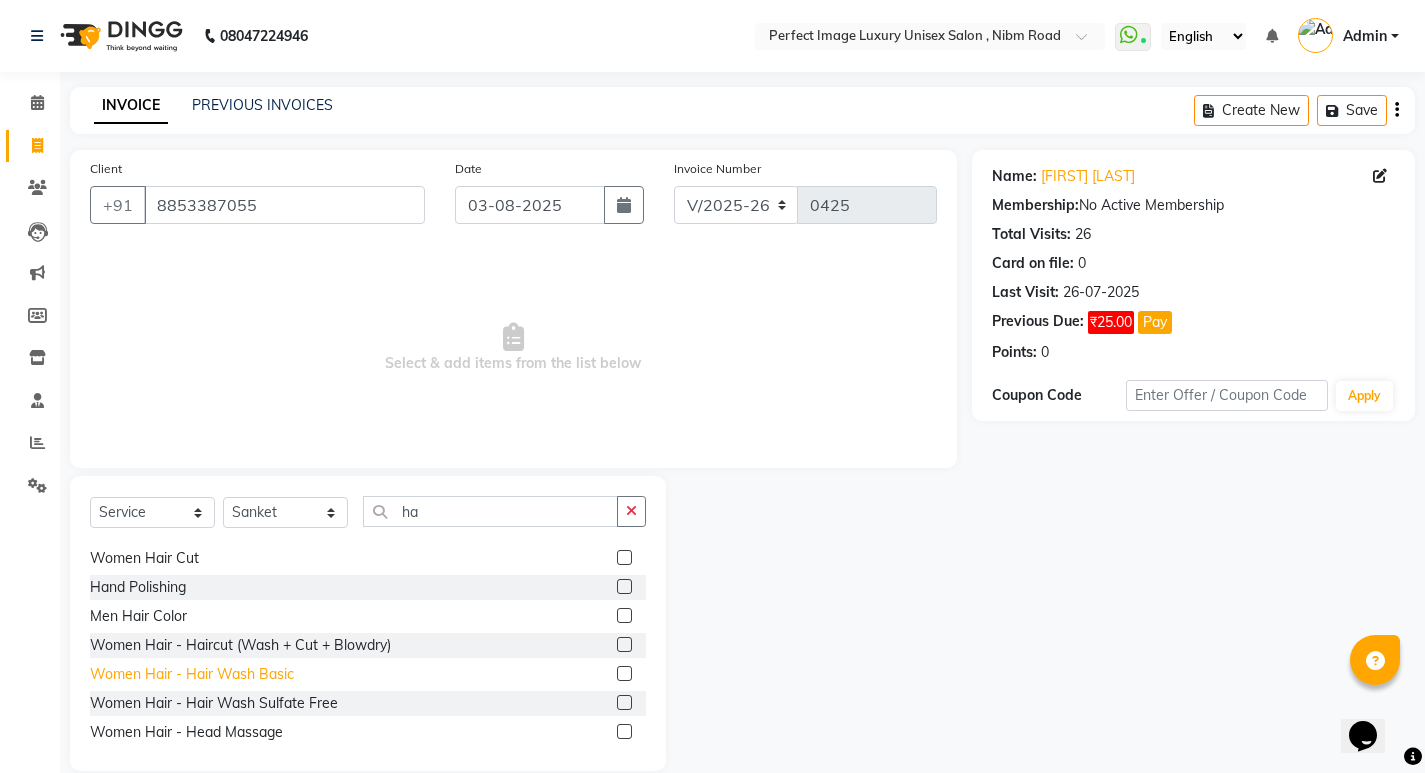 click on "Women Hair - Hair Wash Basic" 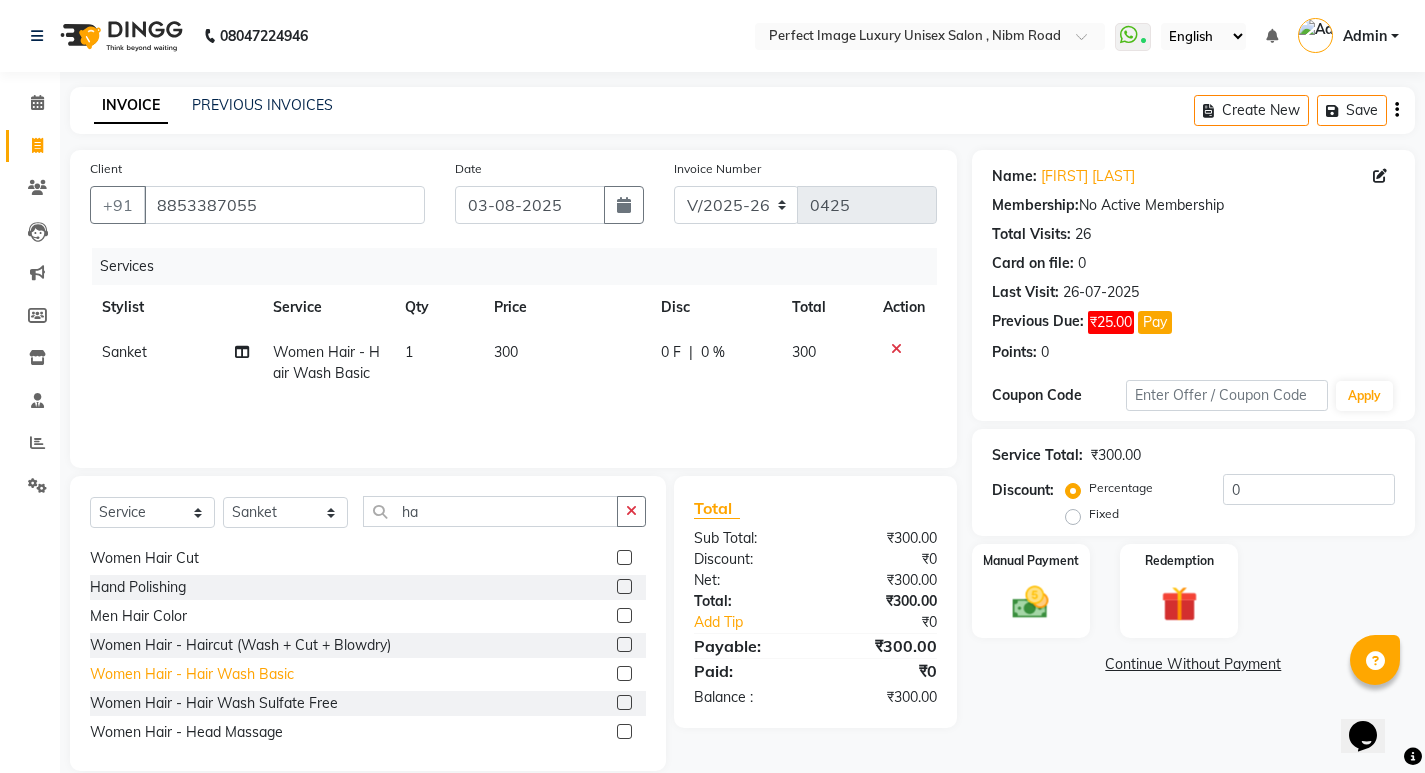 click on "Women Hair - Hair Wash Basic" 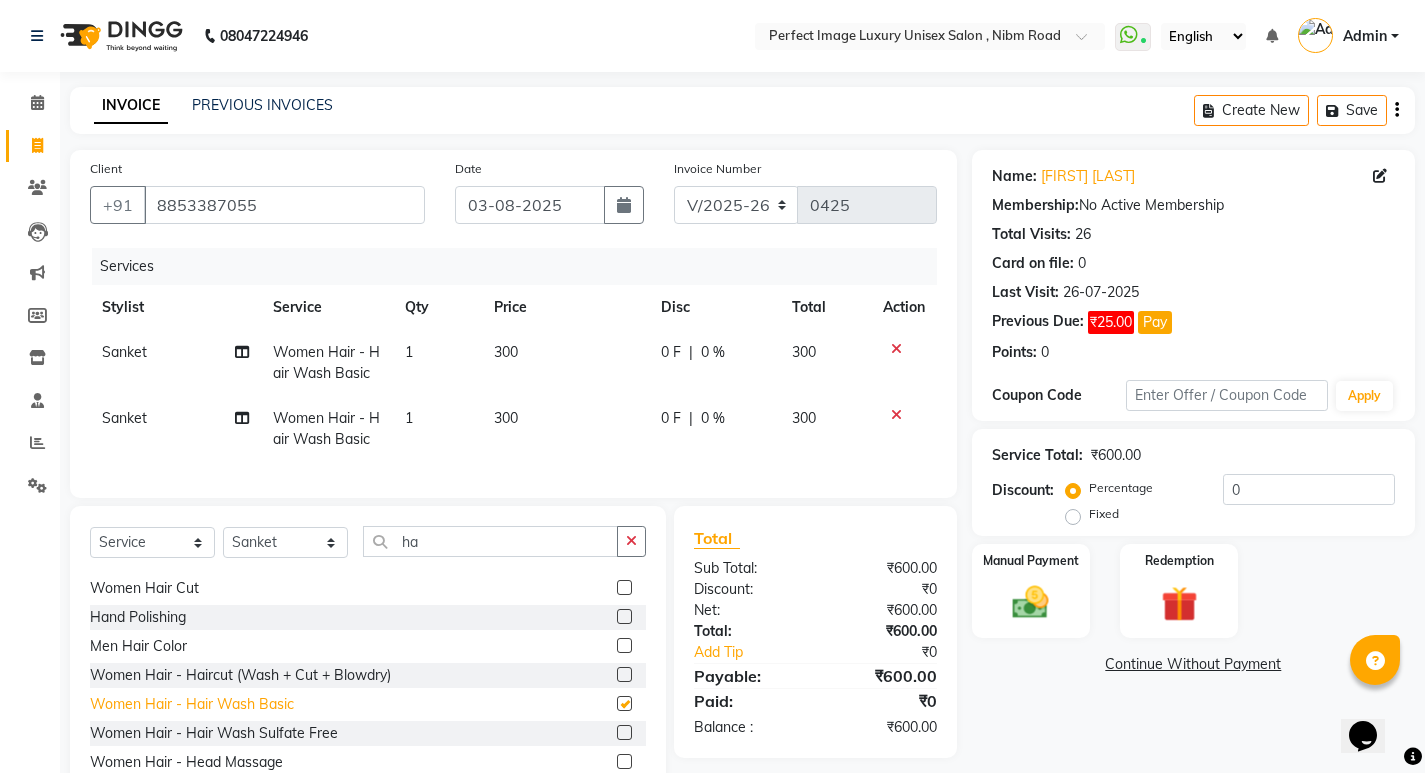 checkbox on "false" 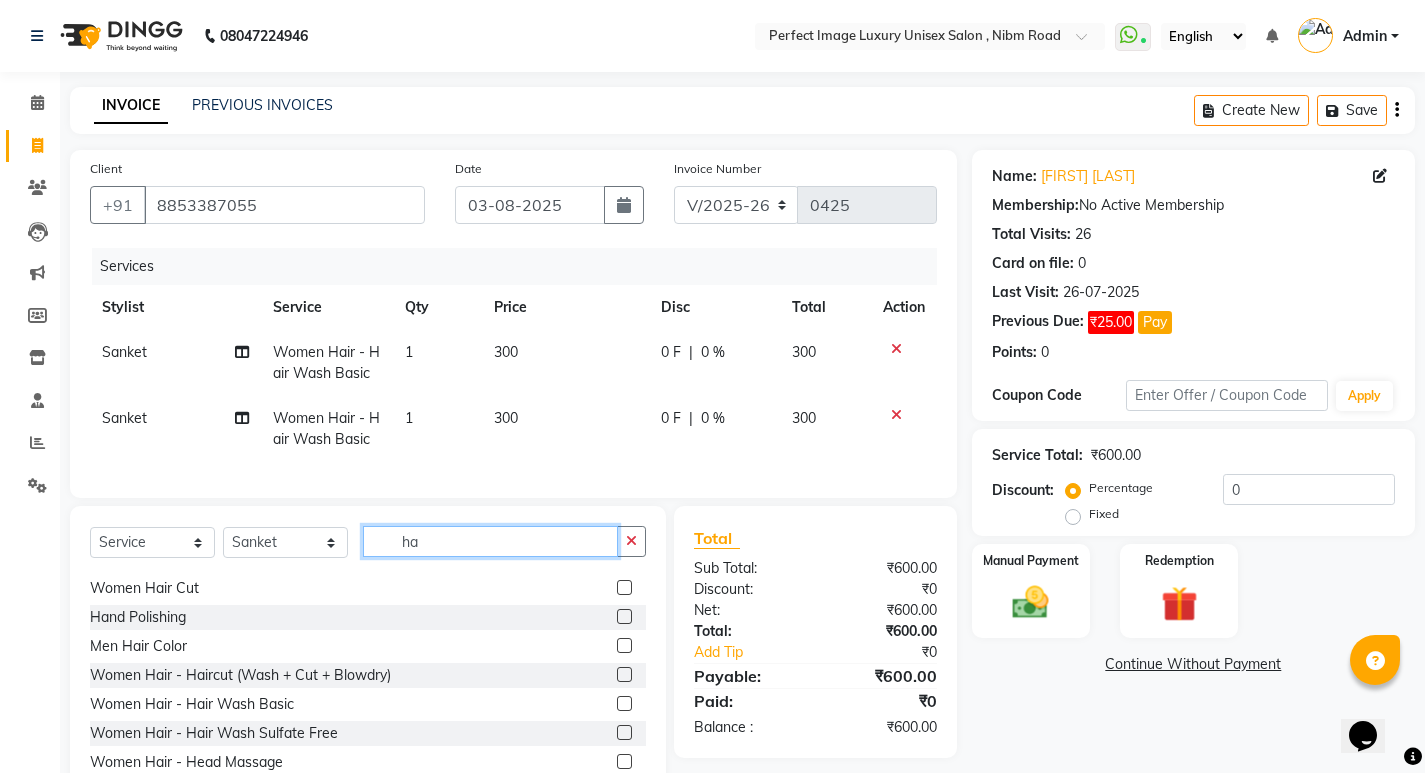 click on "ha" 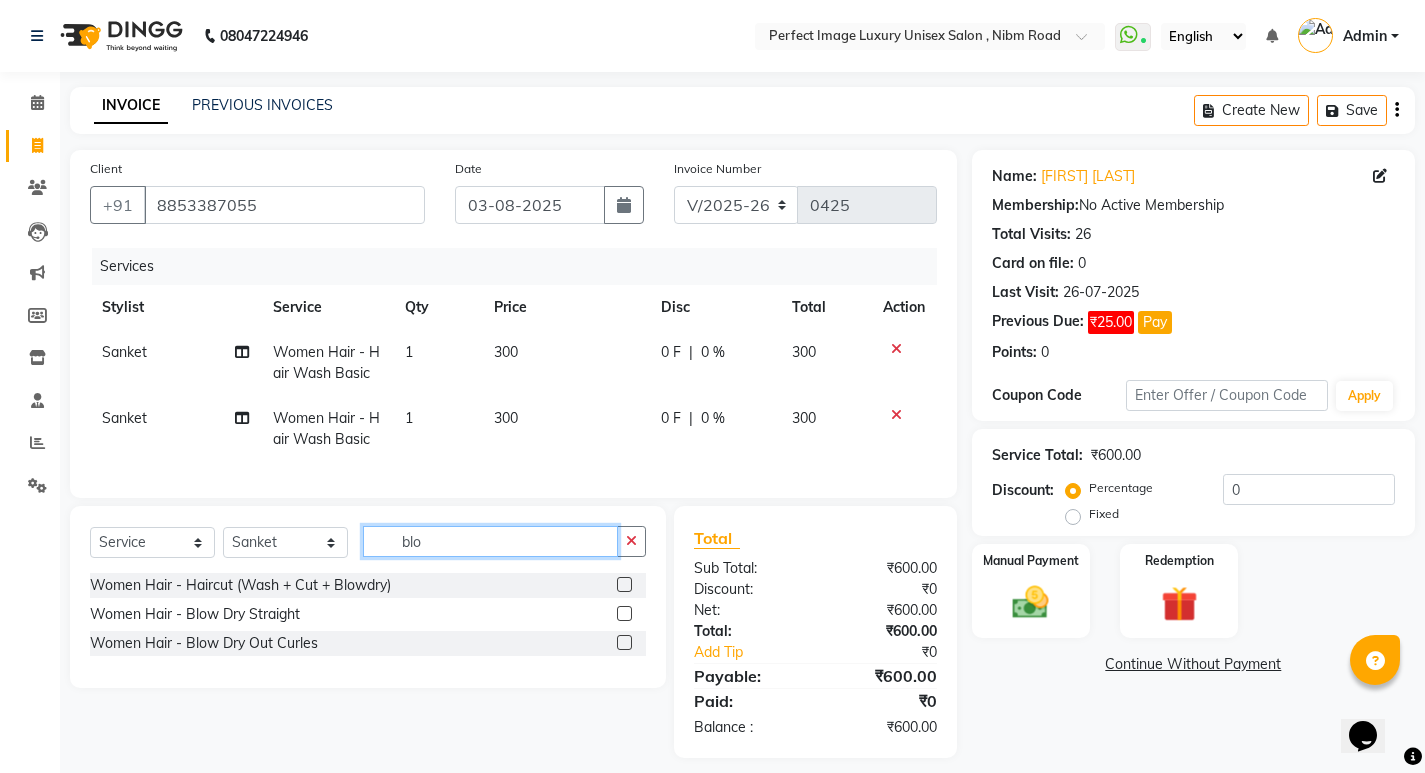 scroll, scrollTop: 0, scrollLeft: 0, axis: both 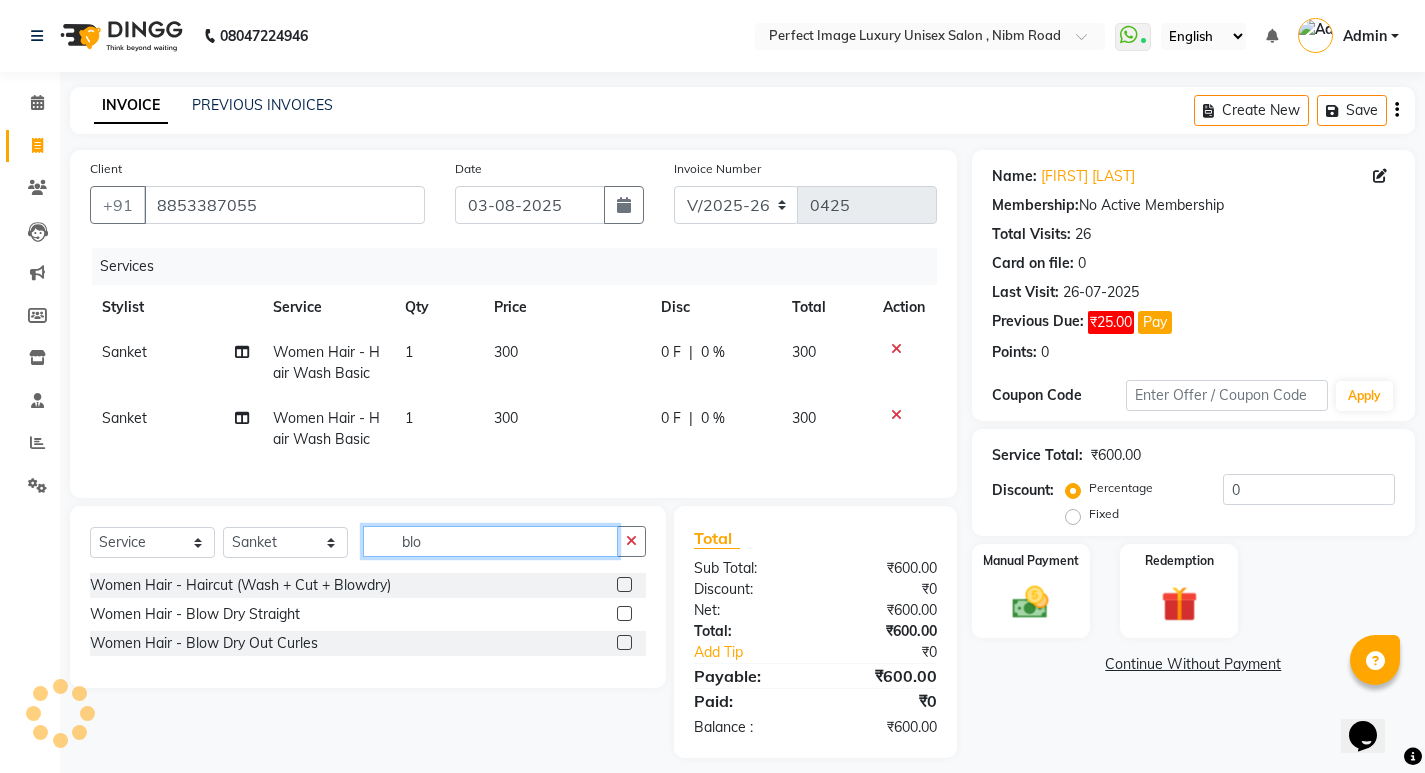 type on "blo" 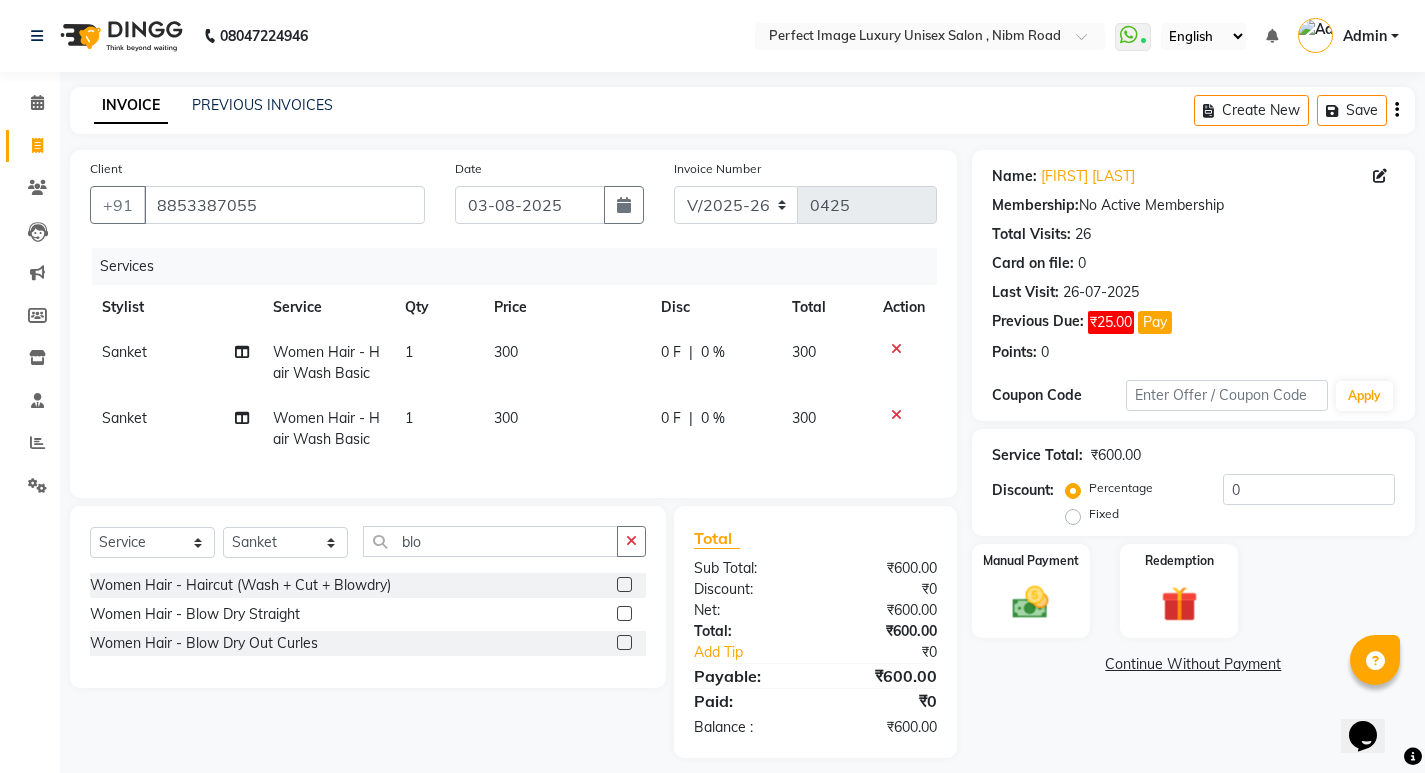 click 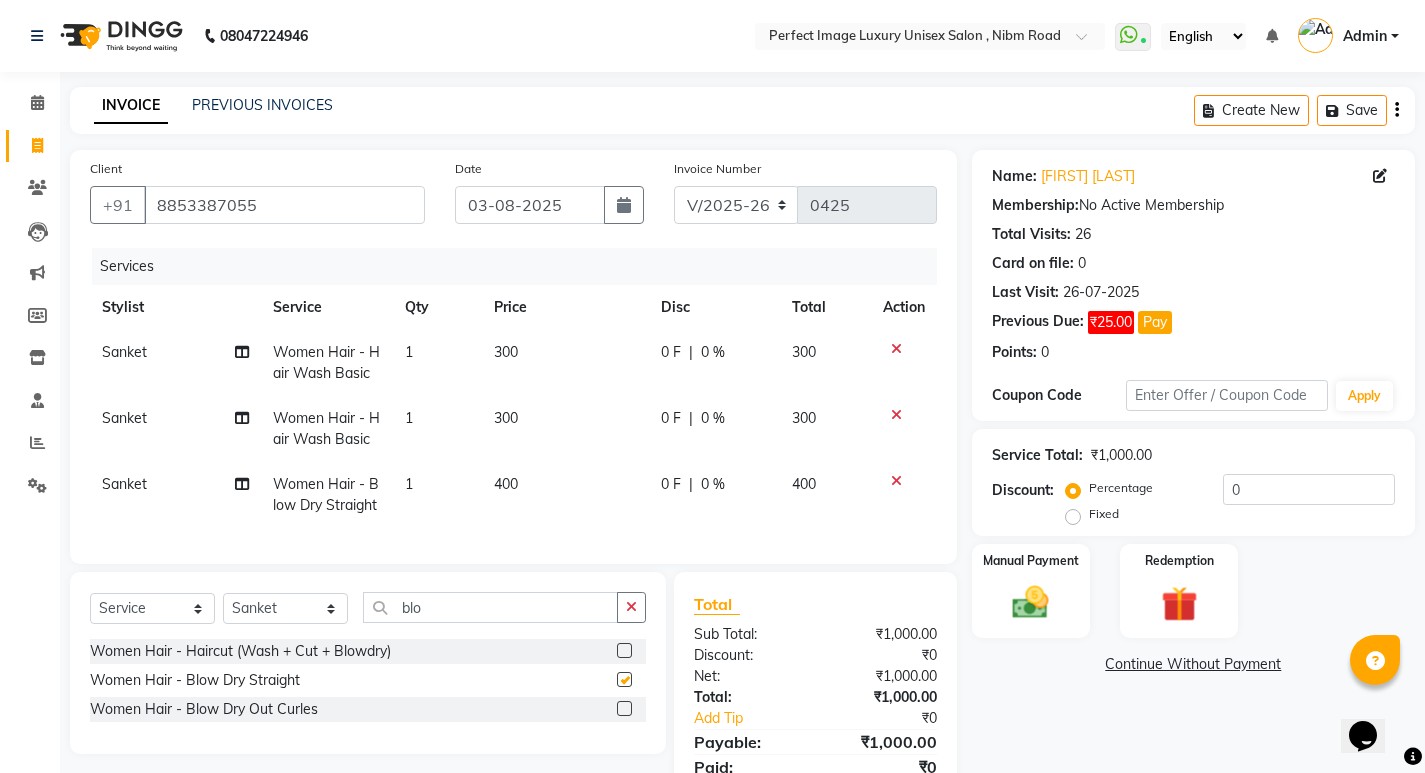 checkbox on "false" 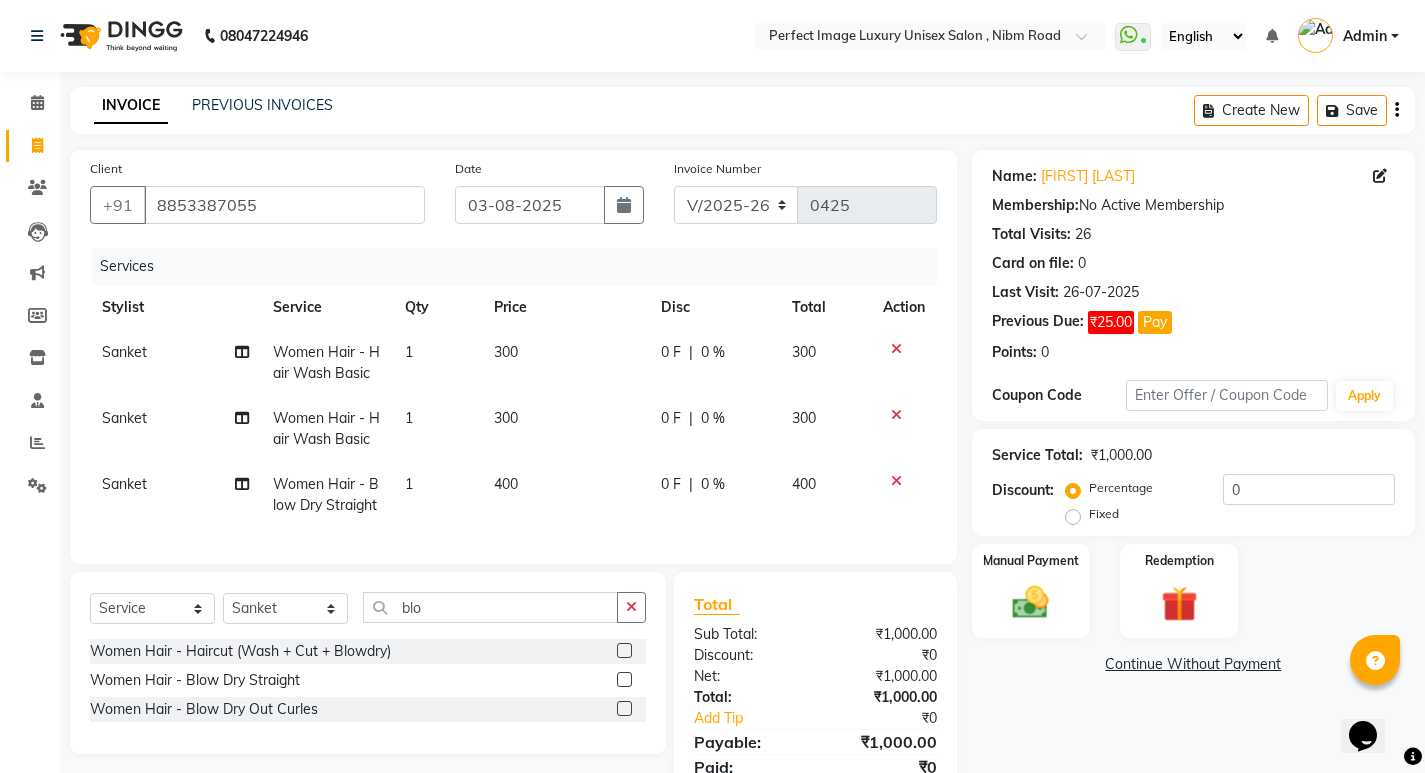 click on "Sanket" 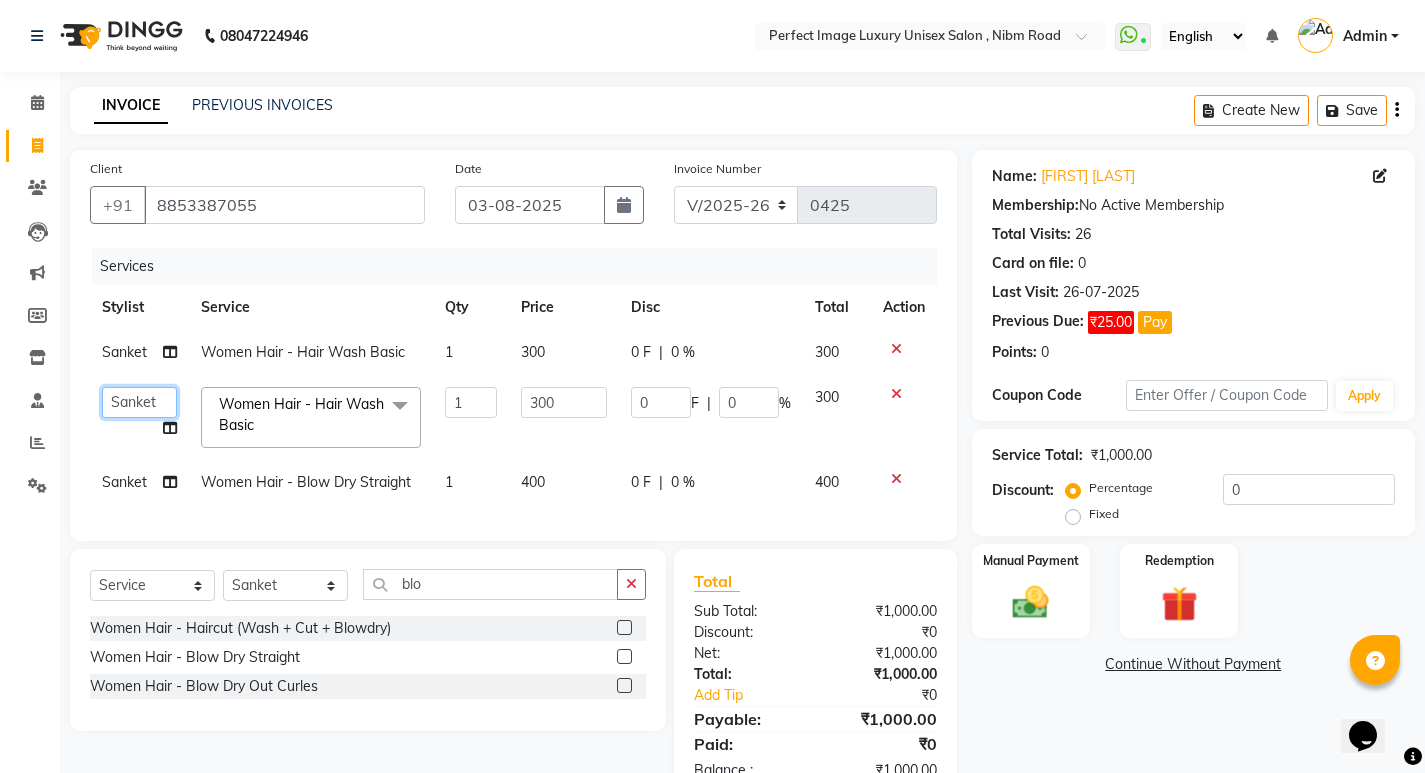 click on "[FIRST] [FIRST] [TITLE] [FIRST] [FIRST] [FIRST] [FIRST] [FIRST] [FIRST]" 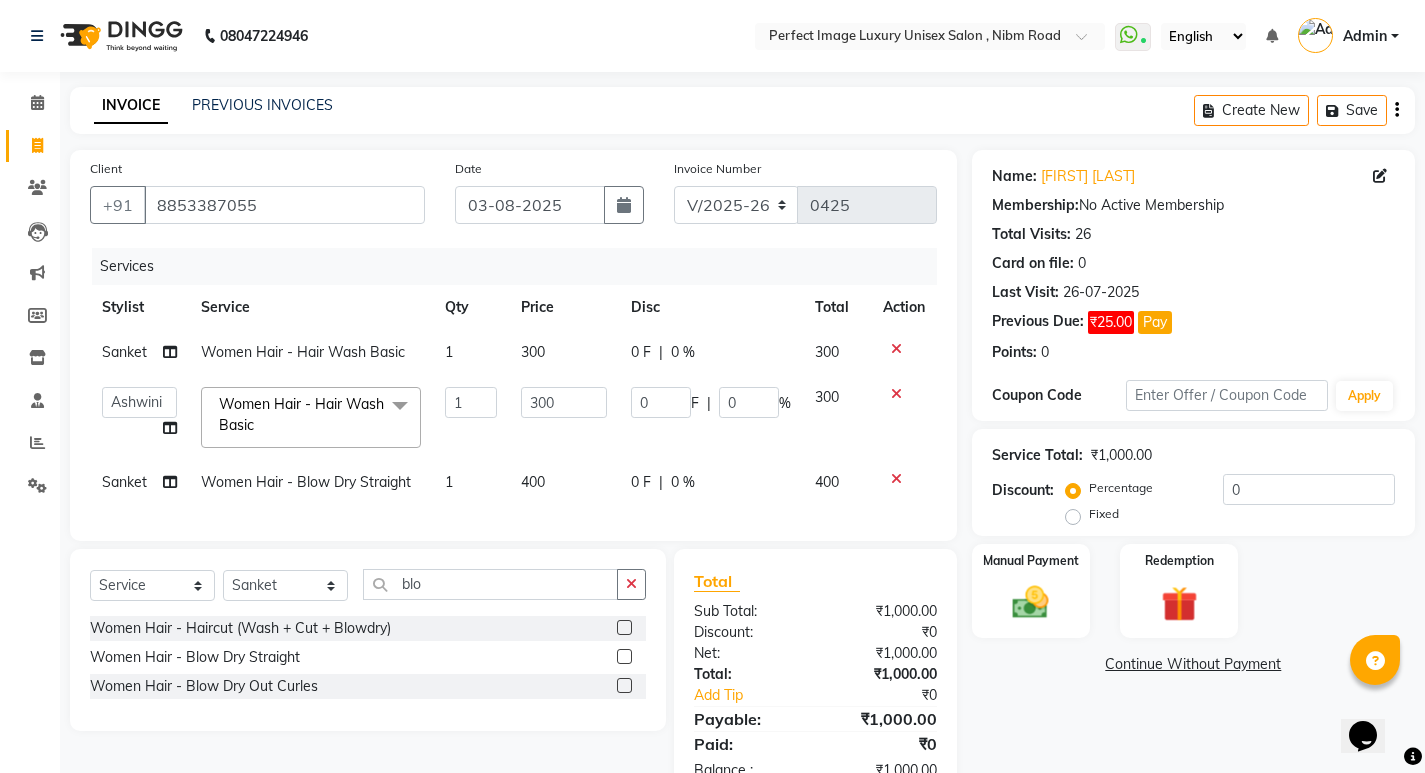 select on "32014" 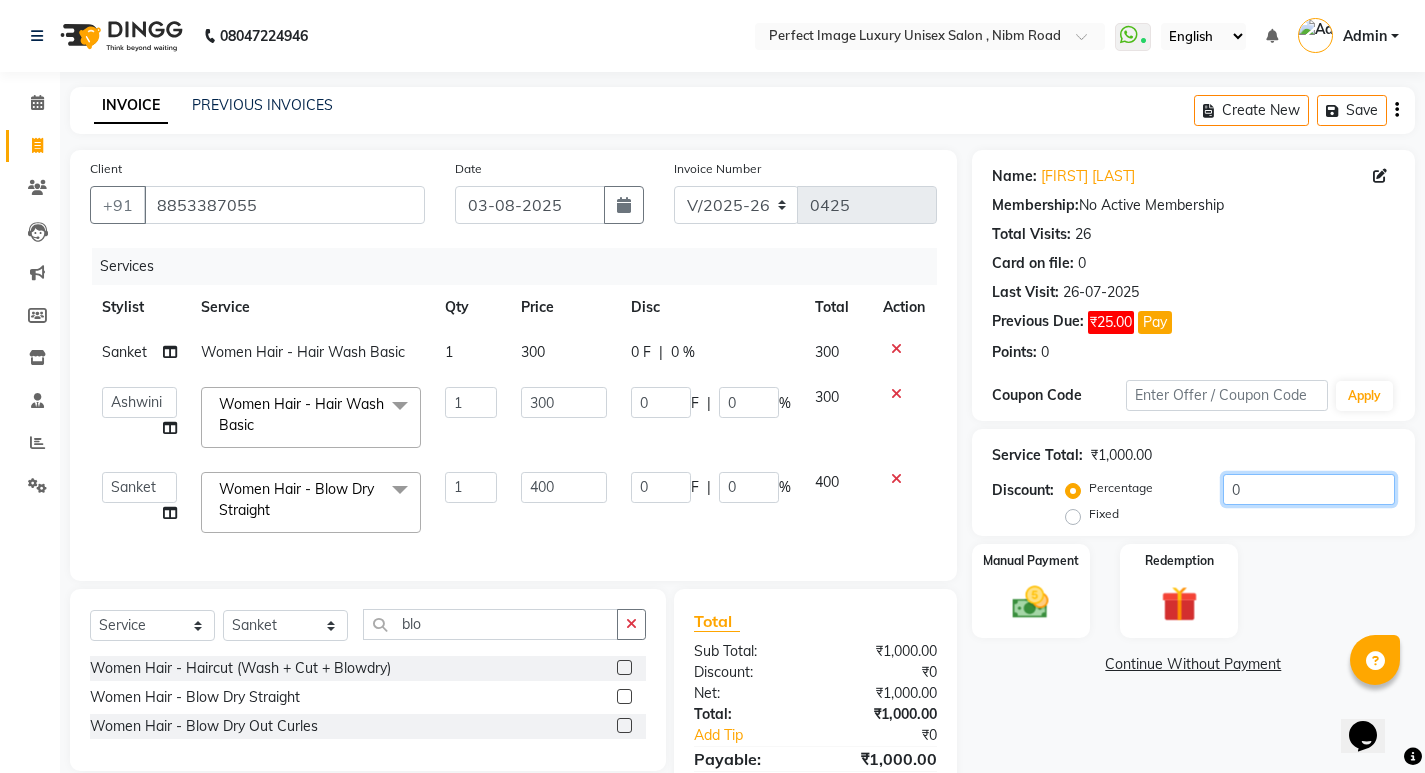 click on "0" 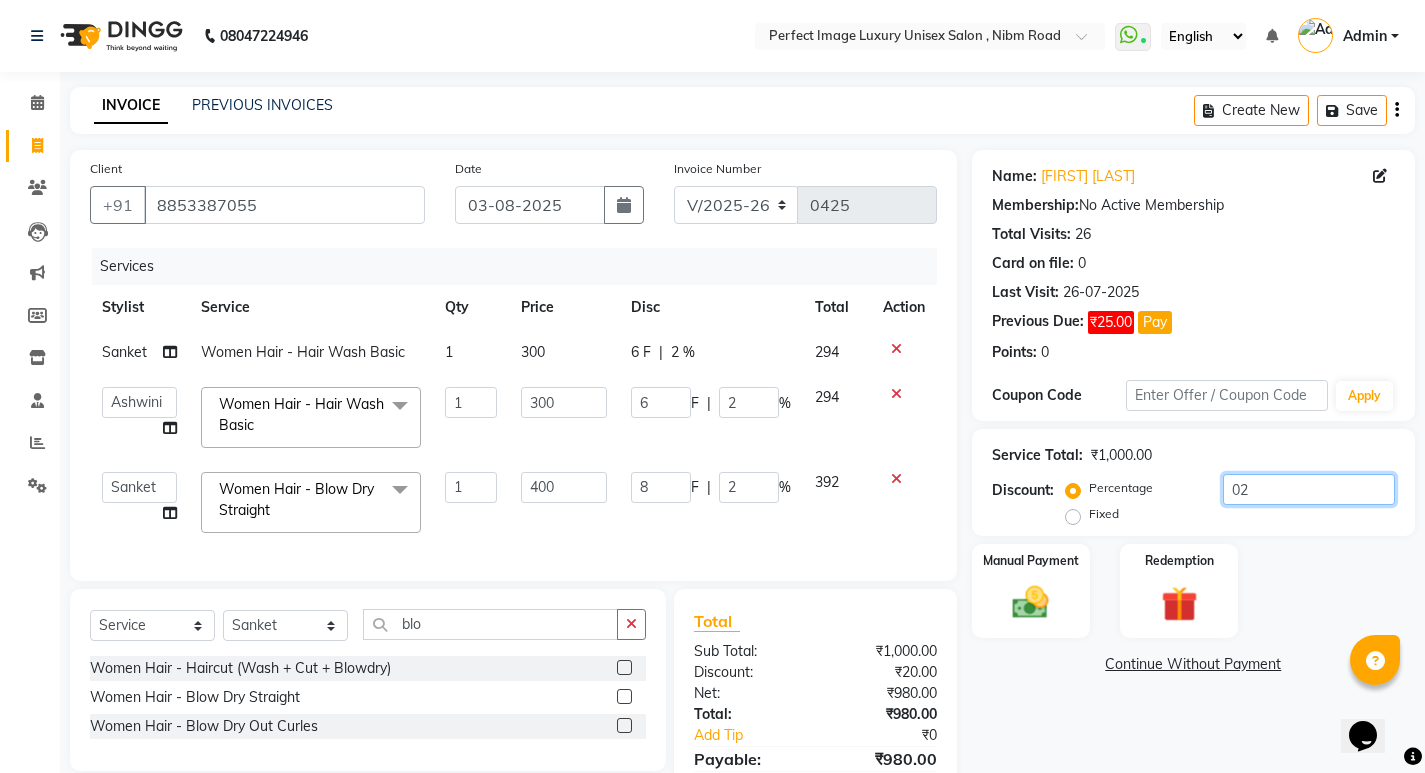 type on "020" 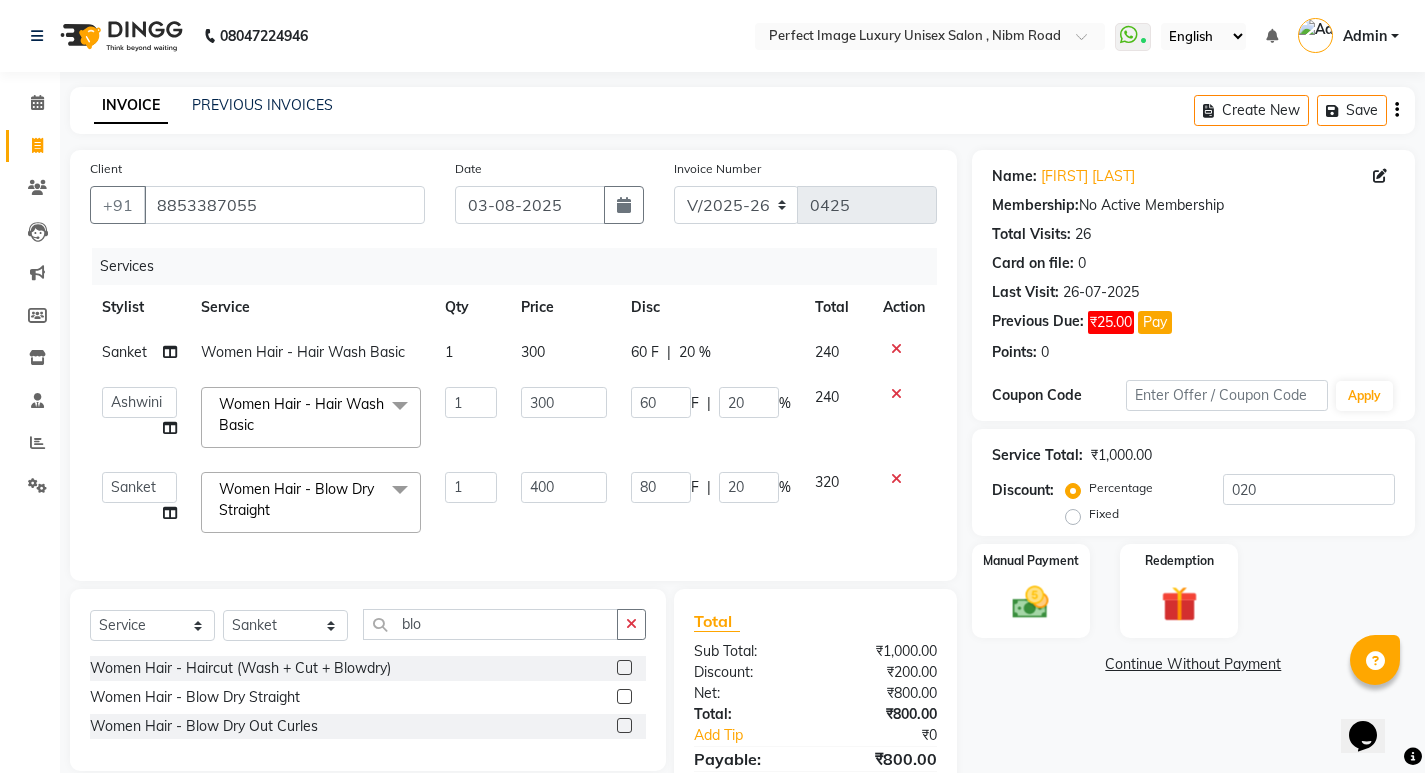 click 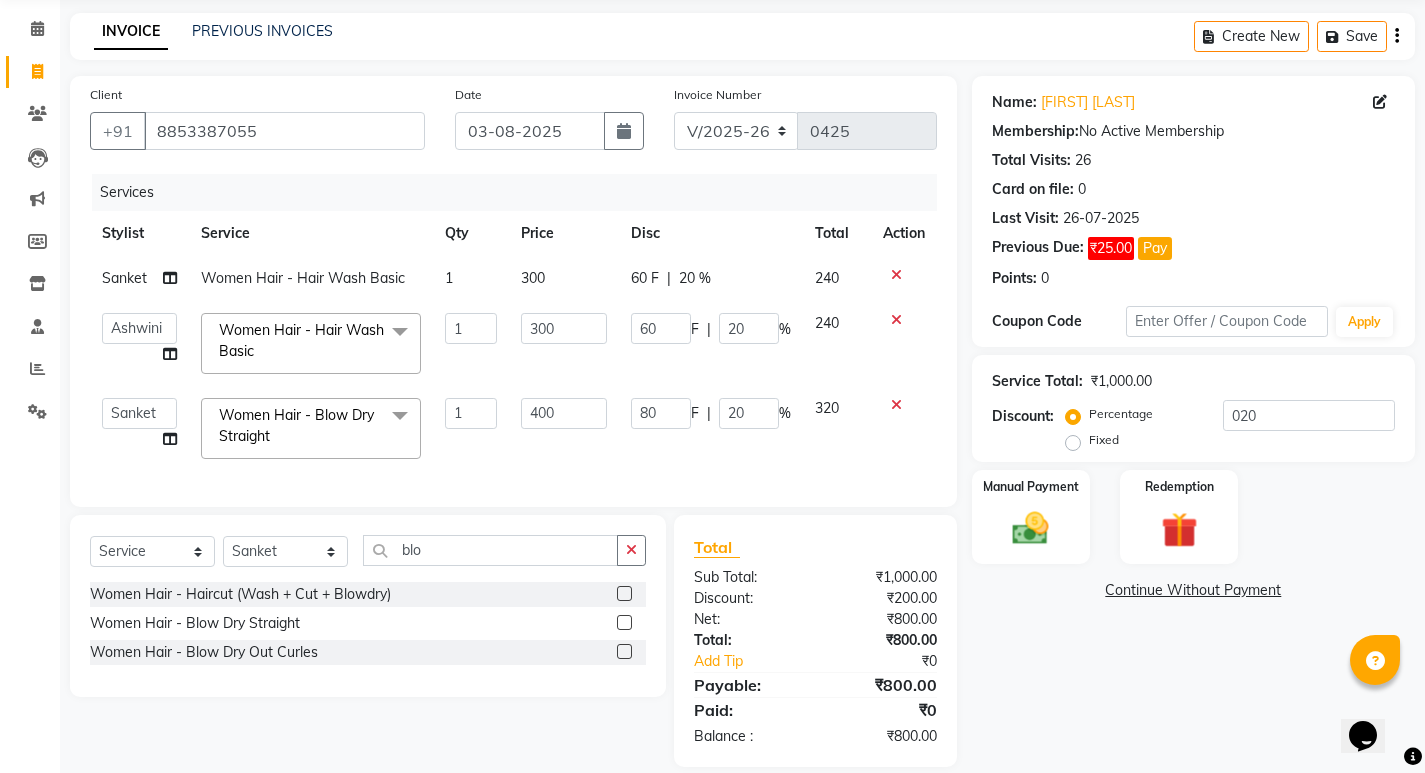 scroll, scrollTop: 113, scrollLeft: 0, axis: vertical 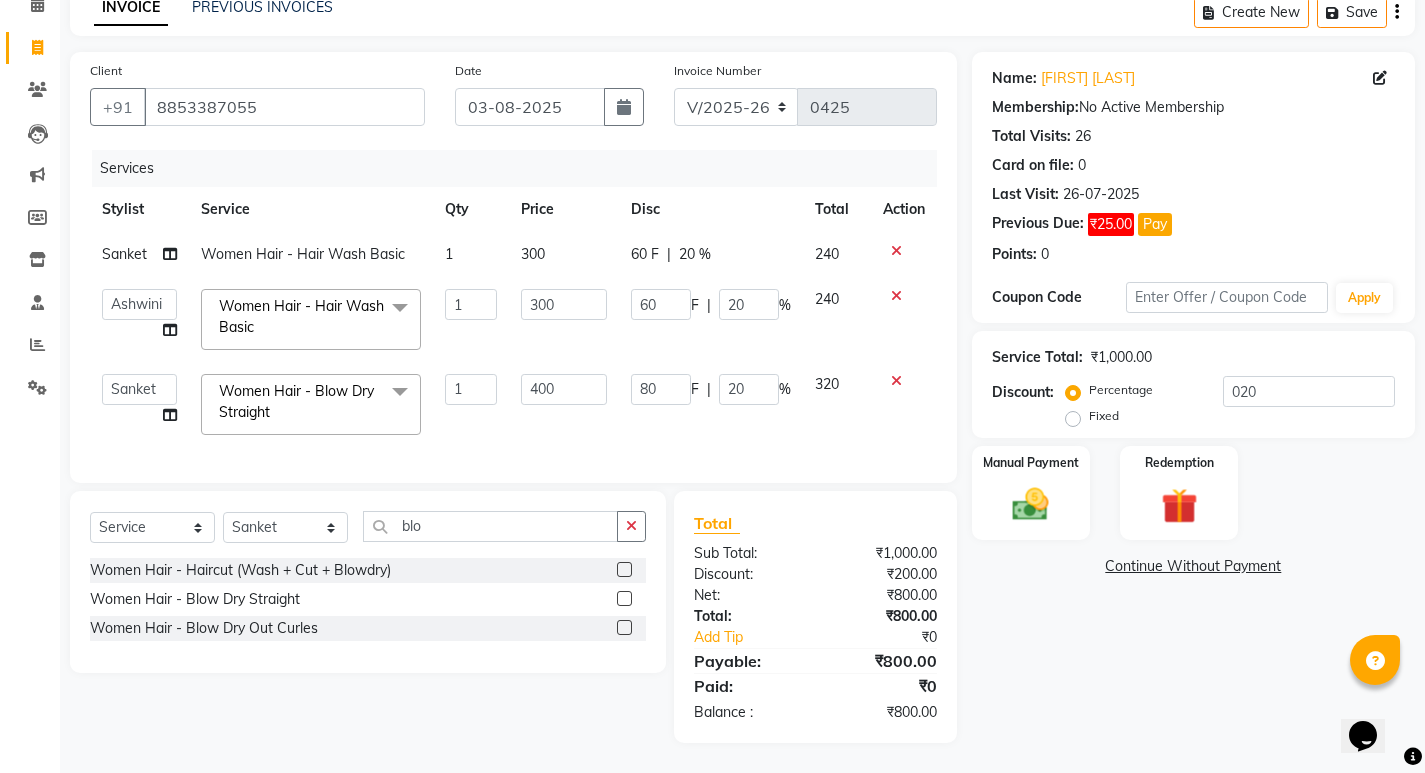 click 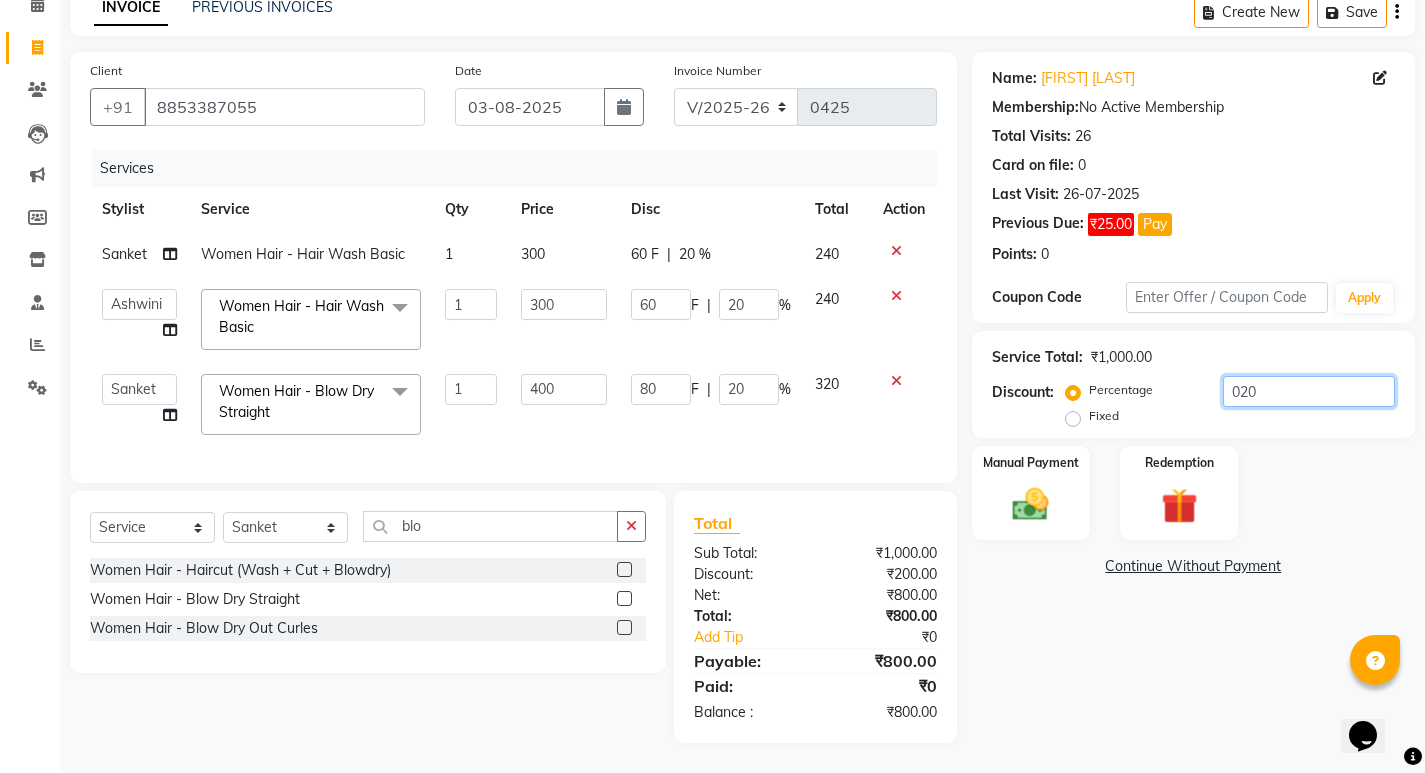 click on "020" 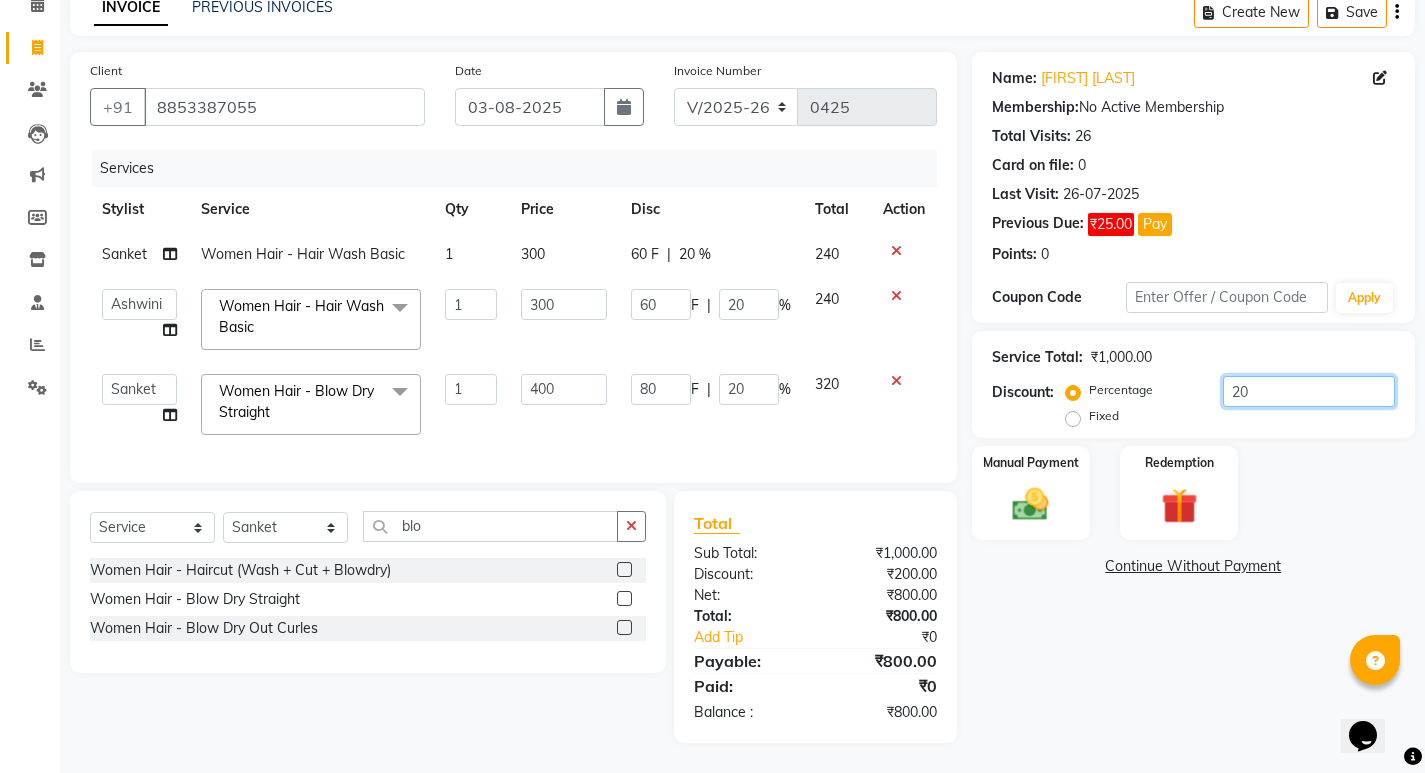 type on "20" 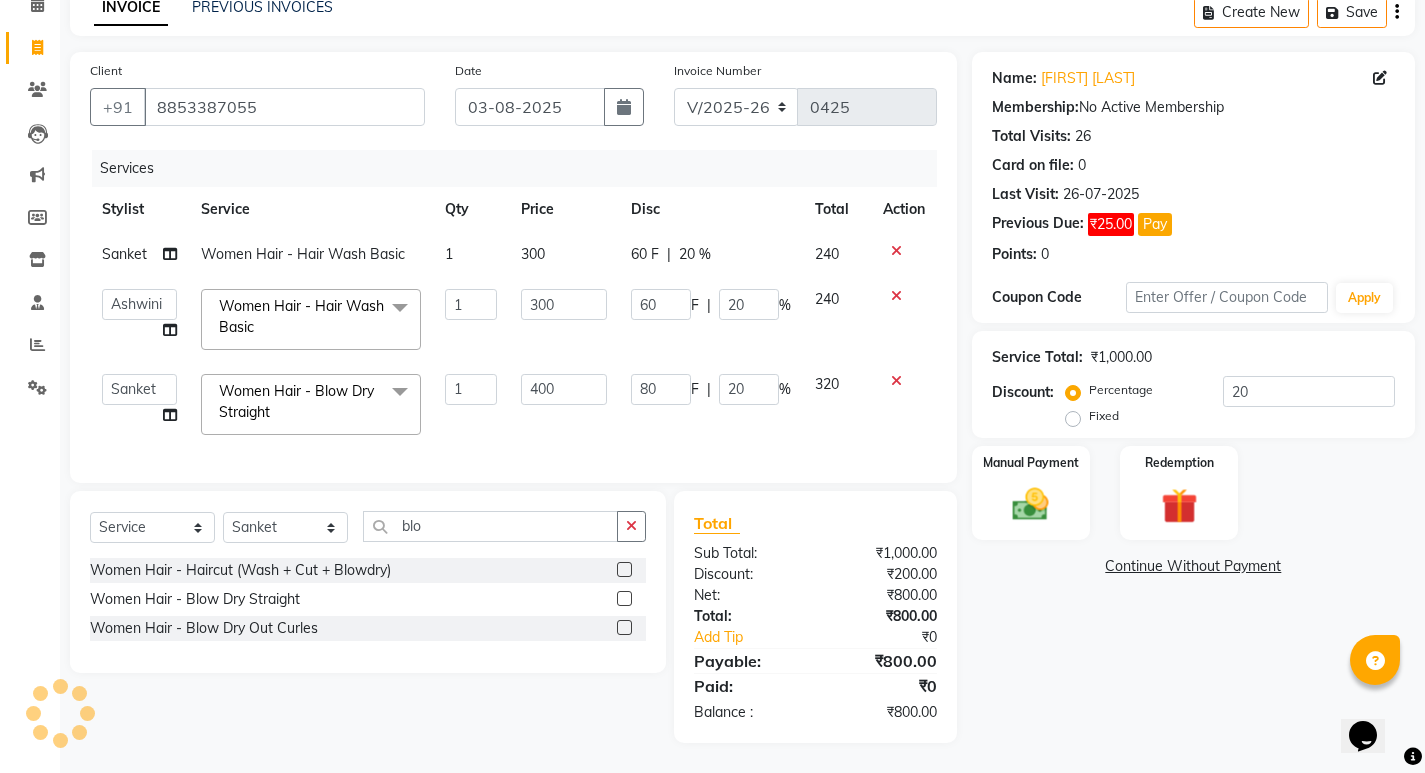 click on "Service" 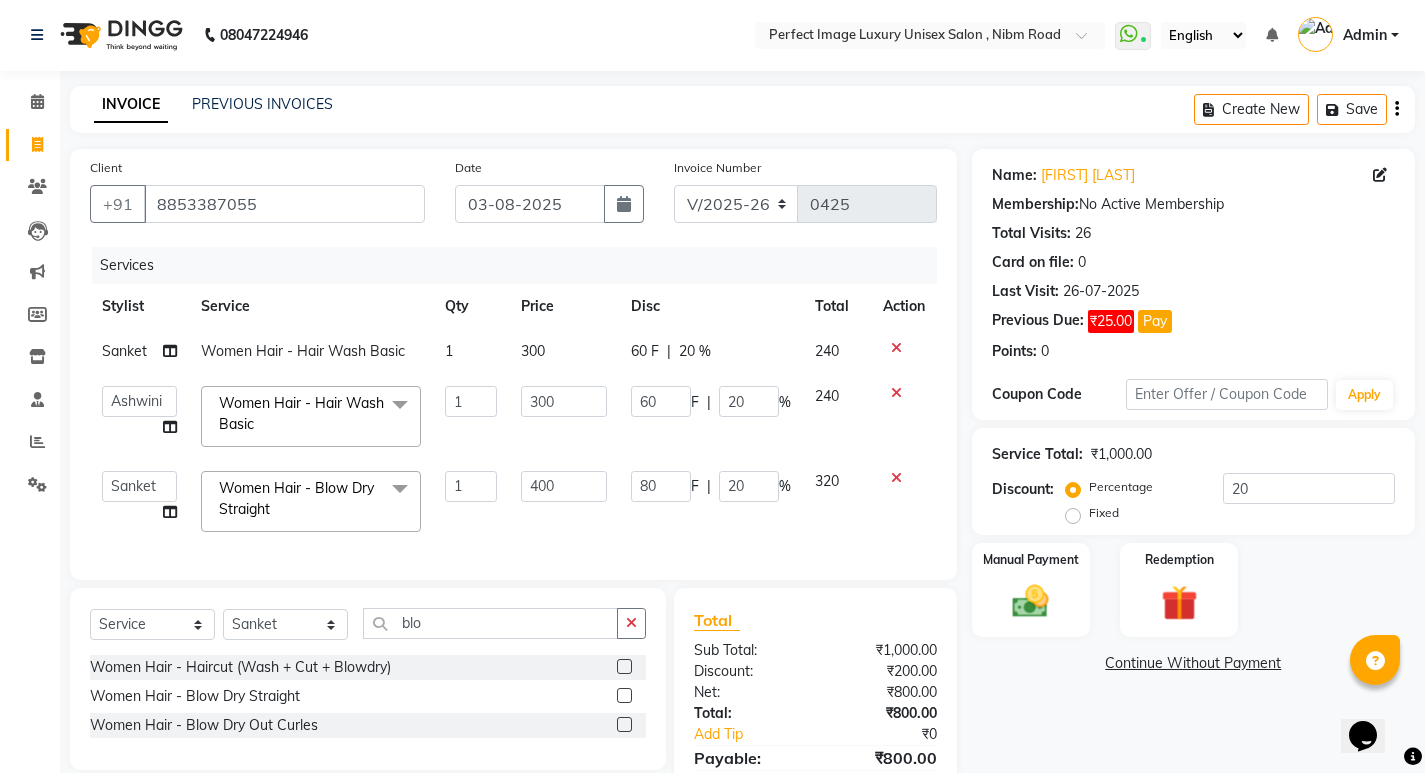 scroll, scrollTop: 113, scrollLeft: 0, axis: vertical 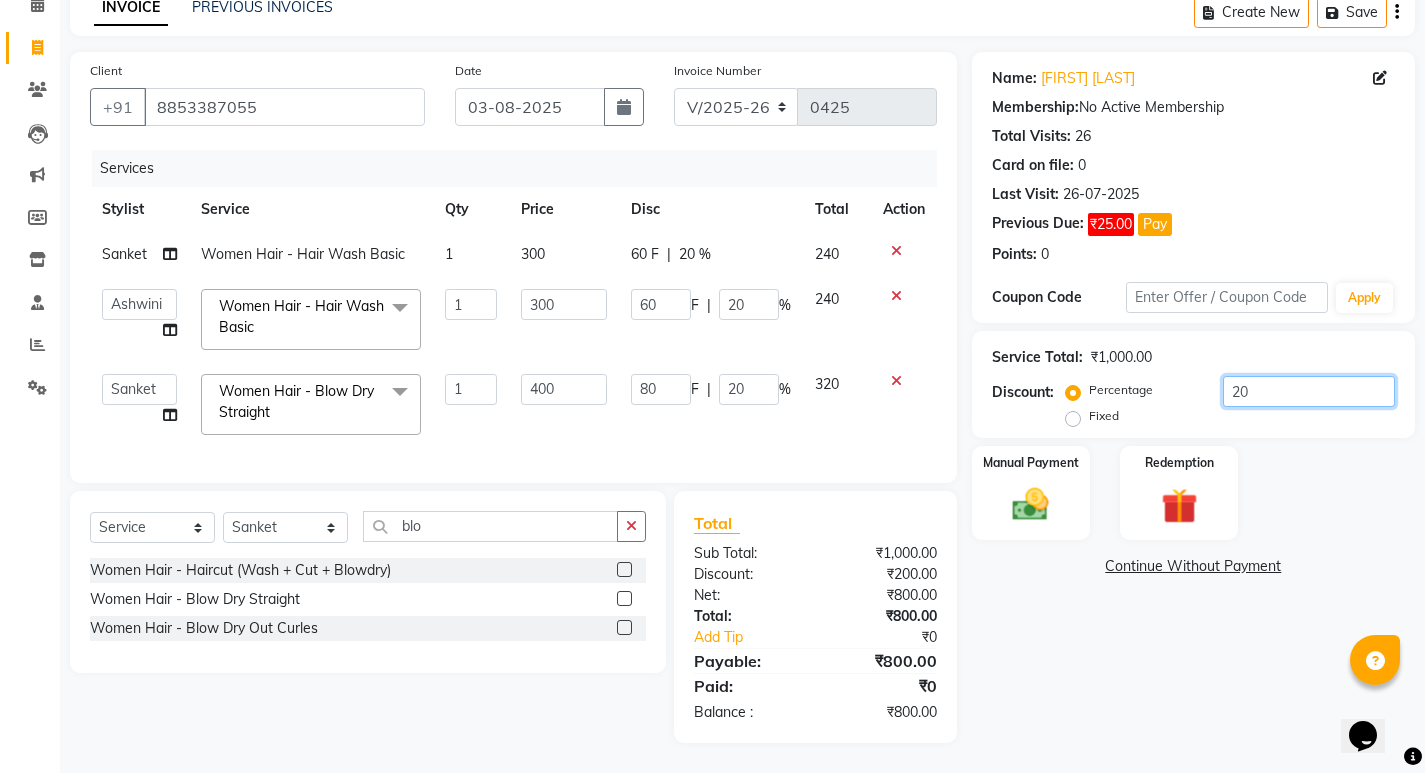 click on "20" 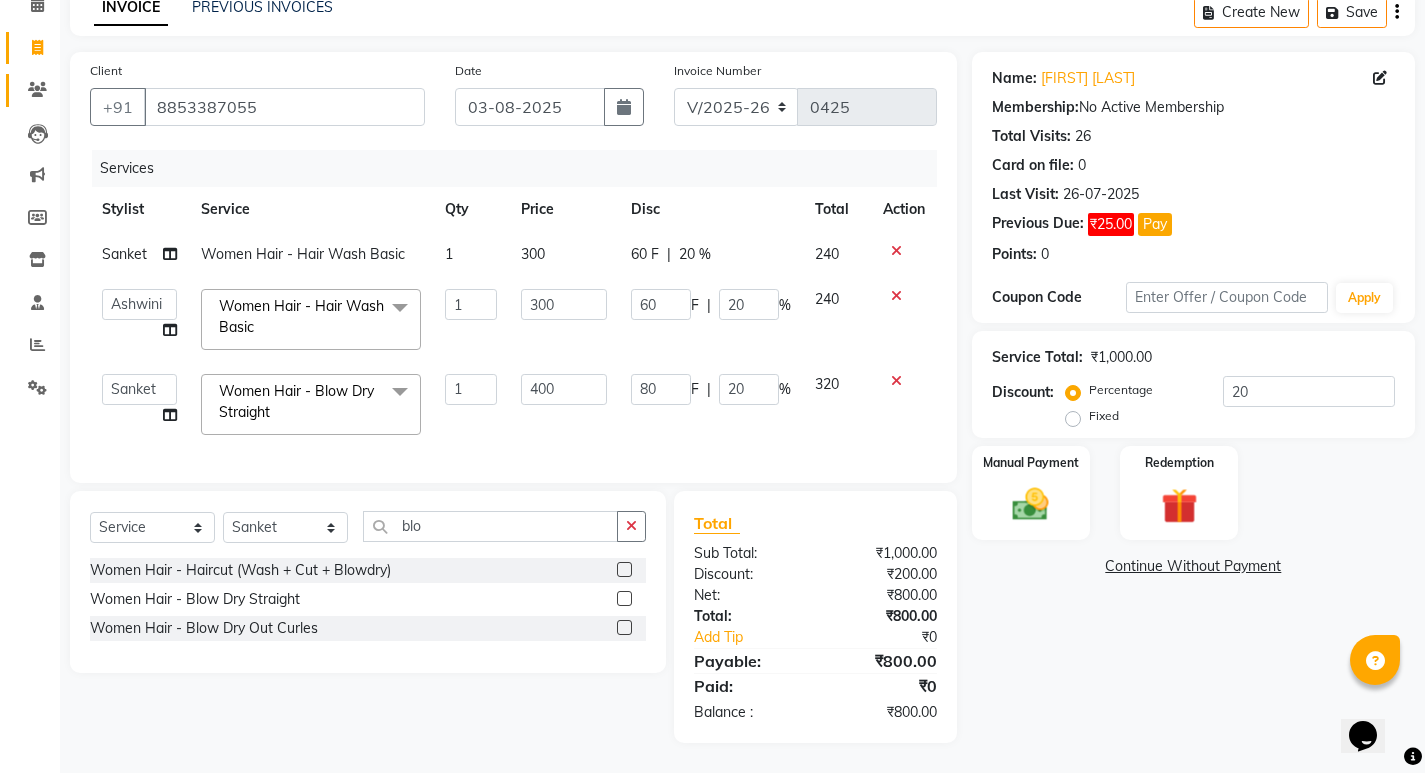 click on "Clients" 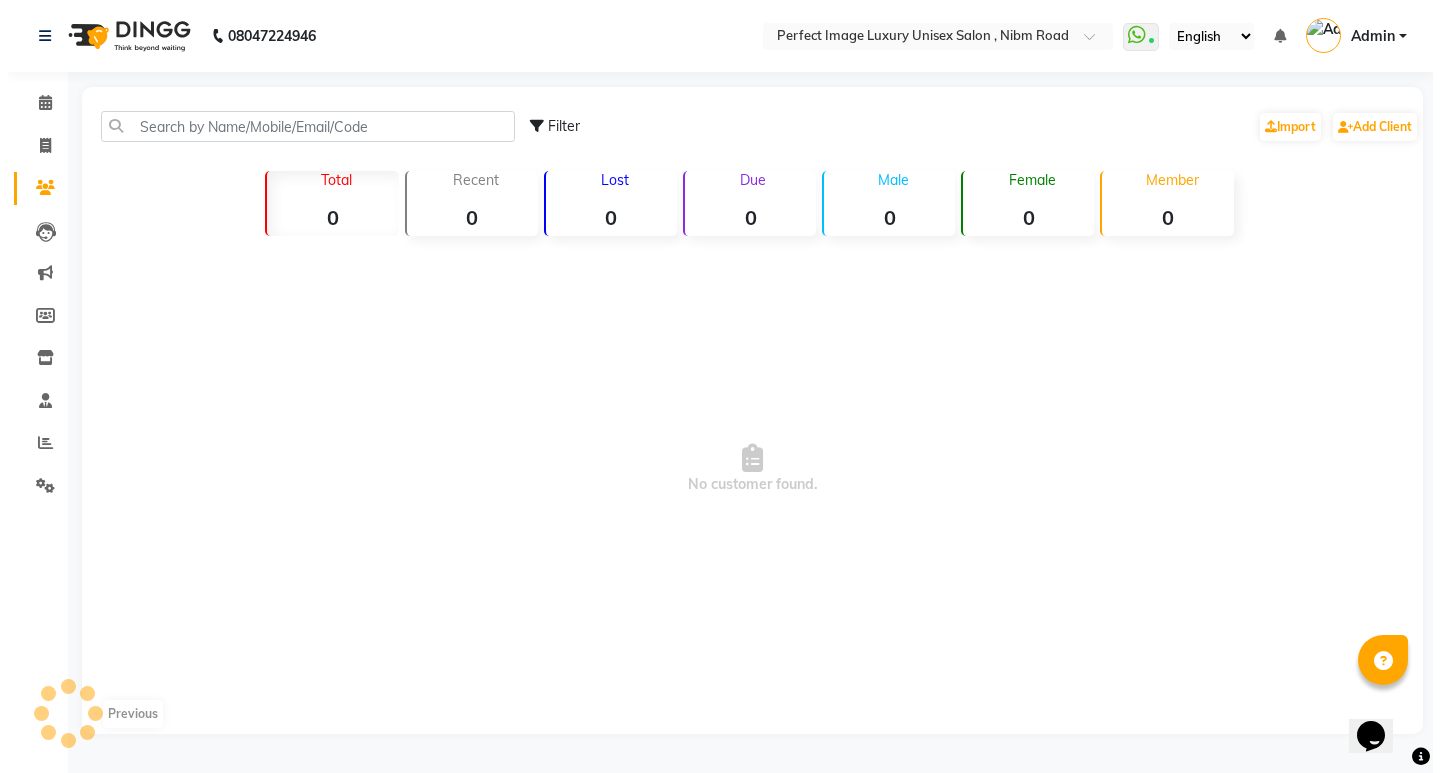 scroll, scrollTop: 0, scrollLeft: 0, axis: both 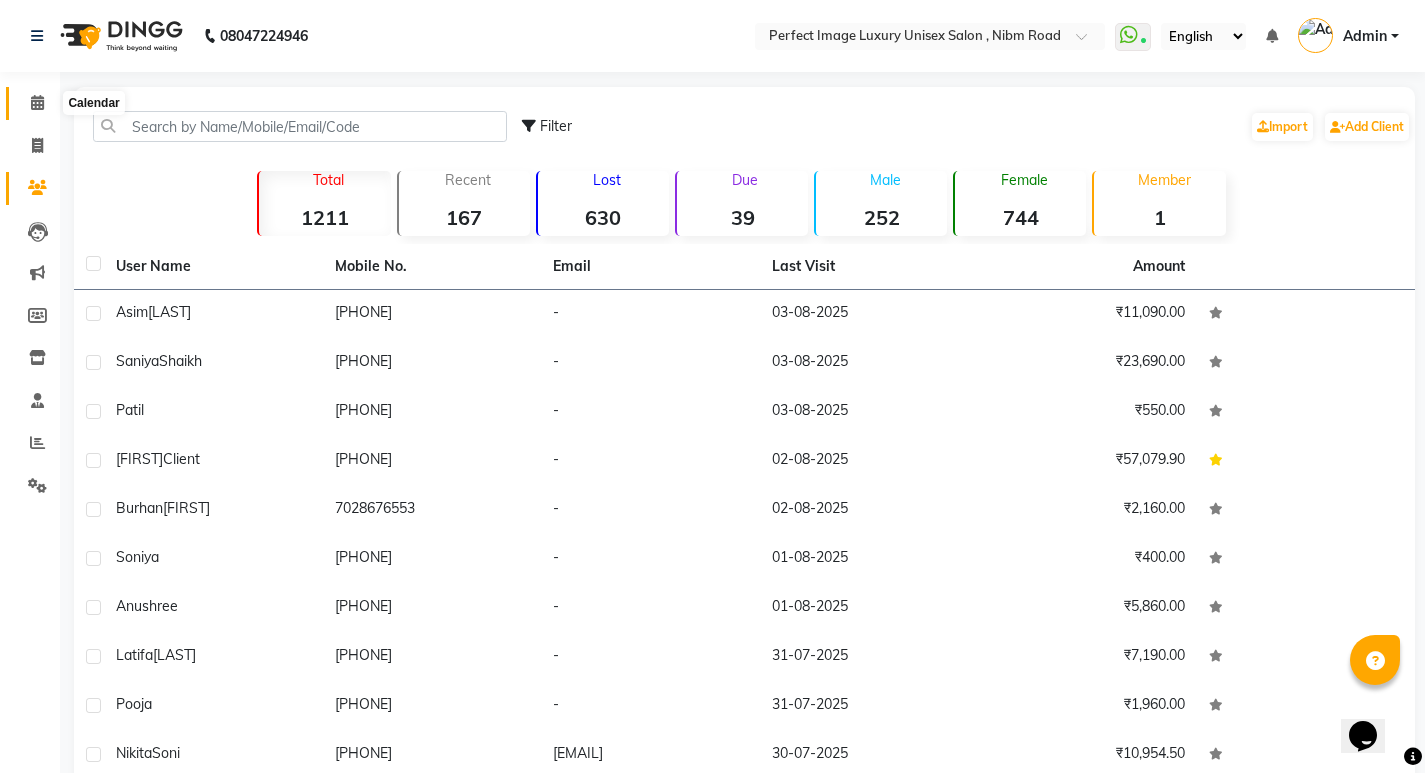 click 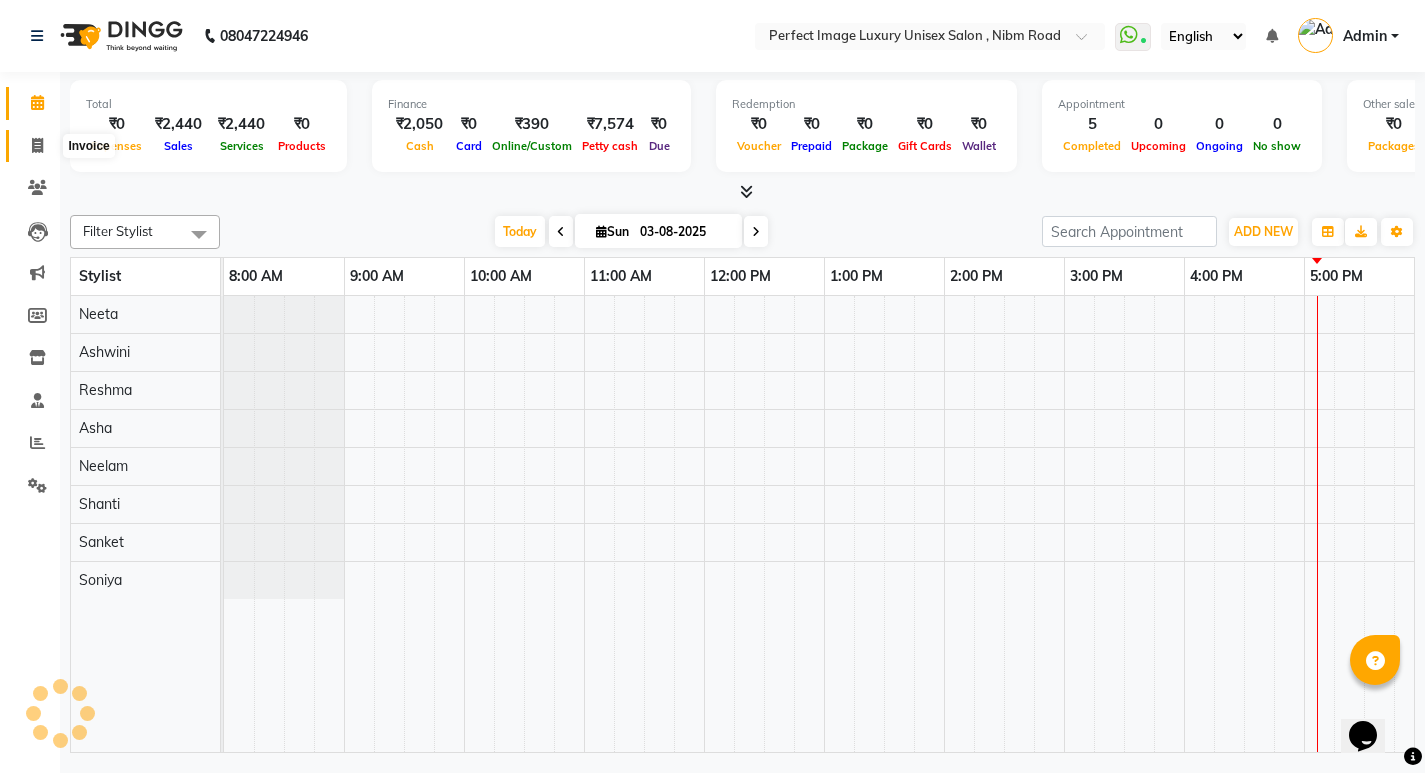 click 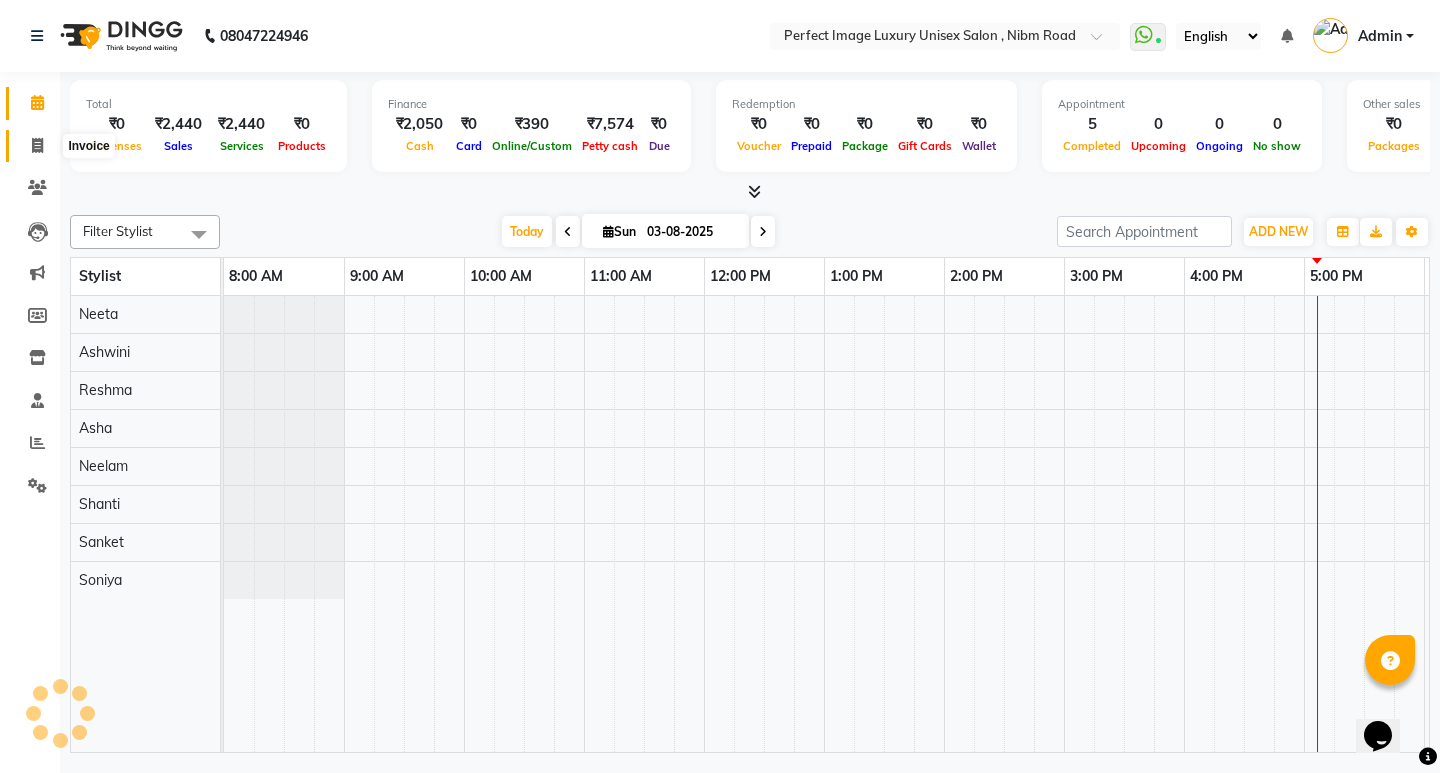 select on "service" 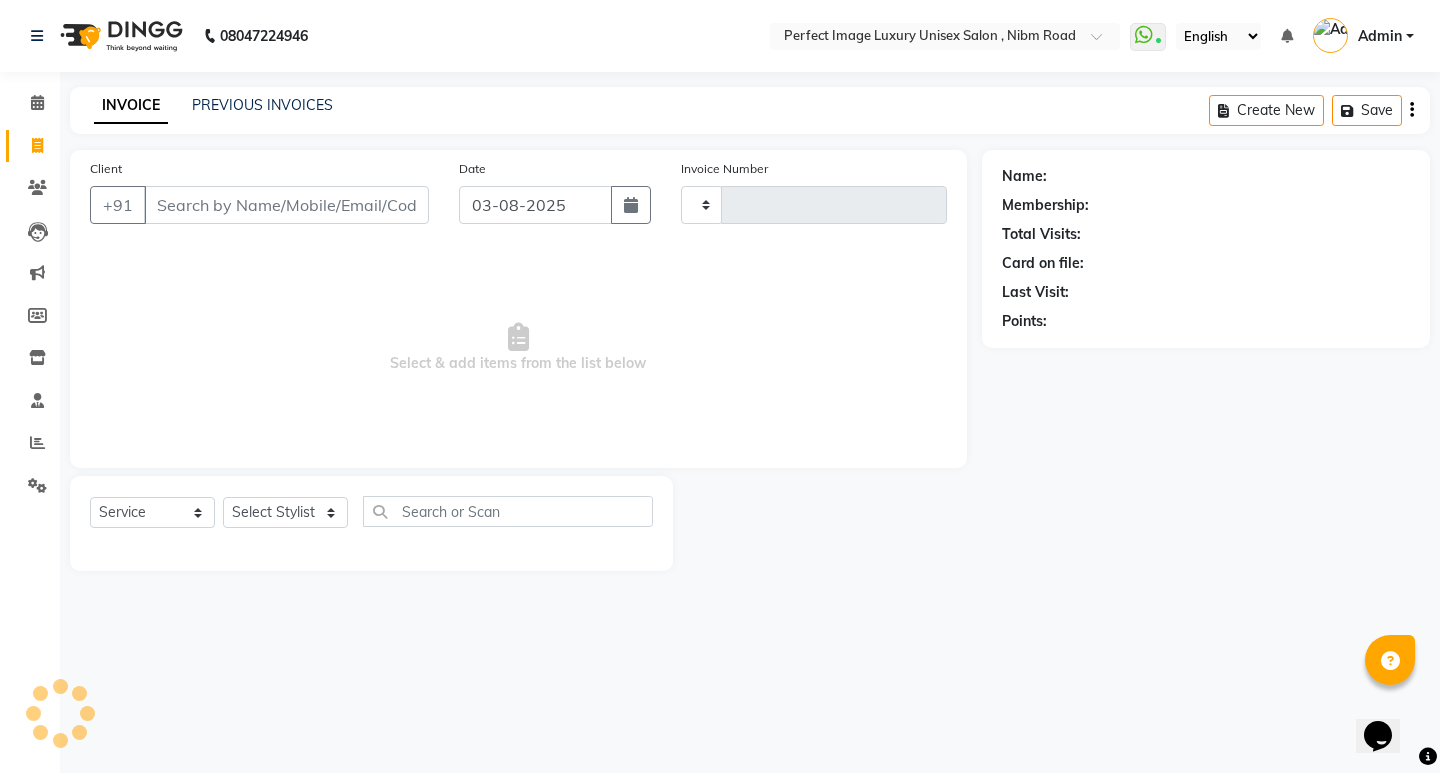 type on "0425" 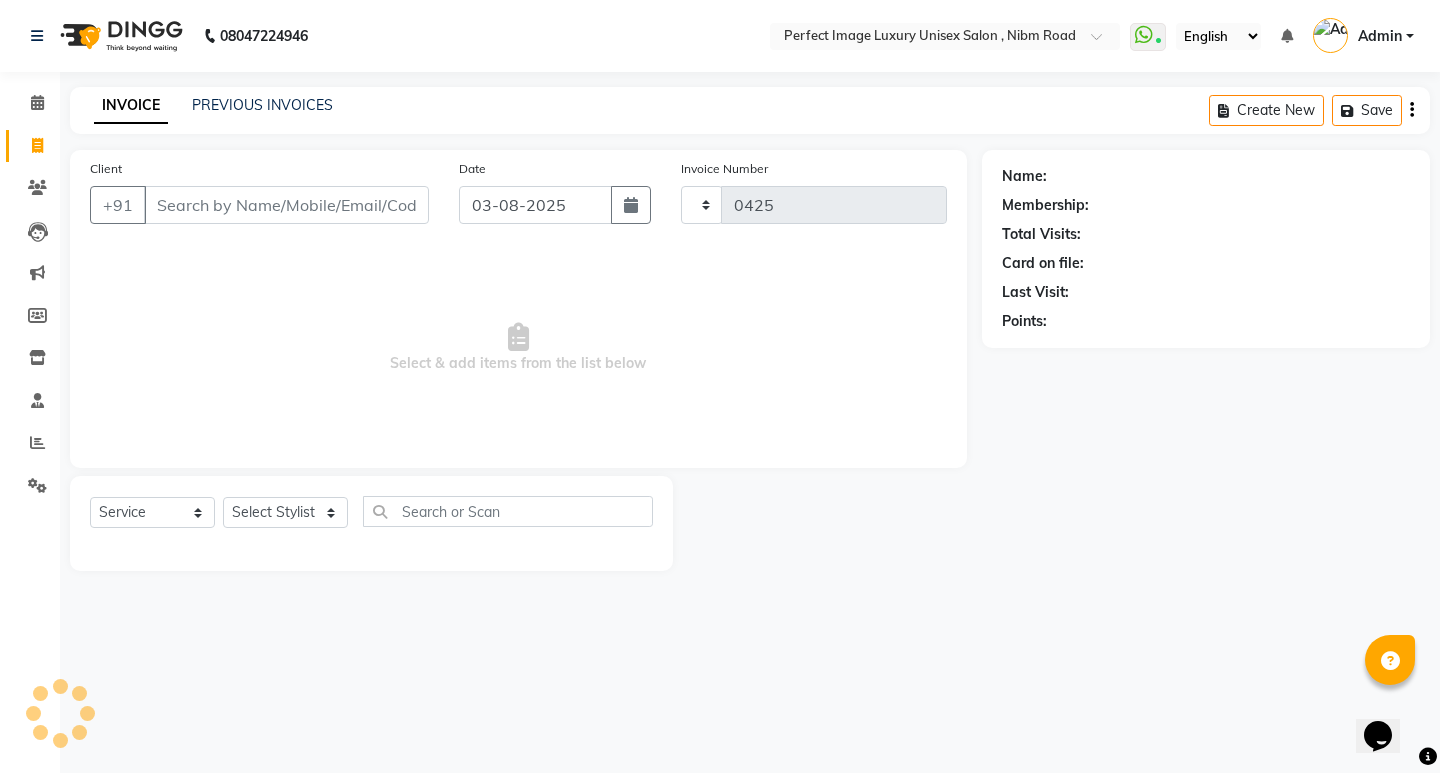 select on "5078" 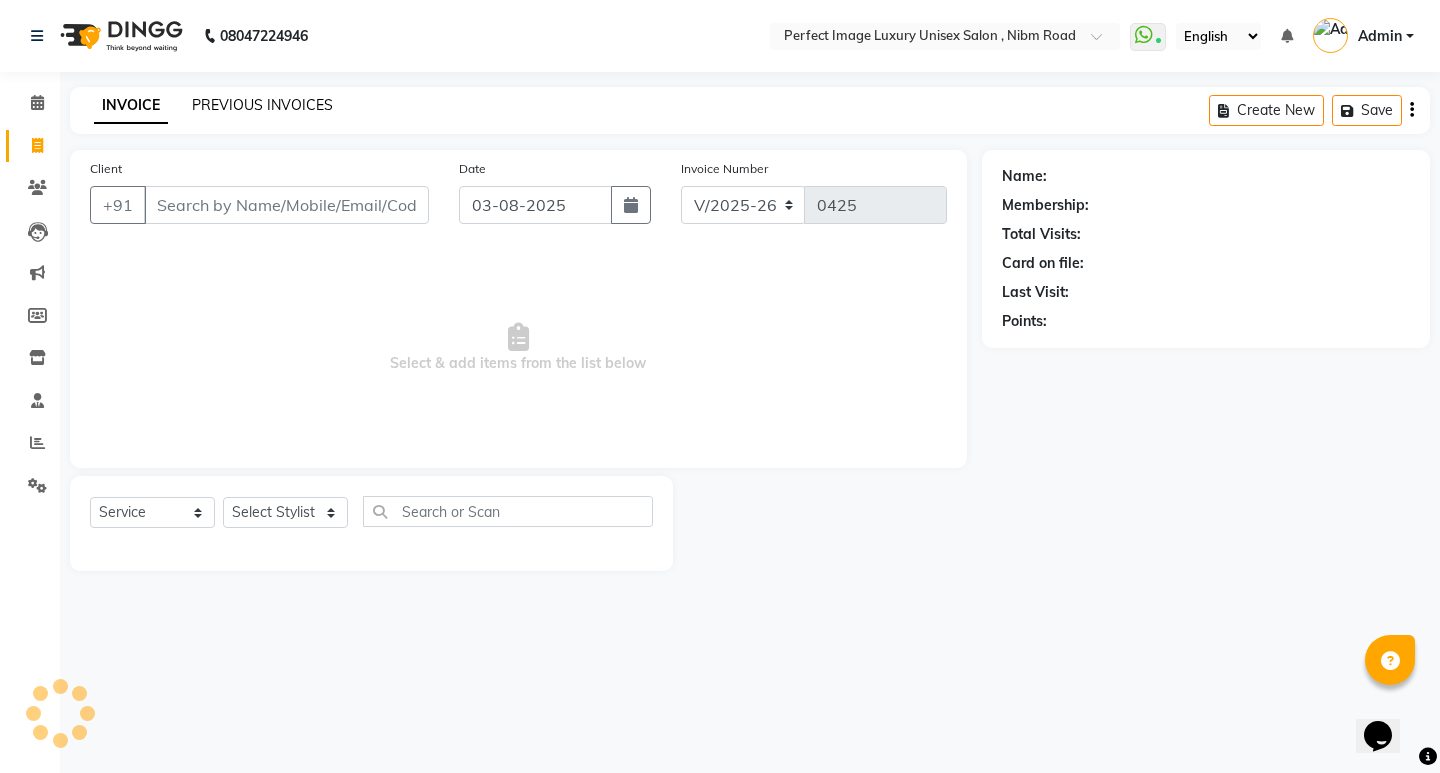 click on "PREVIOUS INVOICES" 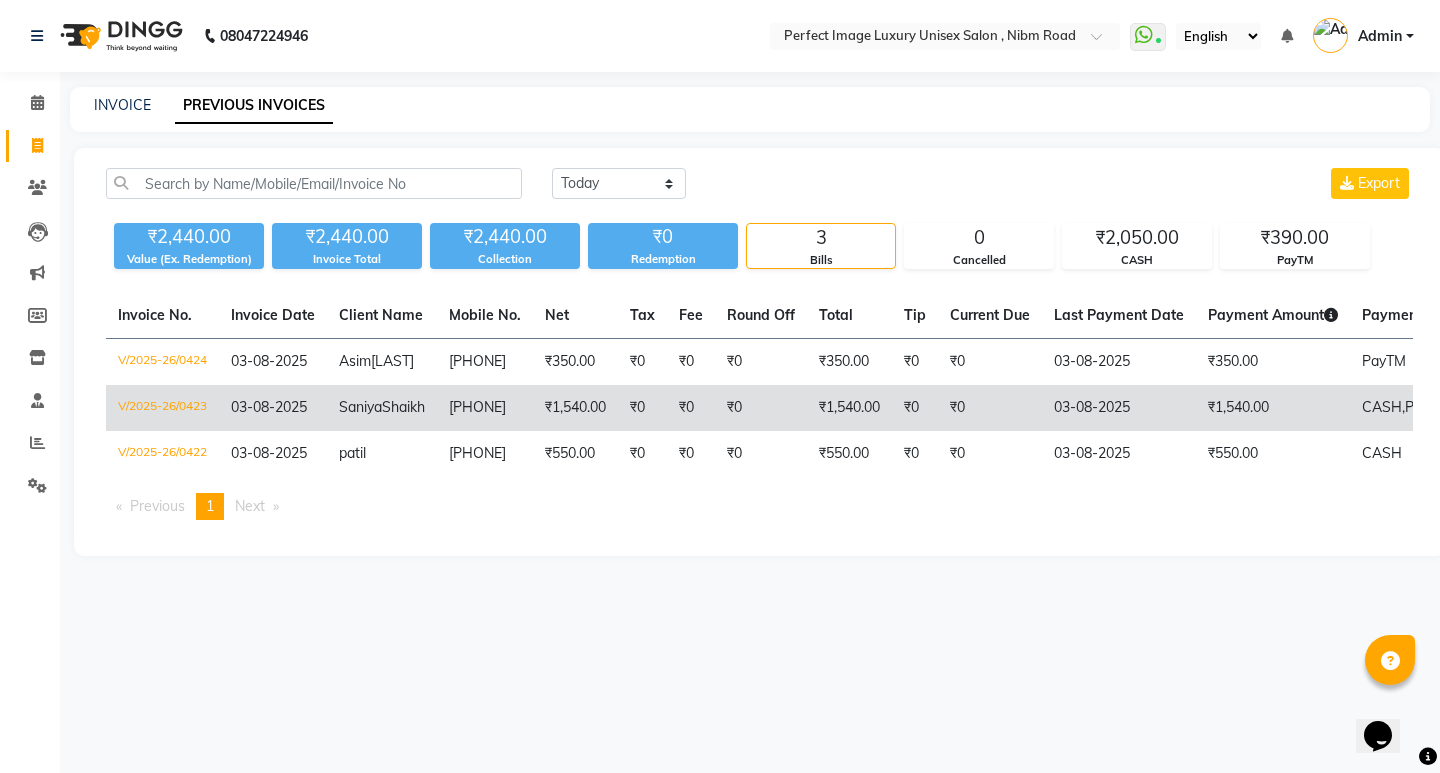 click on "[PHONE]" 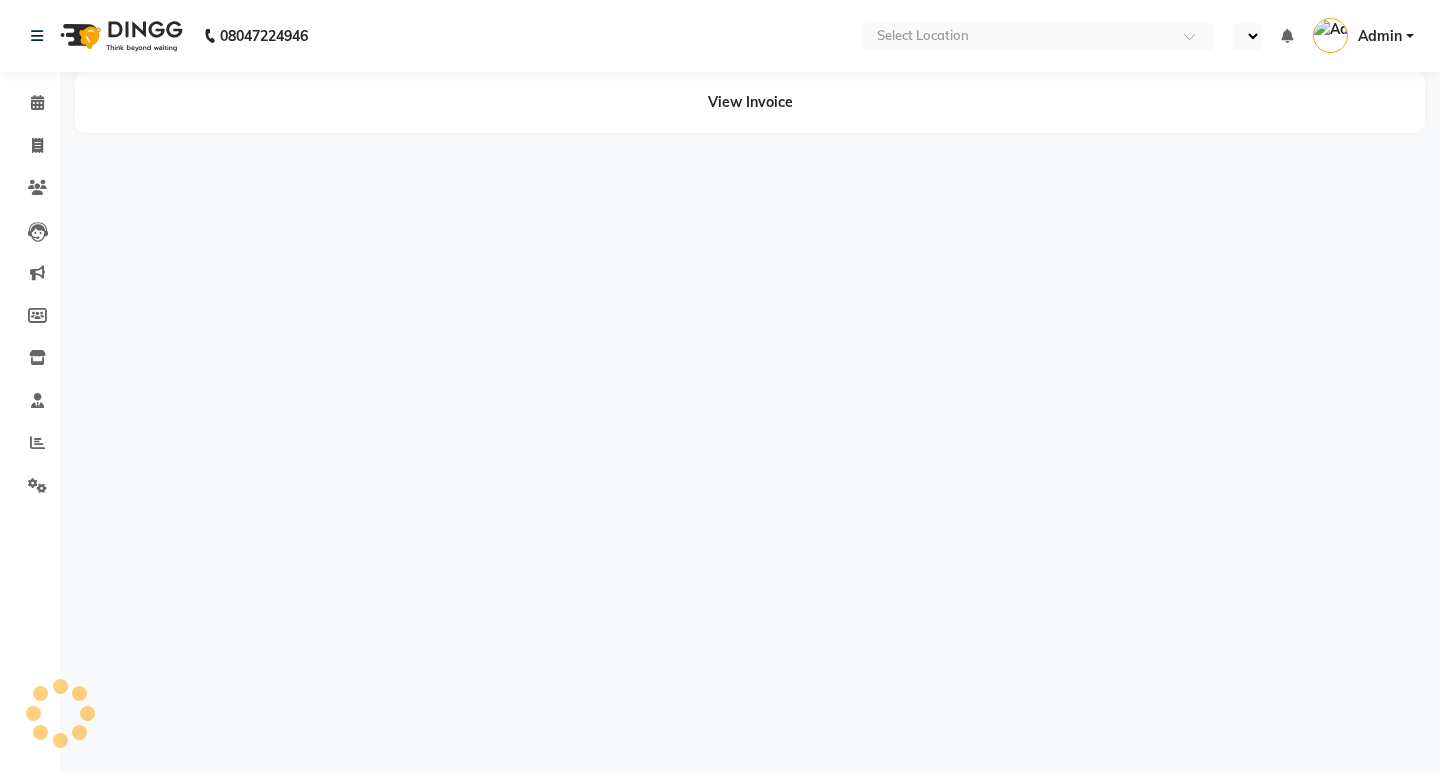 scroll, scrollTop: 0, scrollLeft: 0, axis: both 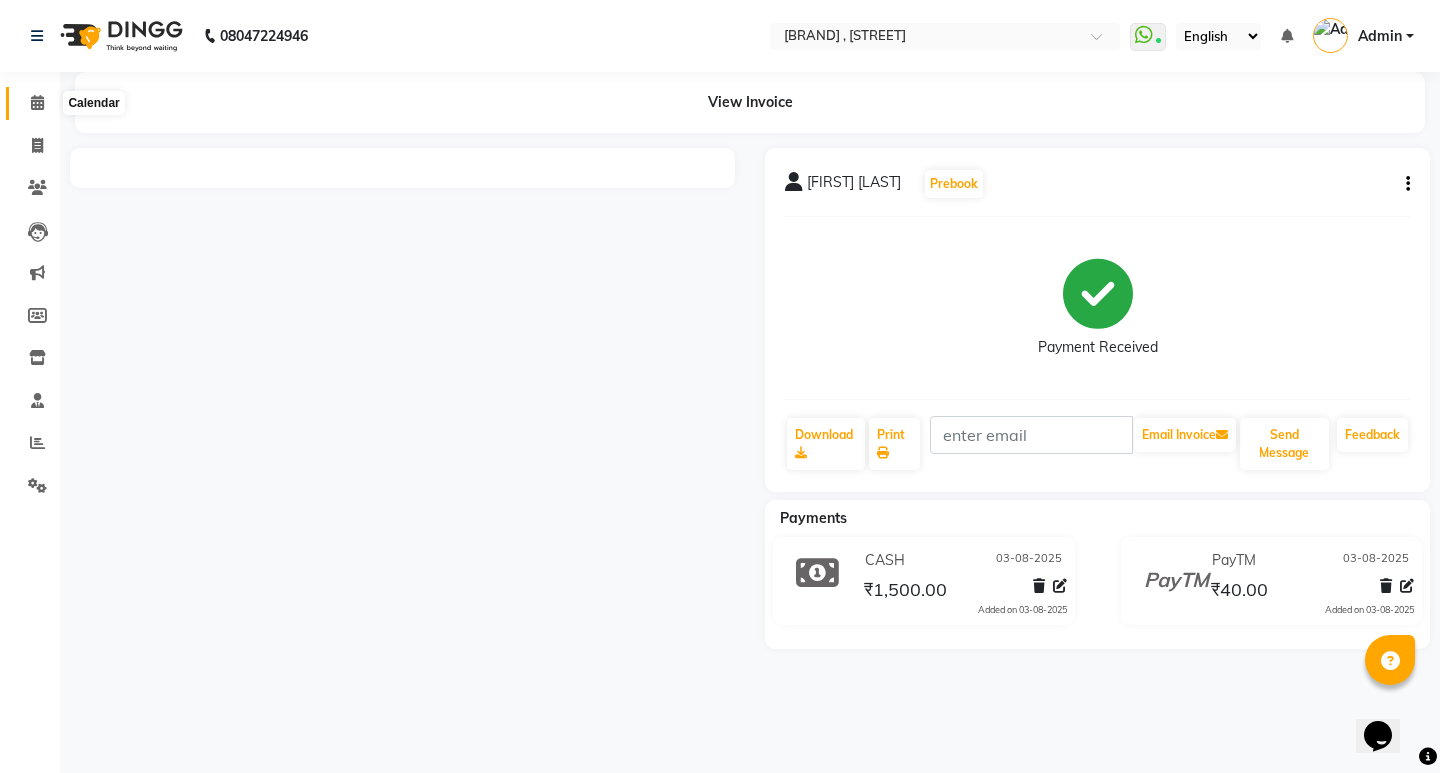 click 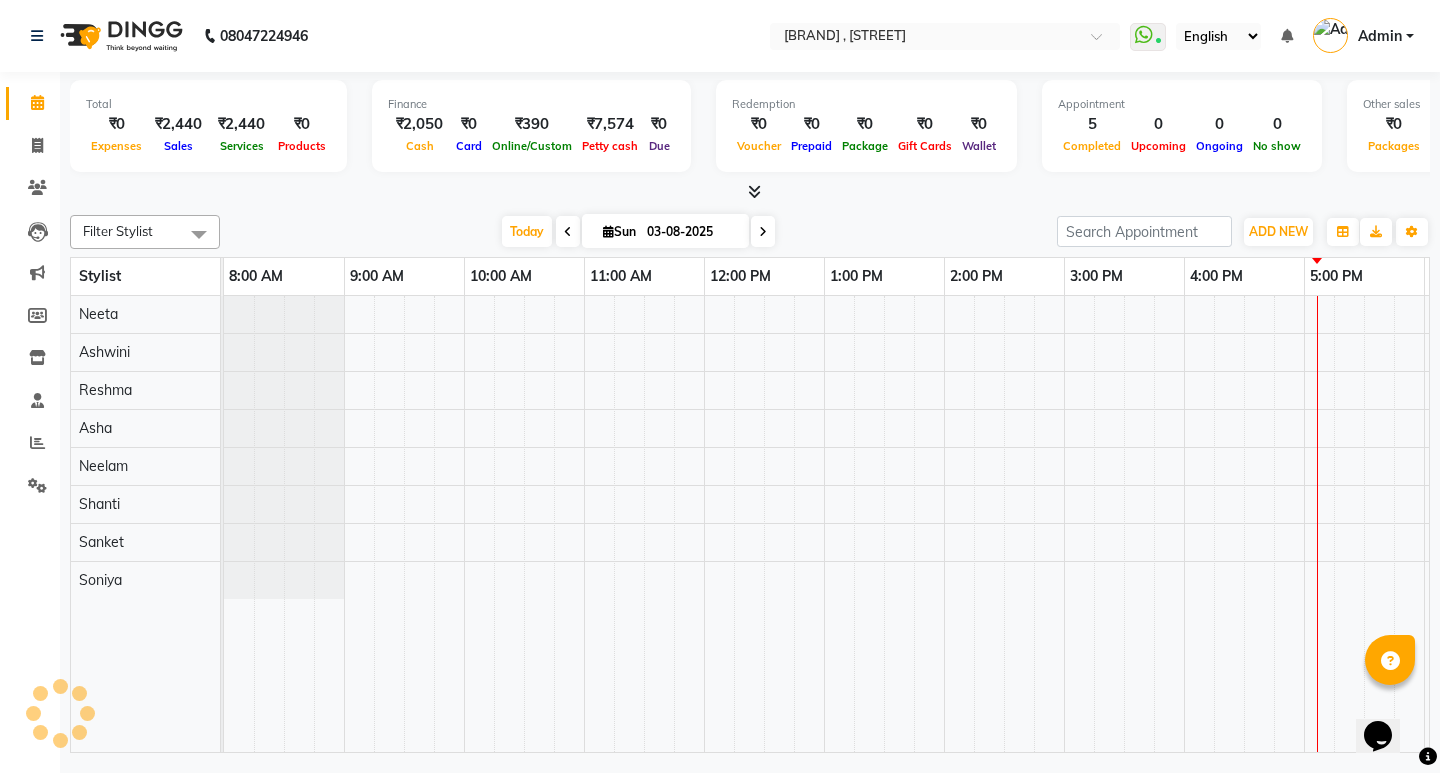 scroll, scrollTop: 0, scrollLeft: 475, axis: horizontal 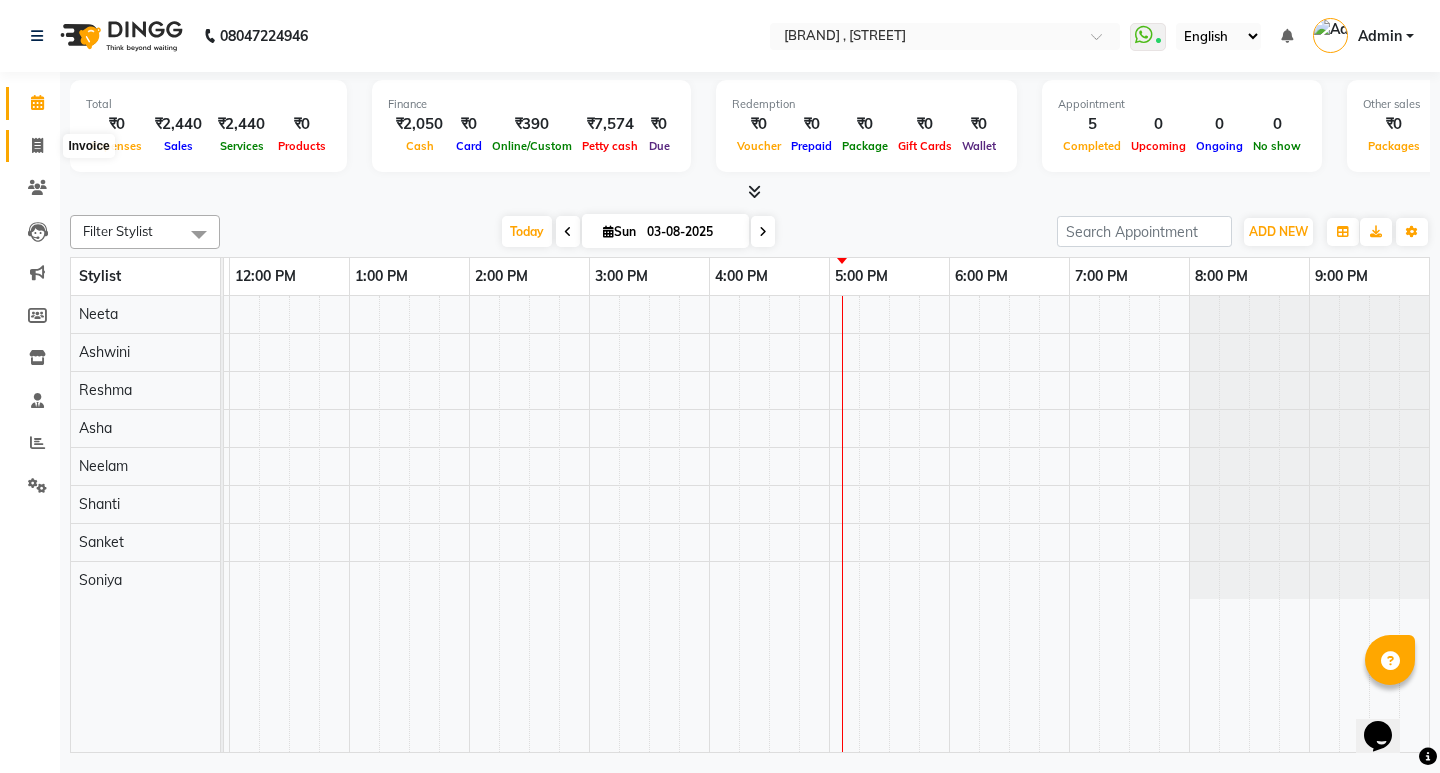 click 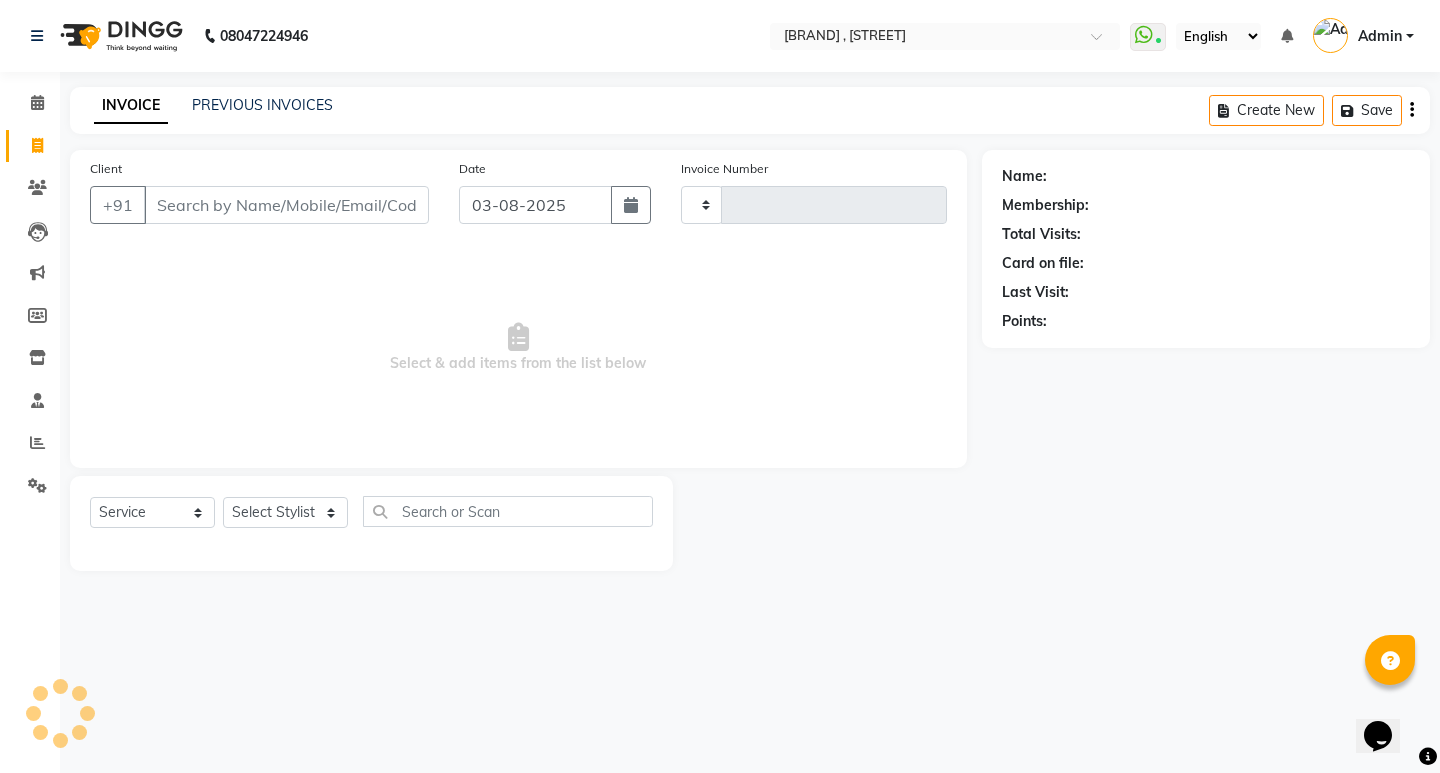 type on "0425" 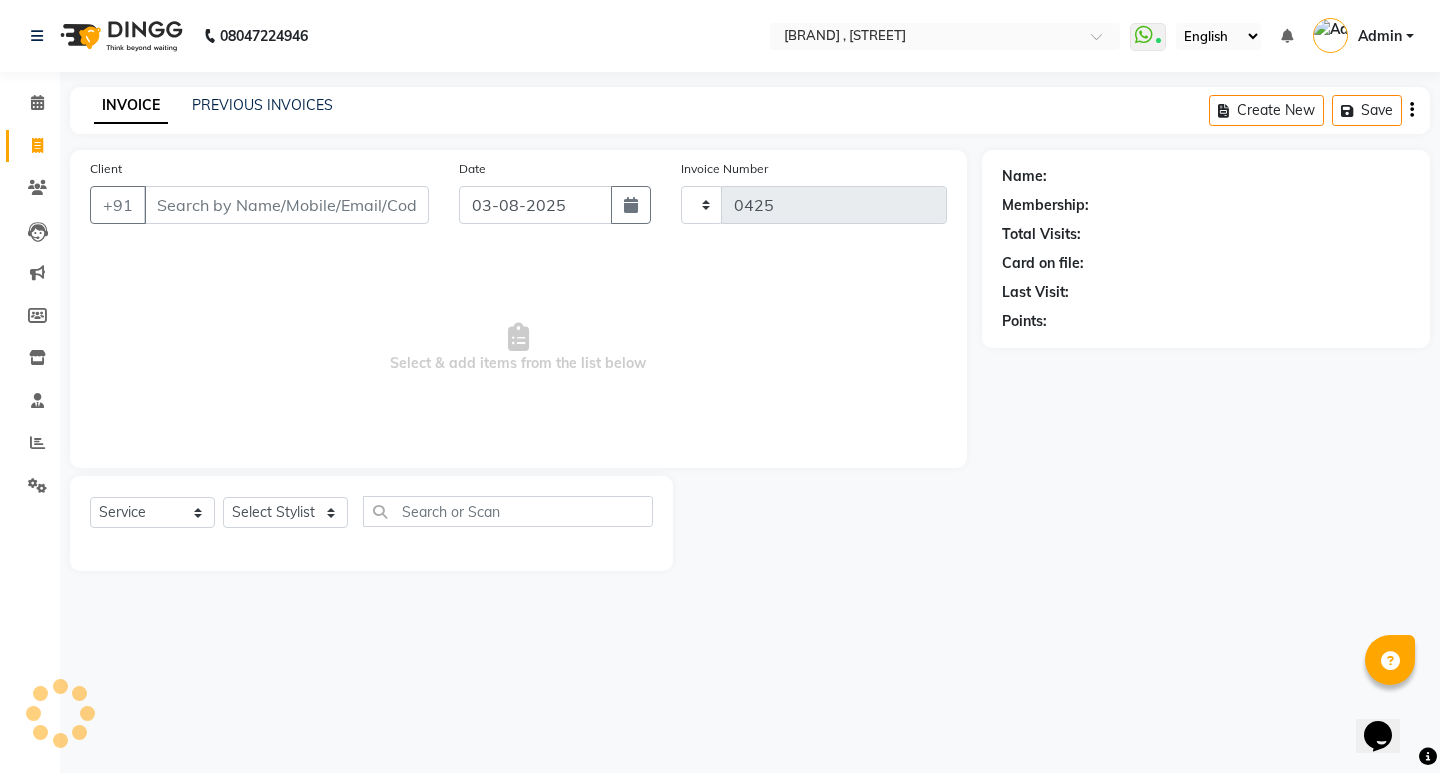 select on "5078" 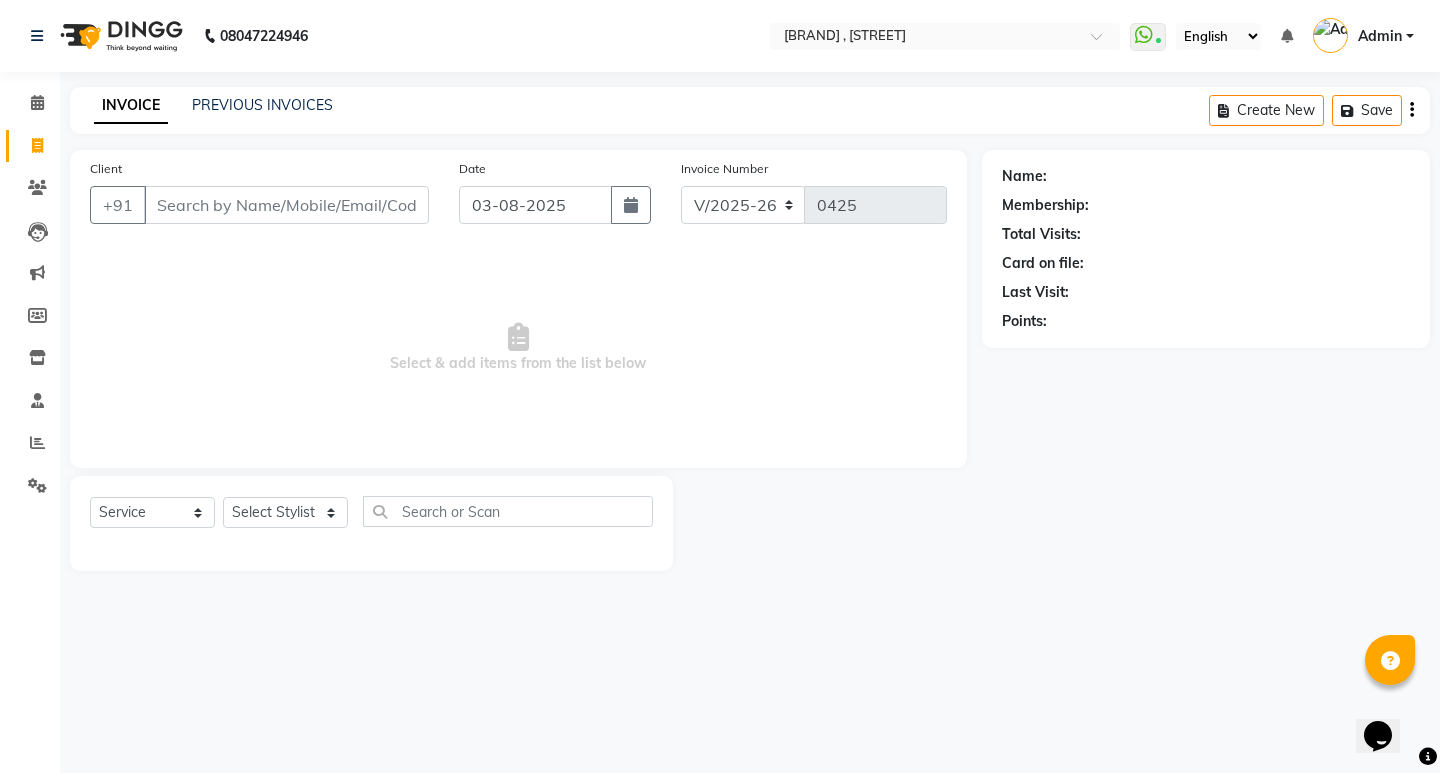 click on "INVOICE PREVIOUS INVOICES Create New   Save" 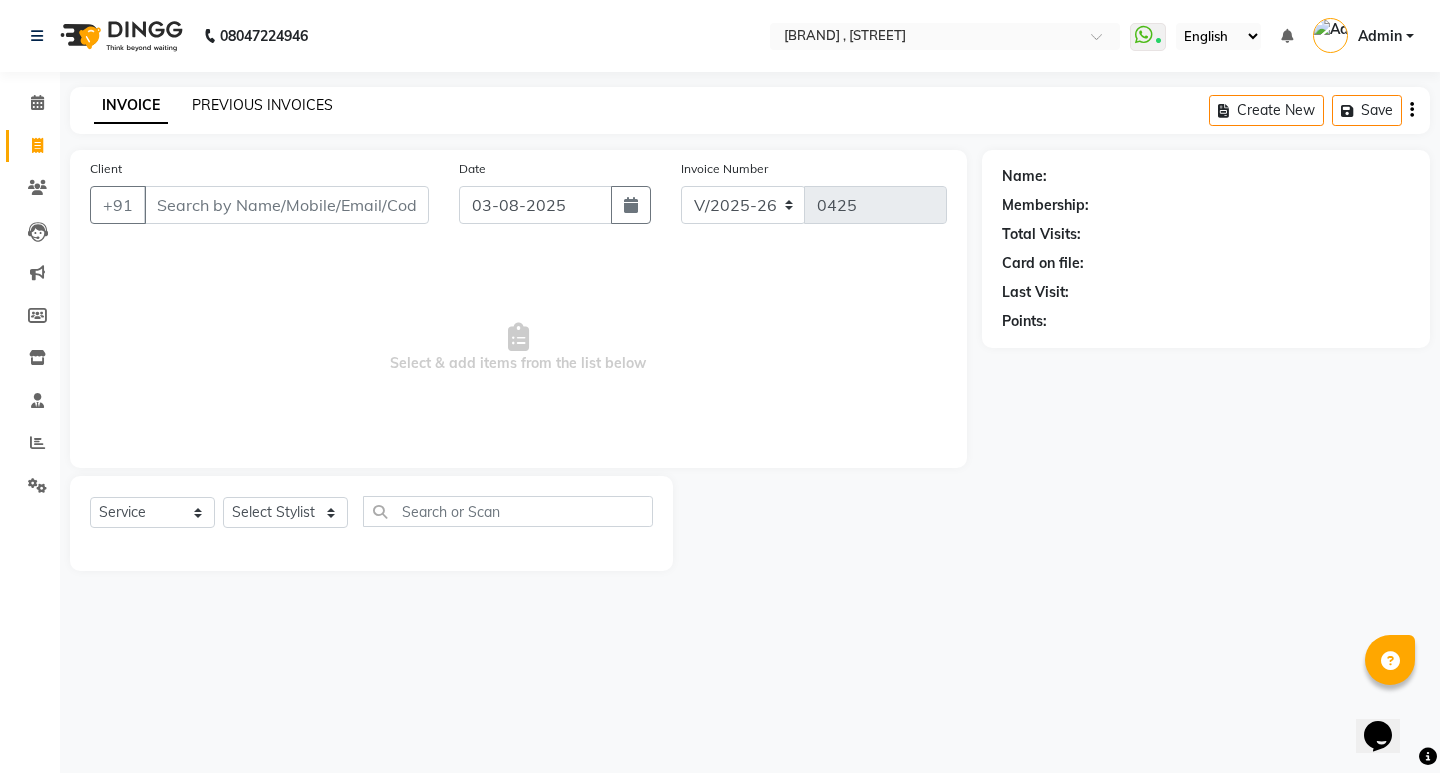 click on "PREVIOUS INVOICES" 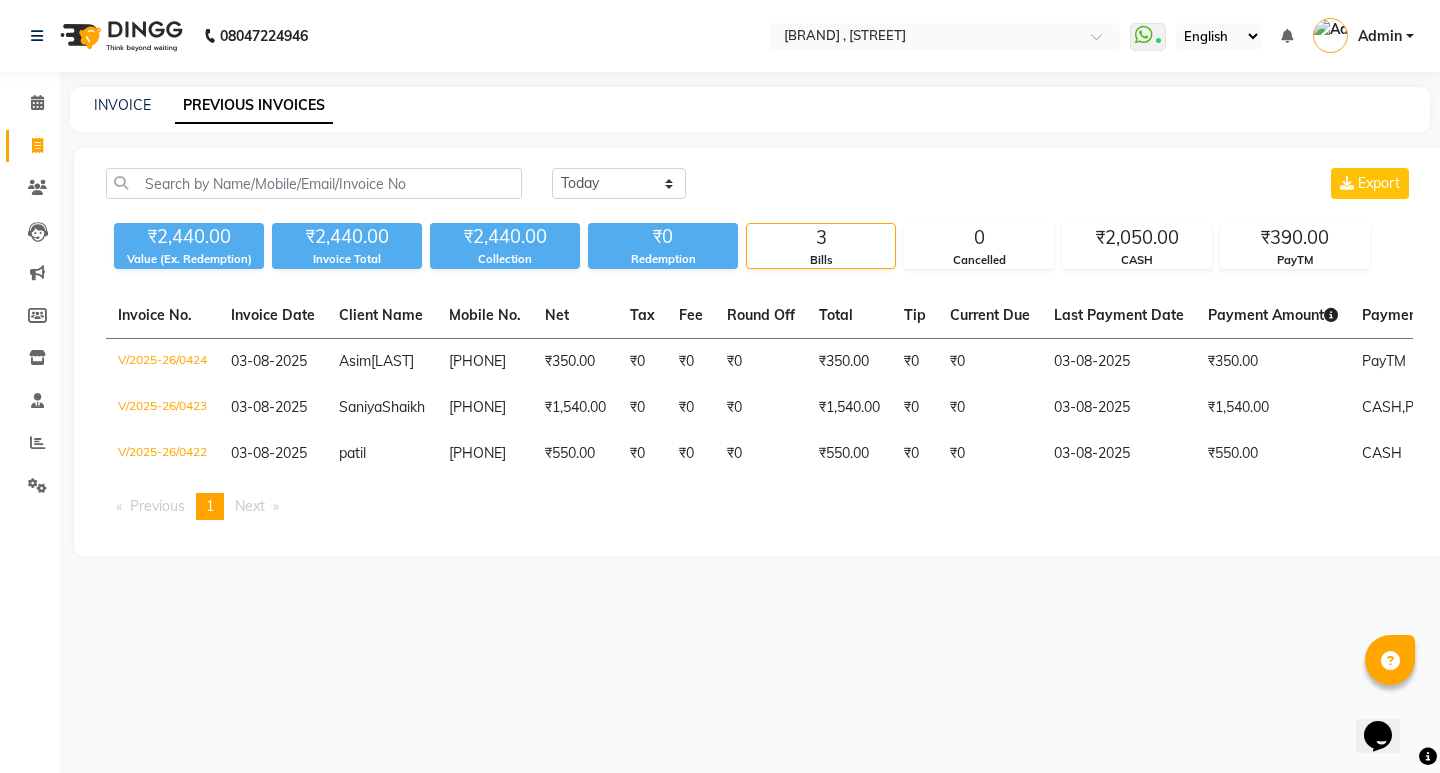 click on "INVOICE PREVIOUS INVOICES" 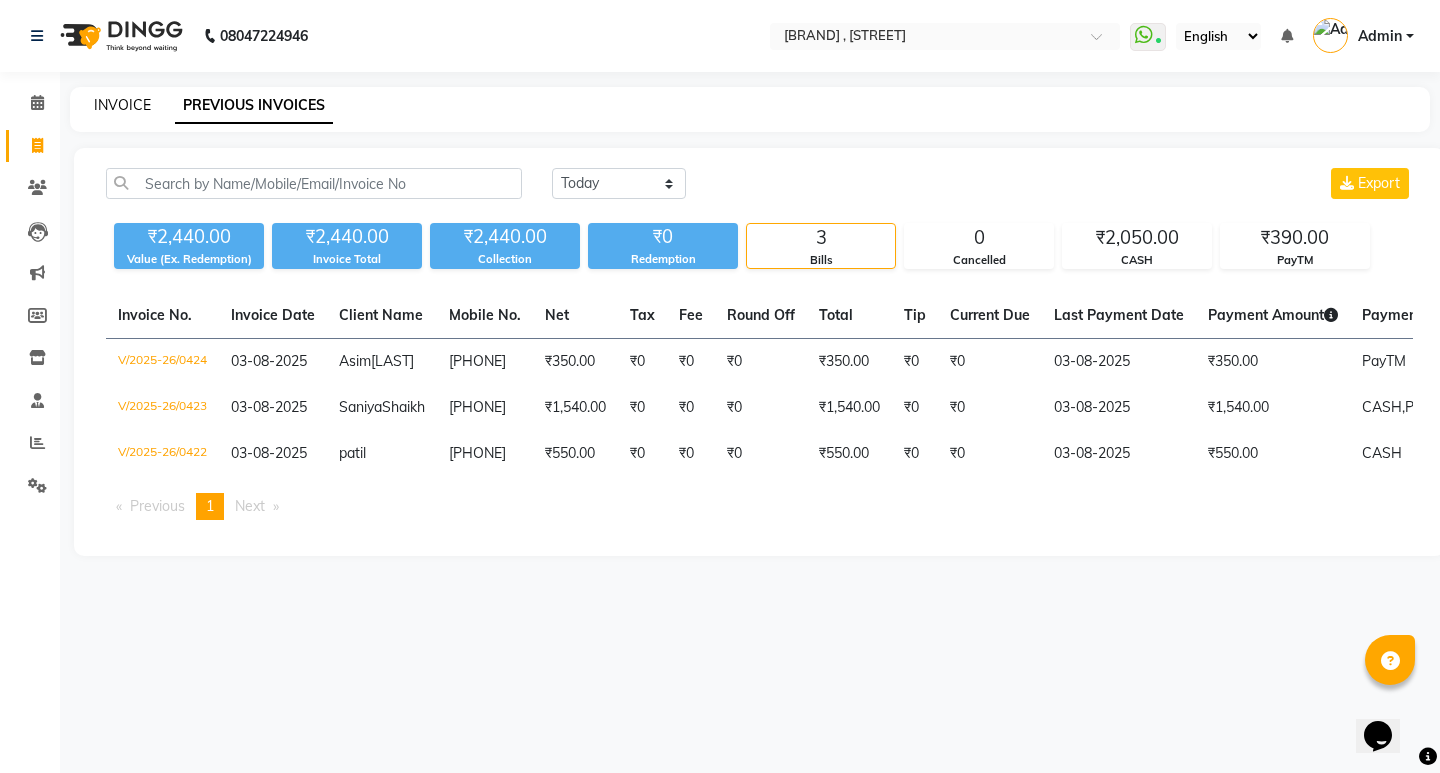 click on "INVOICE" 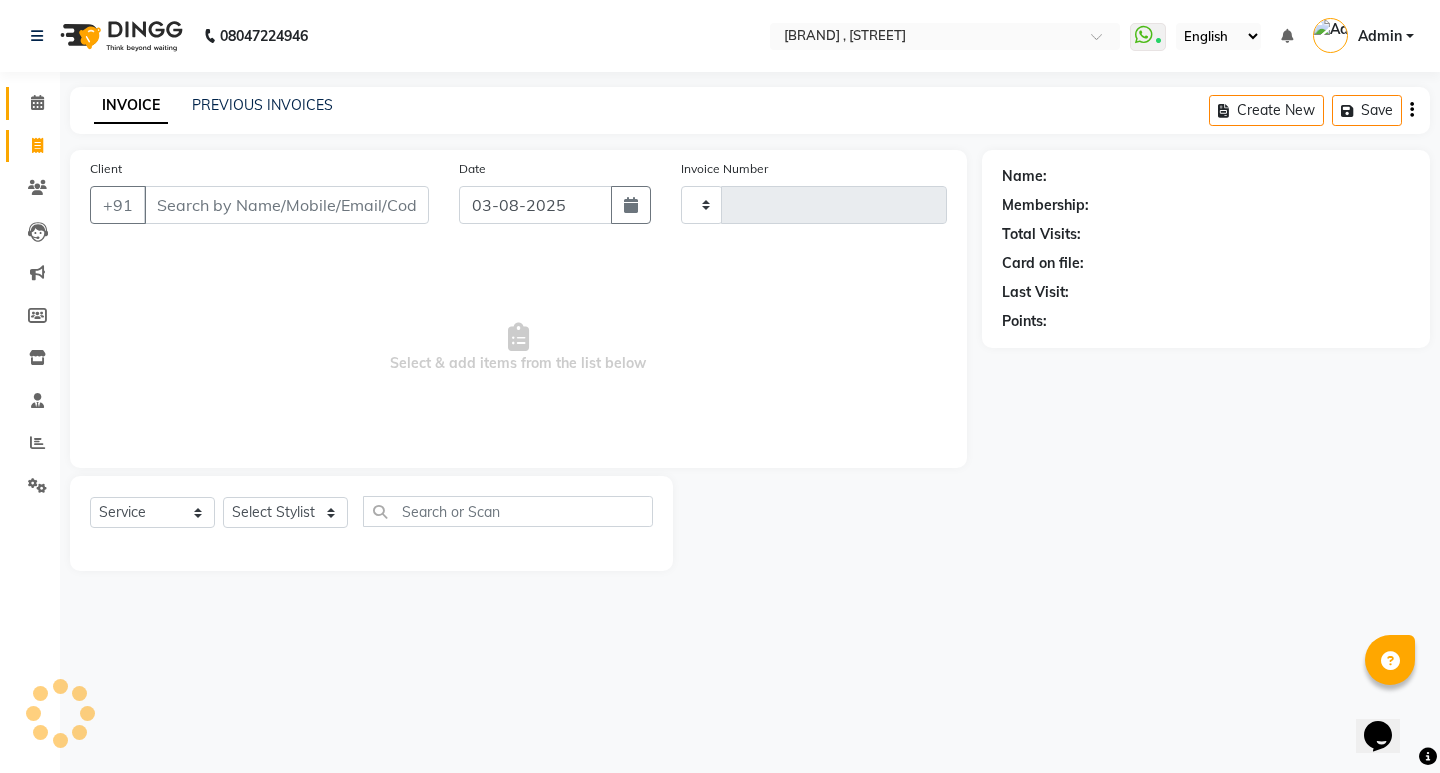 type on "0425" 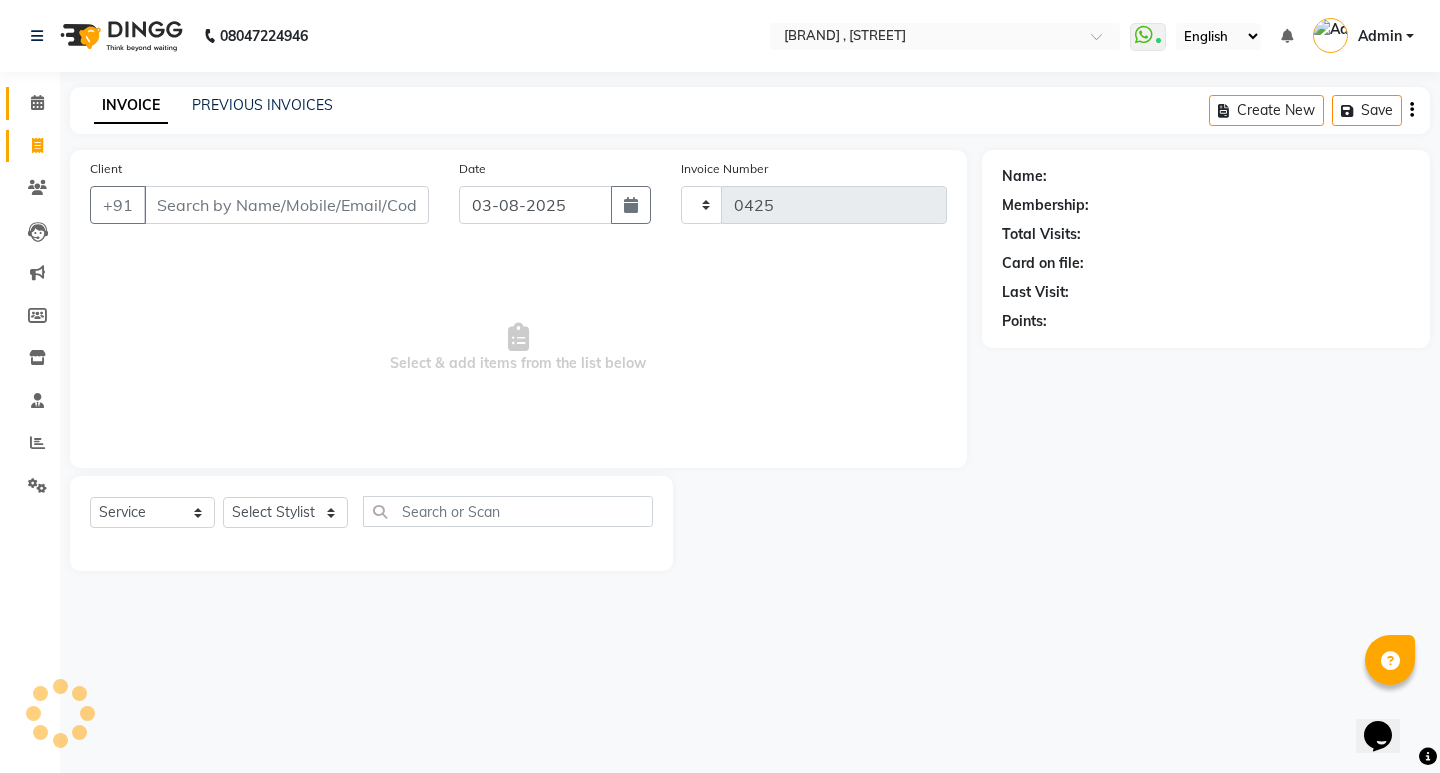 select on "5078" 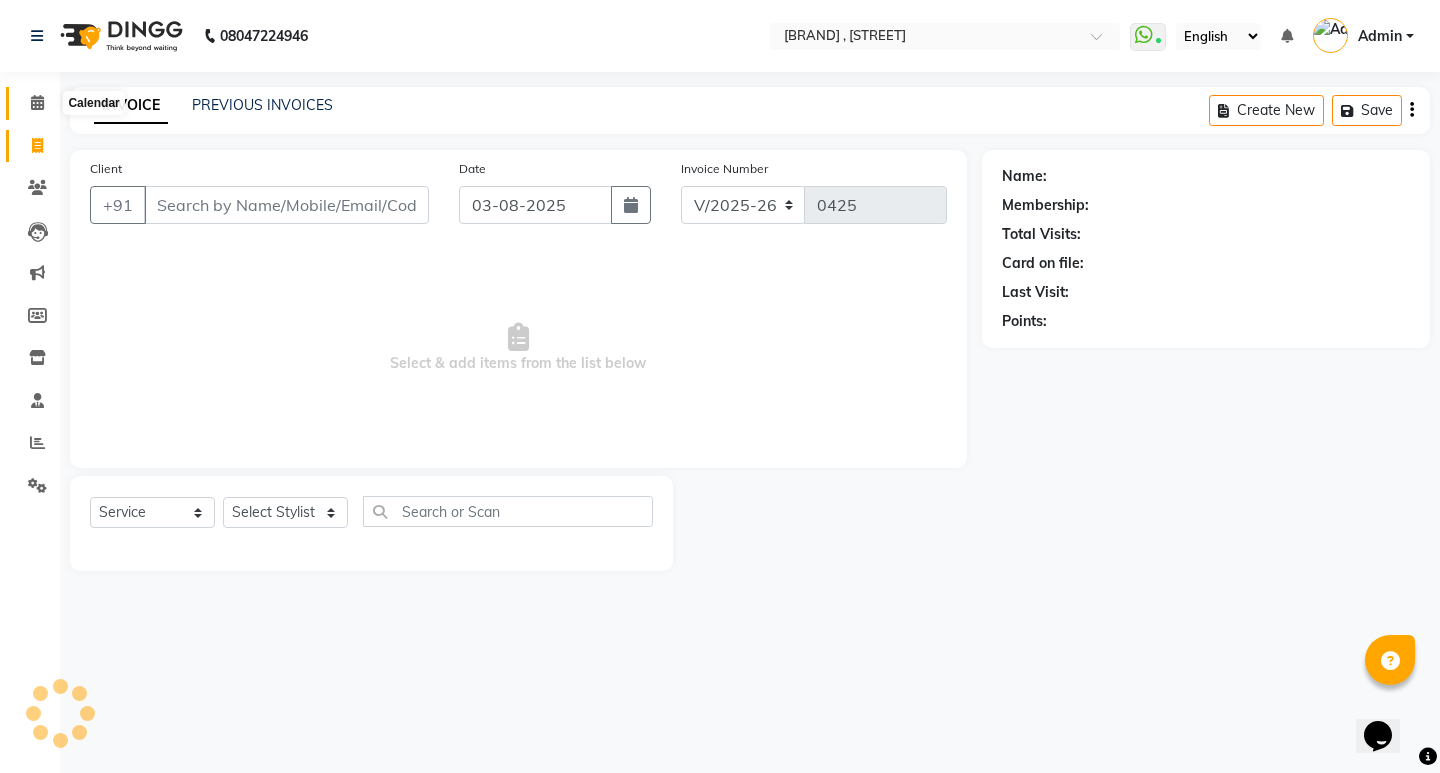 click 